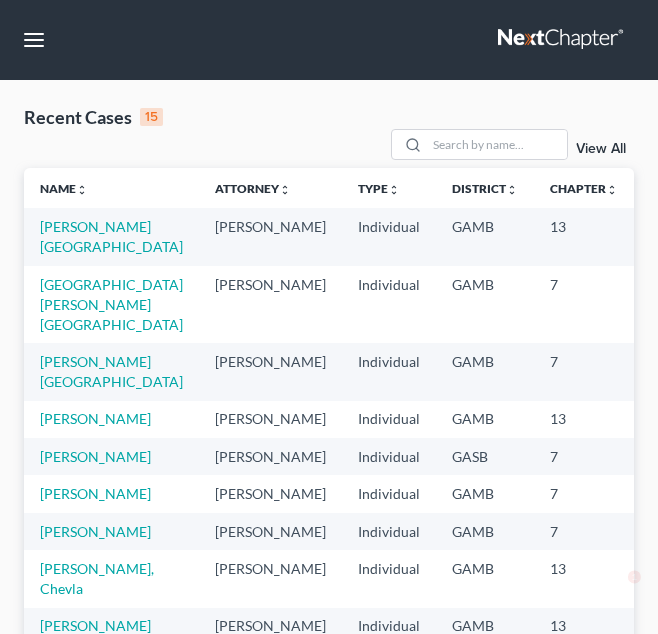 scroll, scrollTop: 0, scrollLeft: 0, axis: both 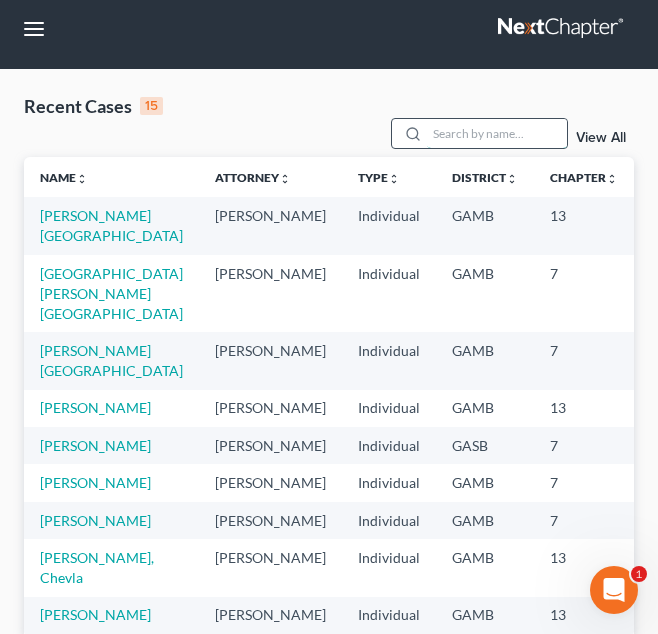click at bounding box center (497, 133) 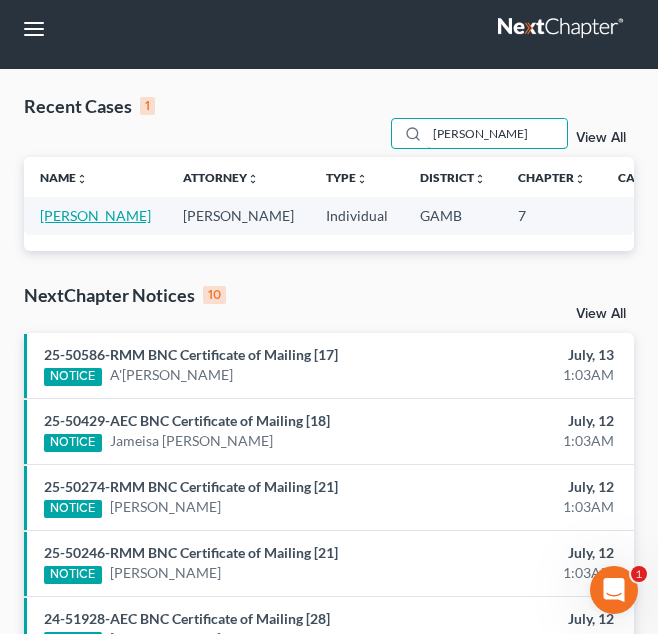 type on "[PERSON_NAME]" 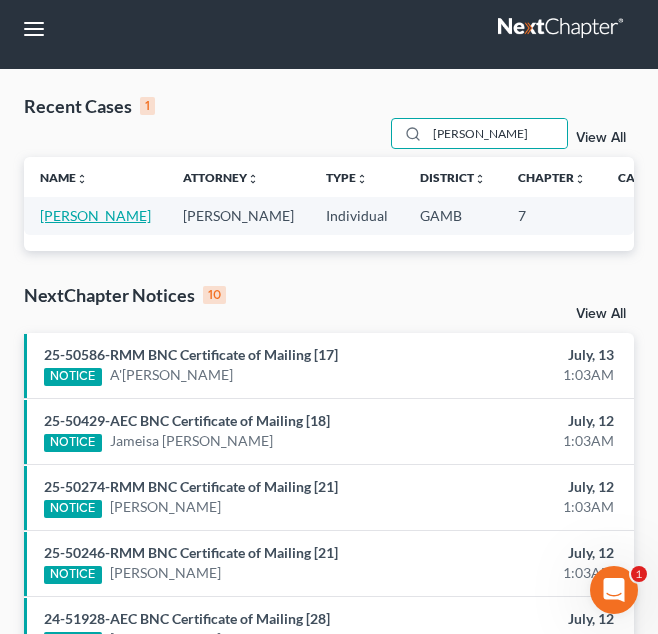 click on "[PERSON_NAME]" at bounding box center (95, 215) 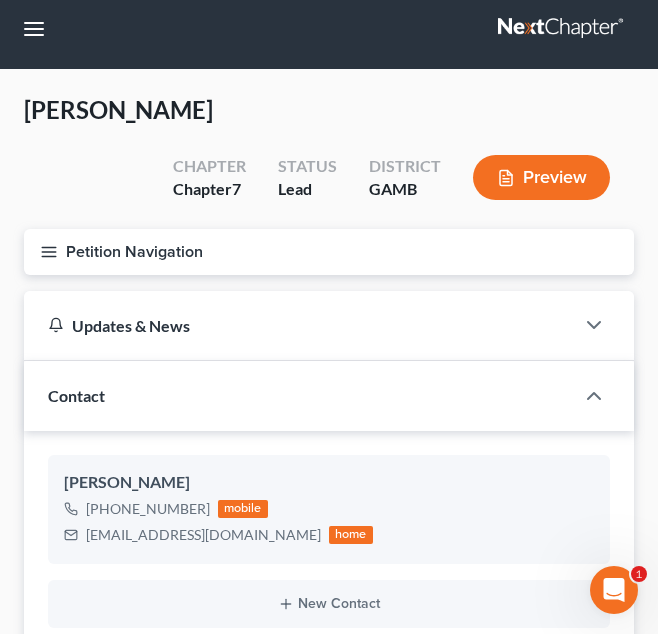 click on "Petition Navigation" at bounding box center [329, 252] 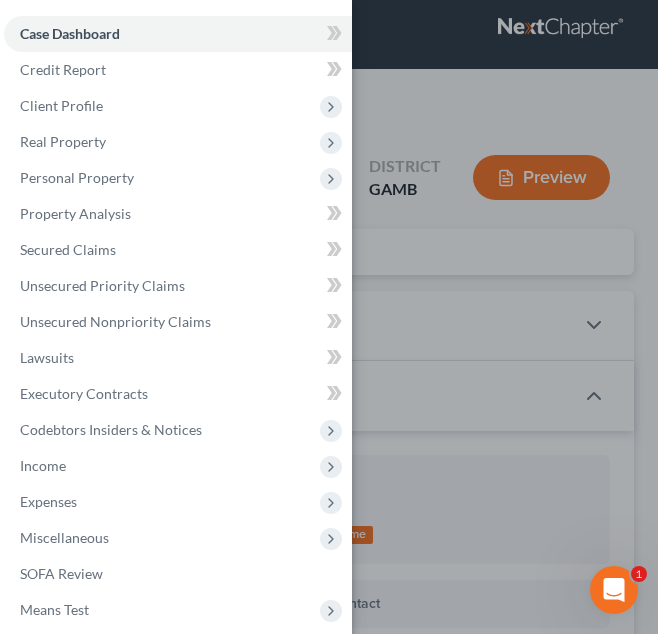 click on "Case Dashboard
Payments
Invoices
Payments
Payments
Credit Report
Client Profile" at bounding box center [329, 317] 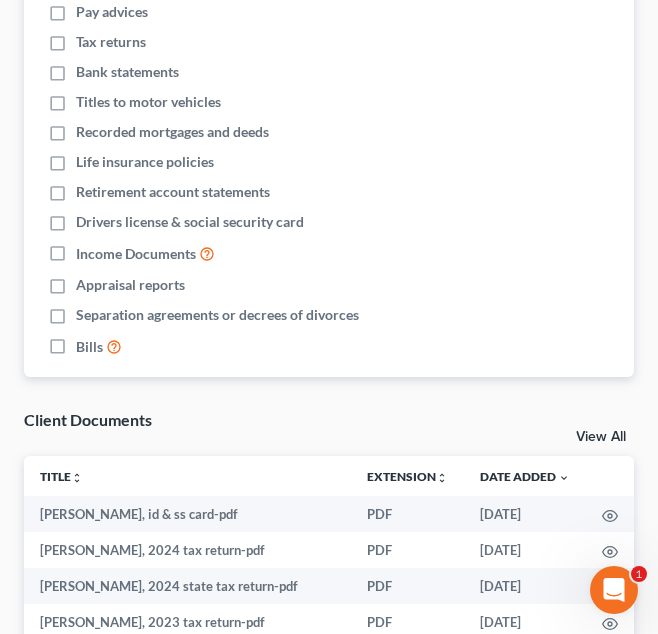 scroll, scrollTop: 1387, scrollLeft: 0, axis: vertical 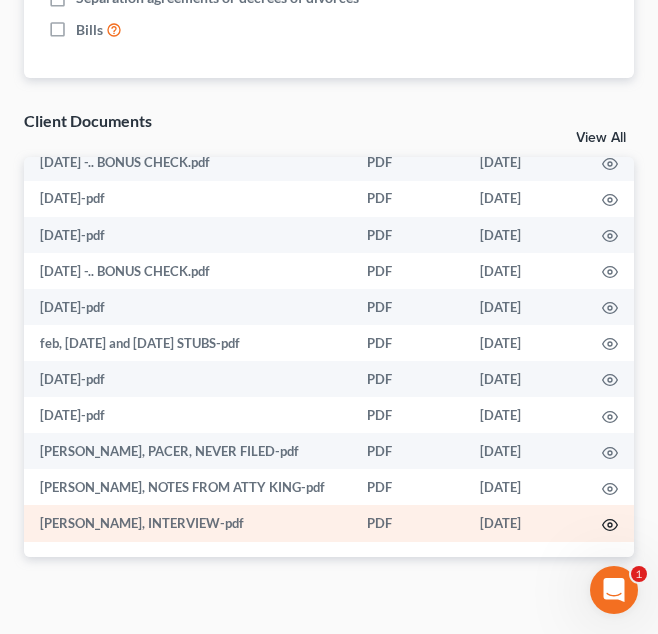click 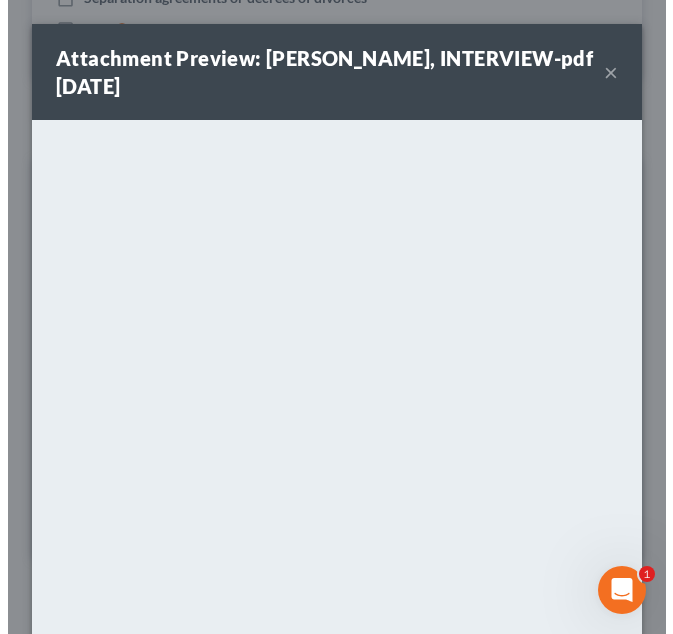 scroll, scrollTop: 1637, scrollLeft: 0, axis: vertical 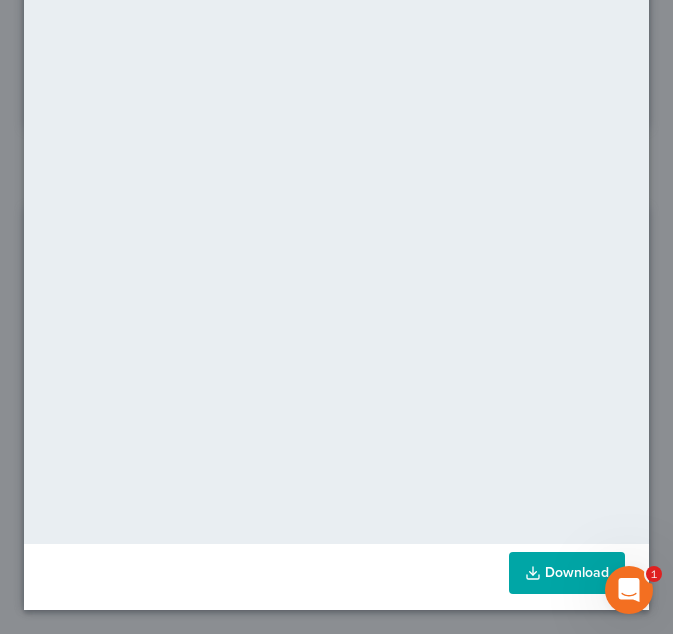 click on "Download" at bounding box center [567, 573] 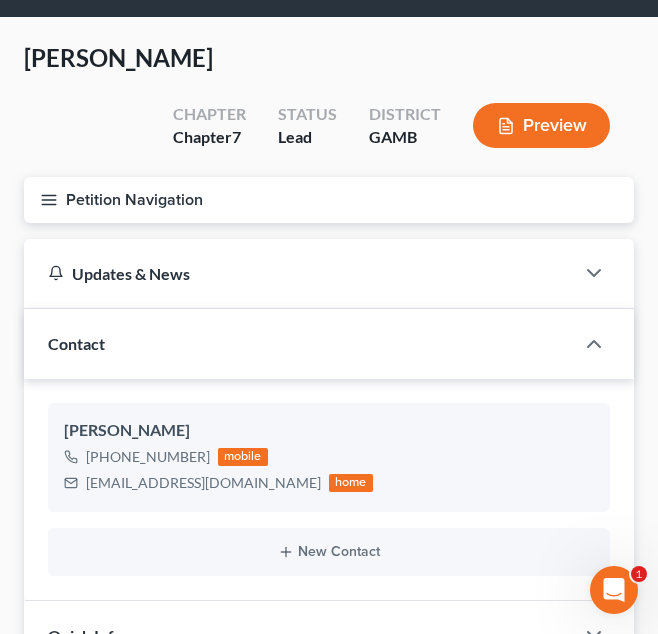 scroll, scrollTop: 0, scrollLeft: 0, axis: both 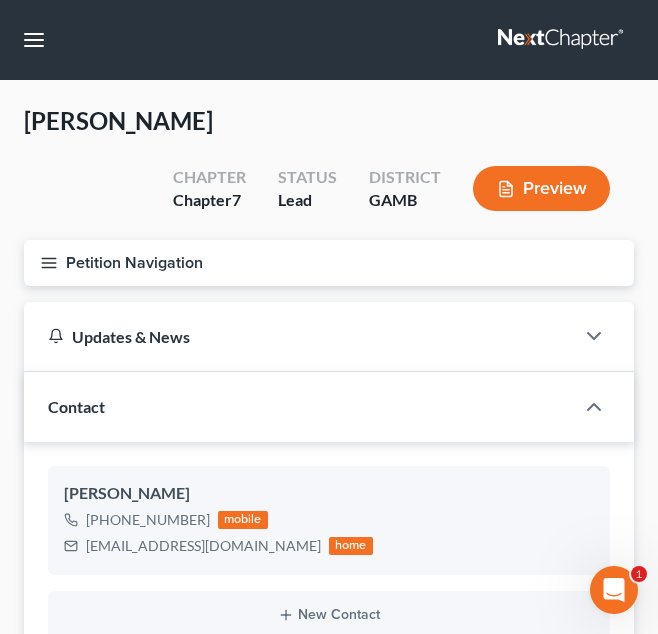 click on "Petition Navigation" at bounding box center [329, 263] 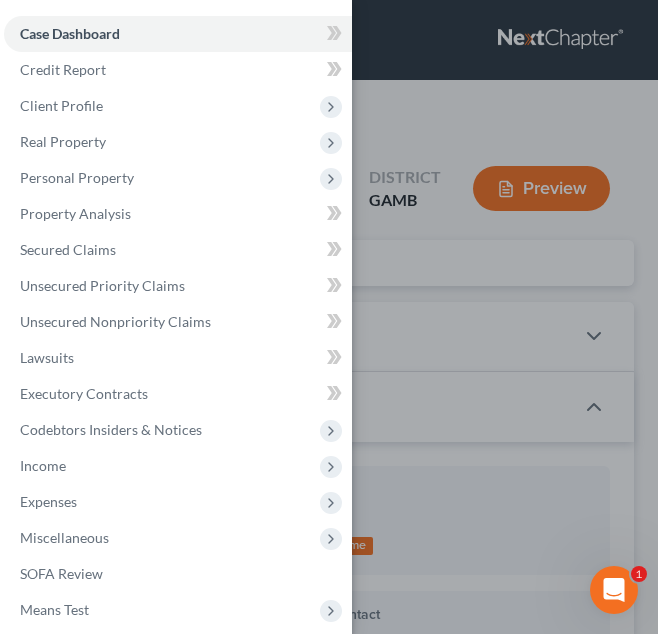 click on "Case Dashboard
Payments
Invoices
Payments
Payments
Credit Report
Client Profile" at bounding box center [329, 317] 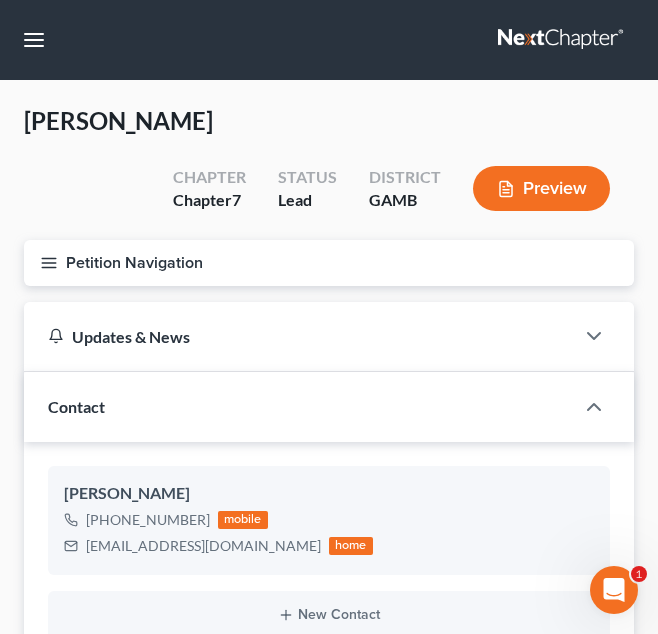 click on "Petition Navigation" at bounding box center [329, 263] 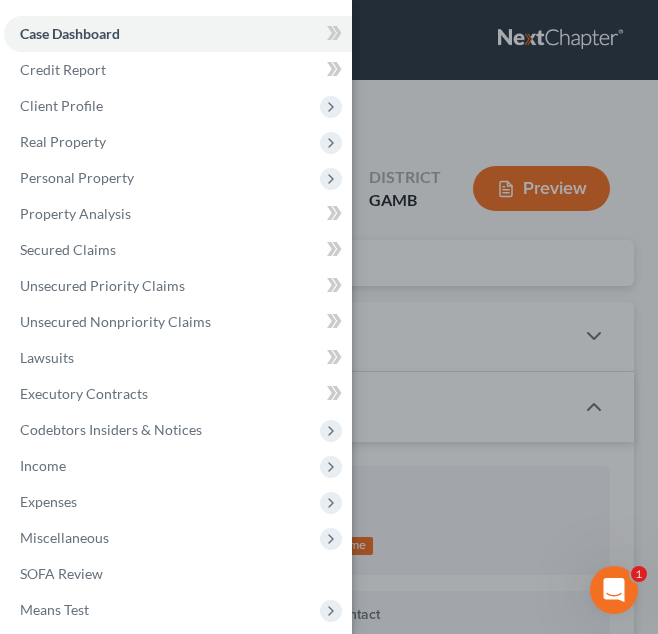 click on "Case Dashboard
Payments
Invoices
Payments
Payments
Credit Report
Client Profile" at bounding box center [329, 317] 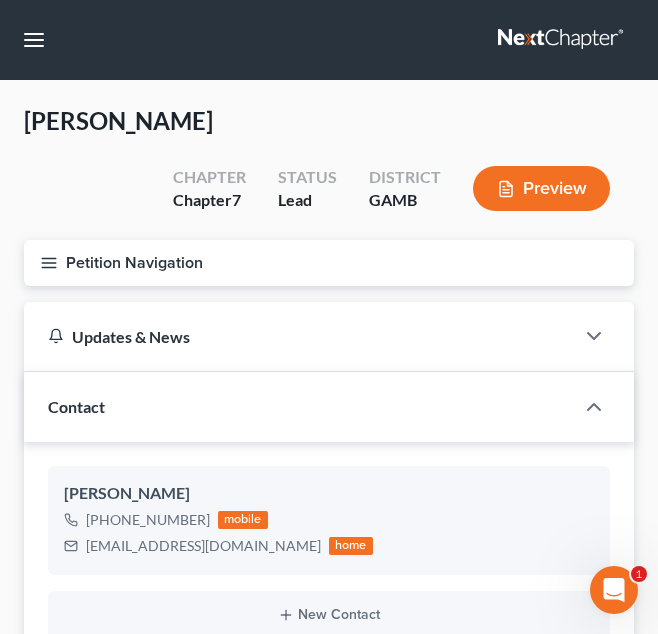 click on "Petition Navigation" at bounding box center (329, 263) 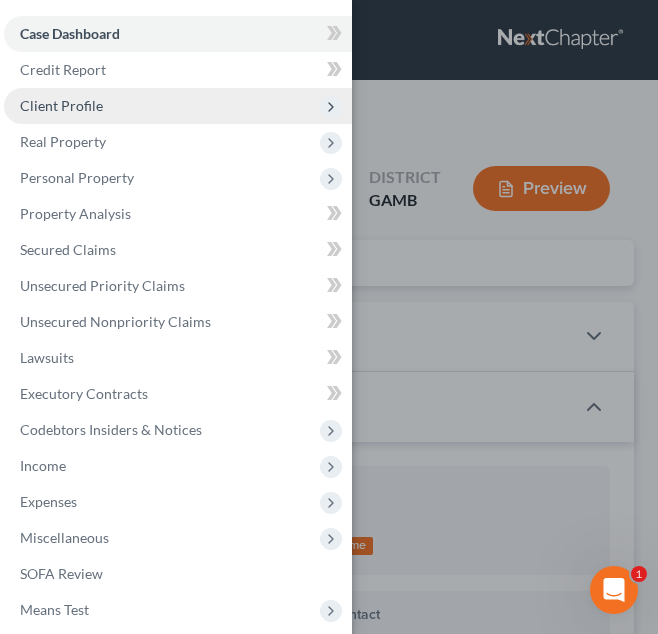 click on "Client Profile" at bounding box center [178, 106] 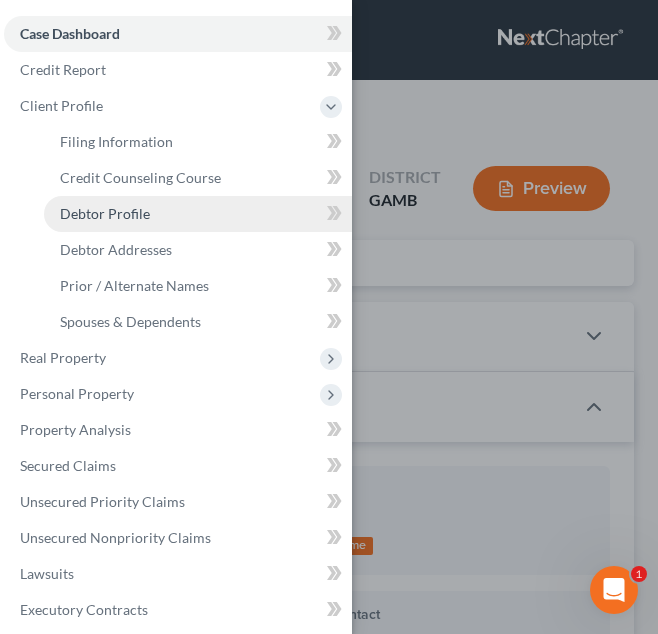 click on "Debtor Profile" at bounding box center [198, 214] 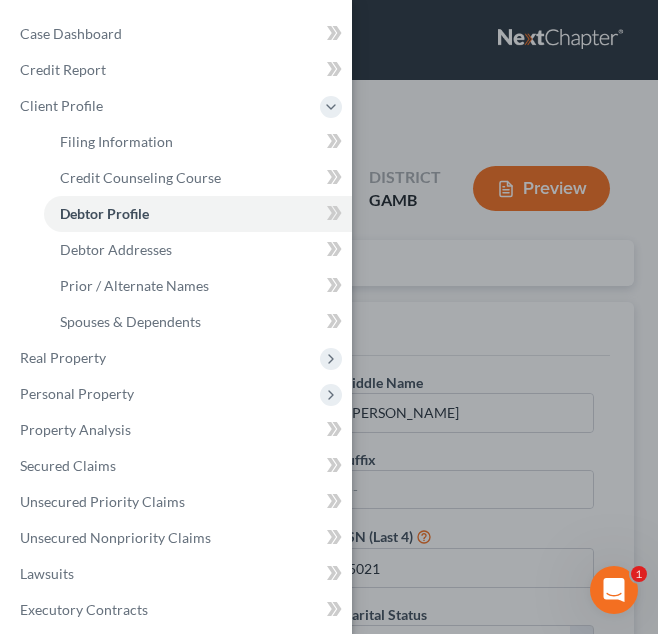 click on "Case Dashboard
Payments
Invoices
Payments
Payments
Credit Report
Client Profile" at bounding box center (329, 317) 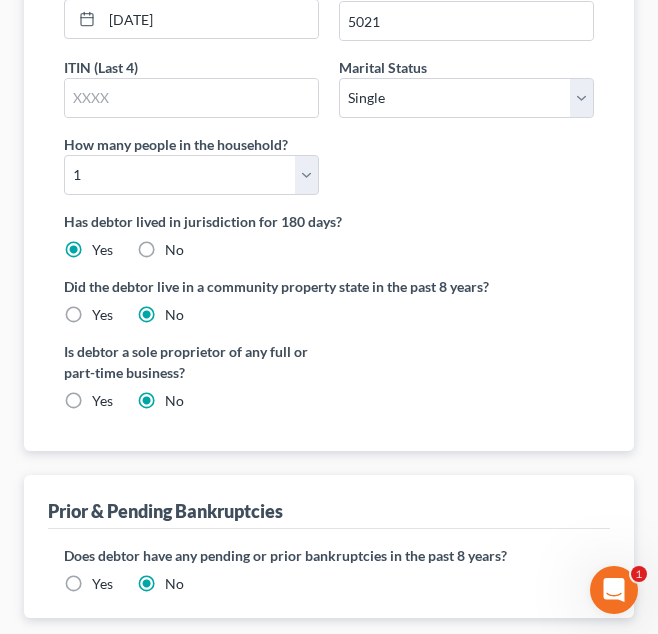 scroll, scrollTop: 546, scrollLeft: 0, axis: vertical 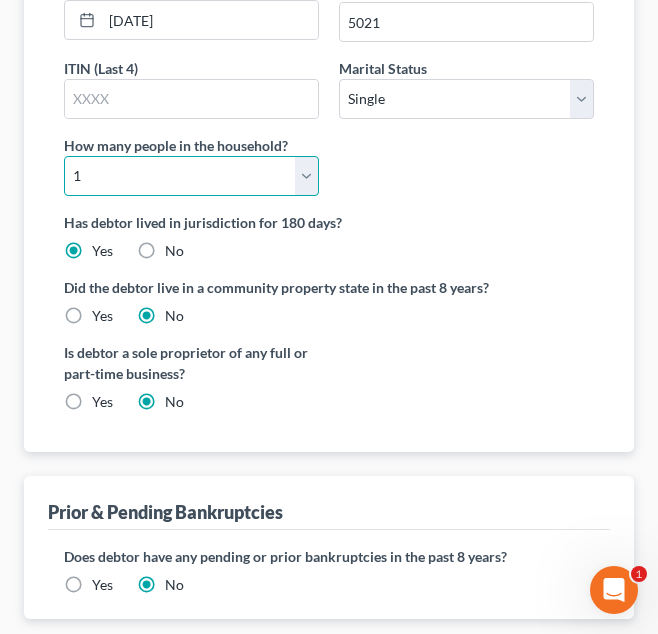 click on "Select 1 2 3 4 5 6 7 8 9 10 11 12 13 14 15 16 17 18 19 20" at bounding box center (191, 176) 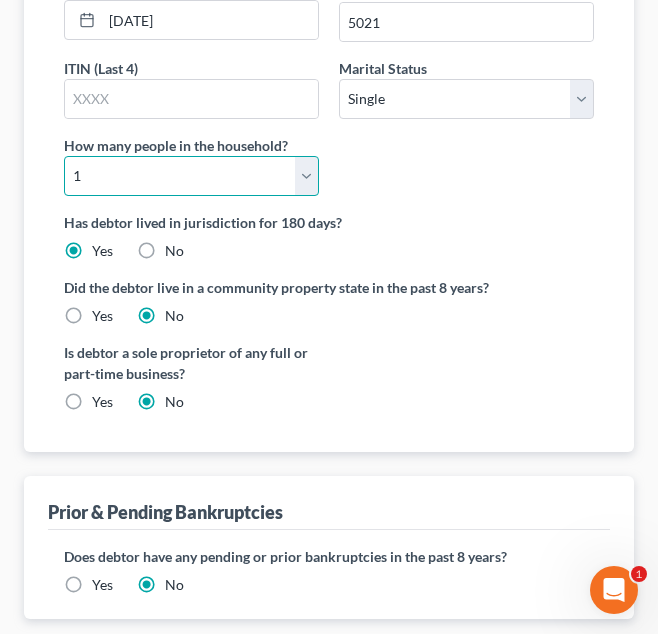 select on "1" 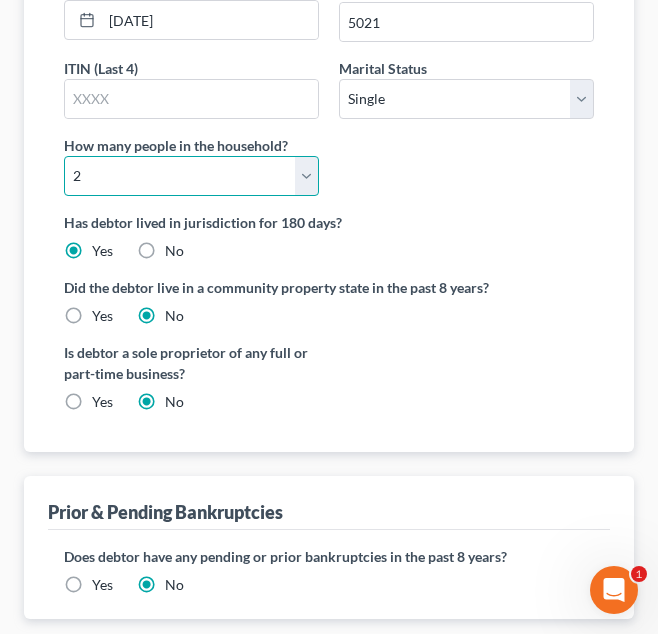 click on "Select 1 2 3 4 5 6 7 8 9 10 11 12 13 14 15 16 17 18 19 20" at bounding box center [191, 176] 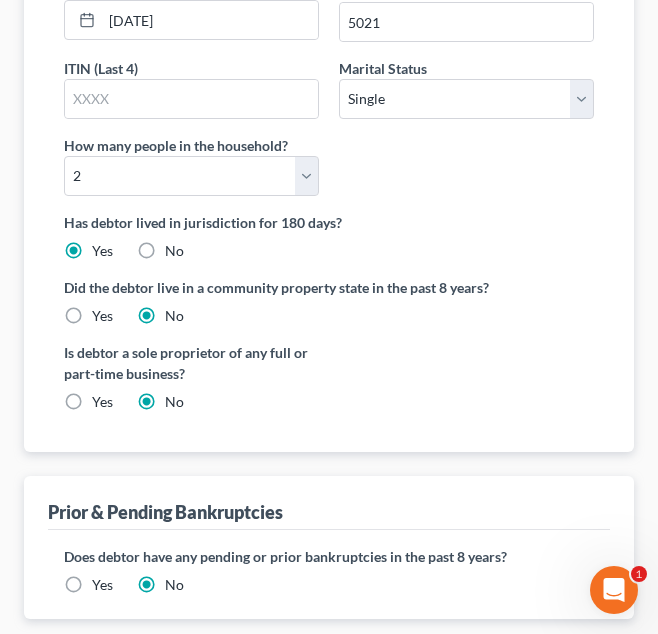 click on "First Name [PERSON_NAME] Middle Name [PERSON_NAME] Last Name [PERSON_NAME] Suffix Date of Birth         [DEMOGRAPHIC_DATA] SSN (Last 4)   5021 ITIN (Last 4) Marital Status Select [DEMOGRAPHIC_DATA] Married [DEMOGRAPHIC_DATA] Divorced Widowed How many people in the household? Select 1 2 3 4 5 6 7 8 9 10 11 12 13 14 15 16 17 18 19 20" at bounding box center [329, 19] 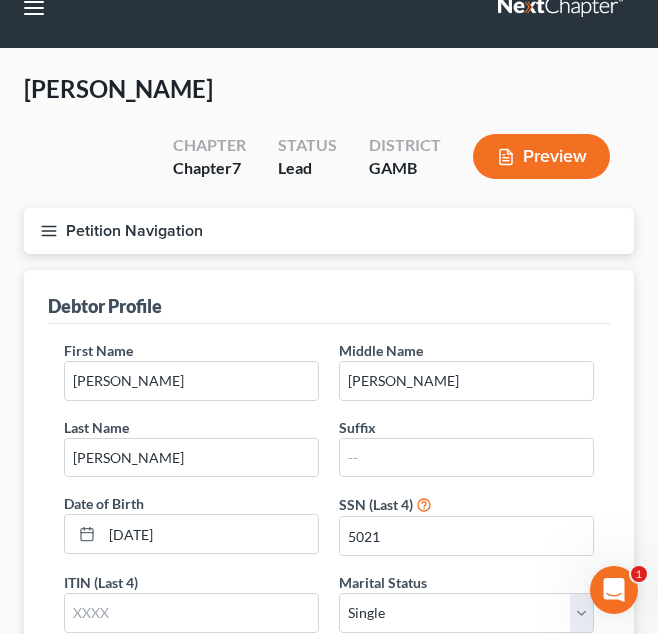 scroll, scrollTop: 30, scrollLeft: 0, axis: vertical 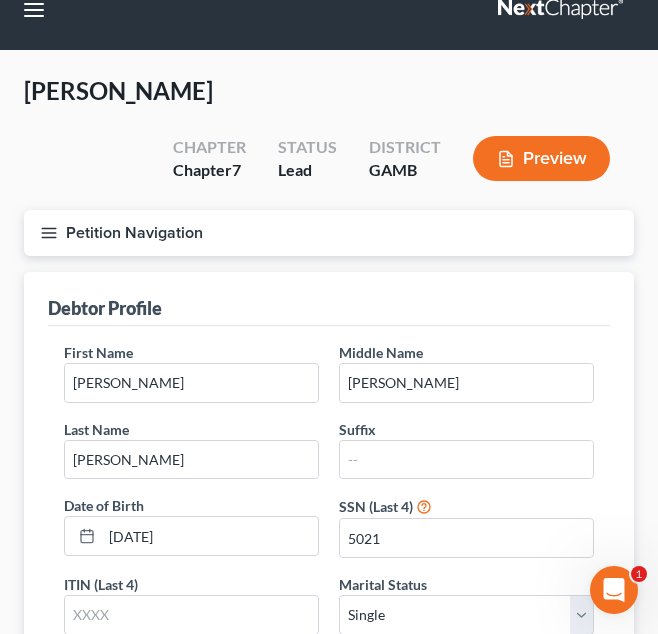 click on "Petition Navigation" at bounding box center [329, 233] 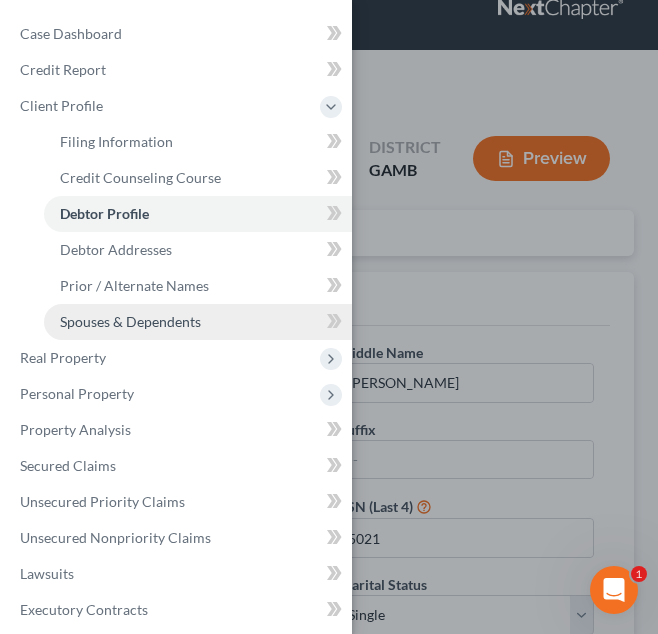 click on "Spouses & Dependents" at bounding box center [198, 322] 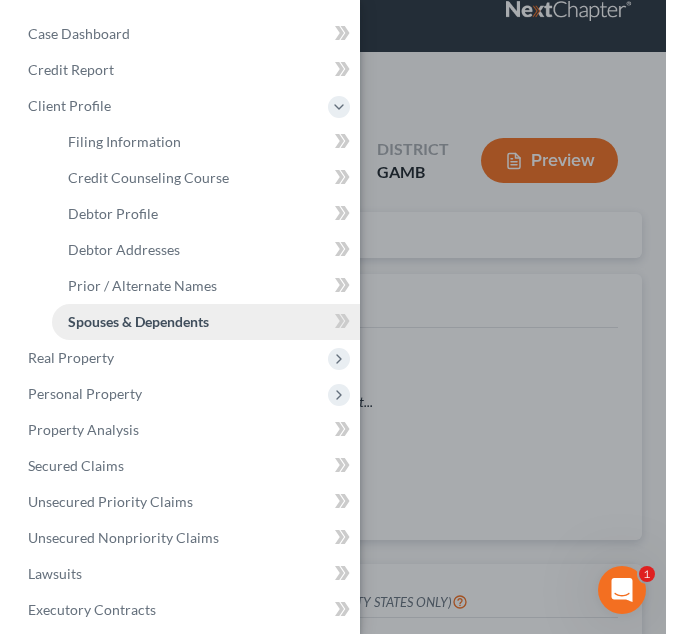 scroll, scrollTop: 0, scrollLeft: 0, axis: both 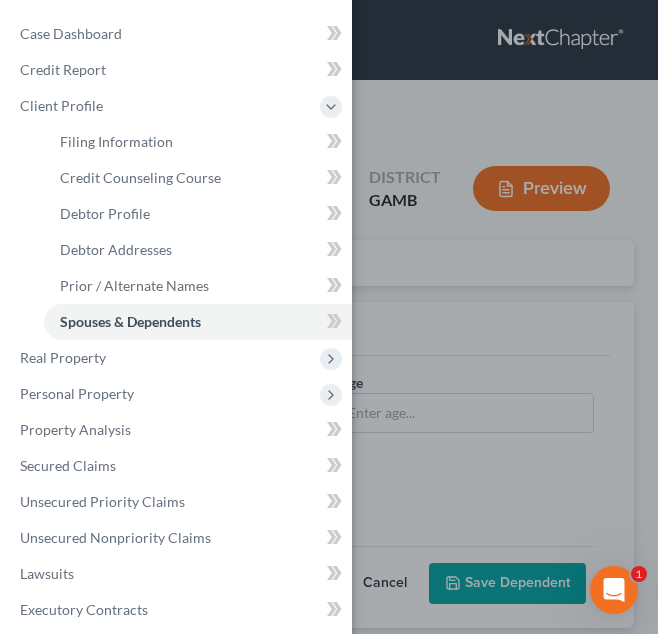 click on "Case Dashboard
Payments
Invoices
Payments
Payments
Credit Report
Client Profile" at bounding box center (329, 317) 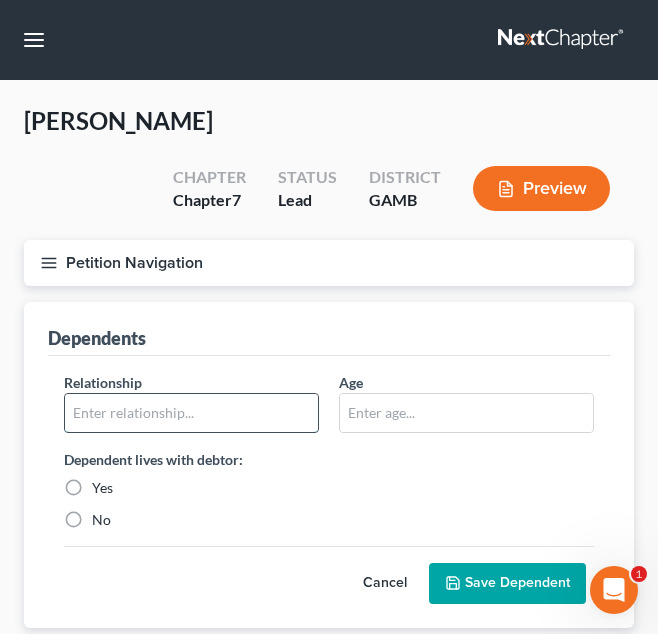 click at bounding box center (191, 413) 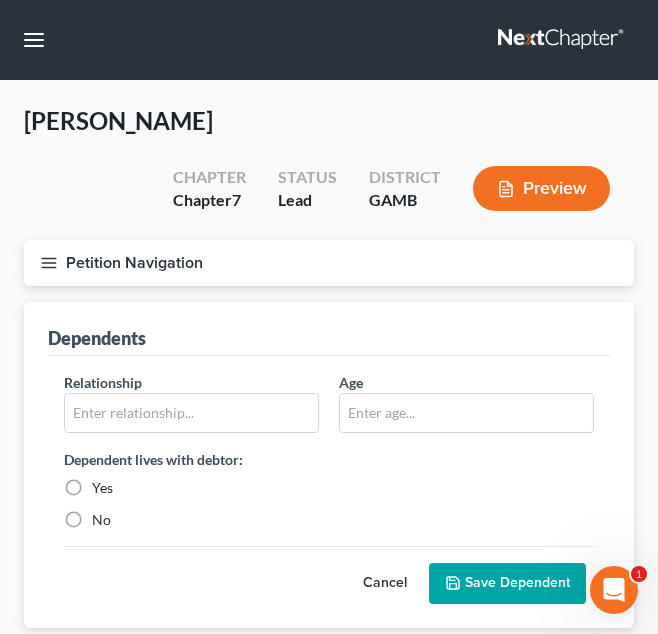 click on "Dependents" at bounding box center [329, 329] 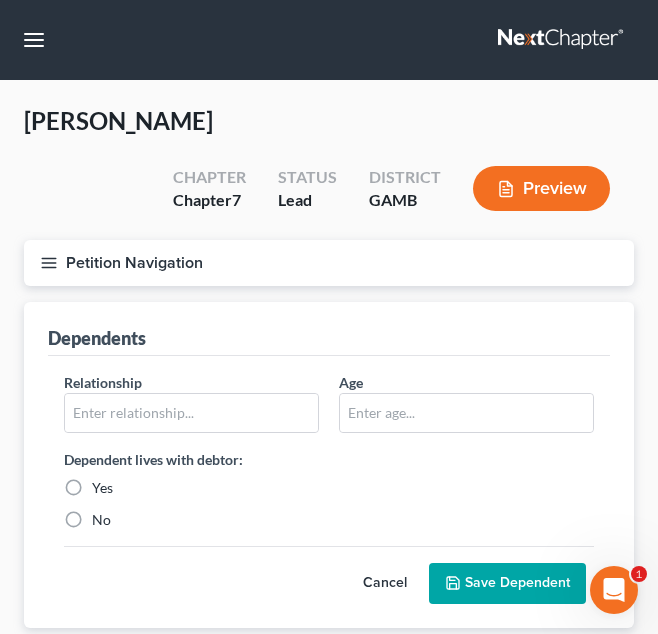 click on "Petition Navigation
Case Dashboard
Payments
Invoices
Payments
Payments
Credit Report
Client Profile" at bounding box center [329, 271] 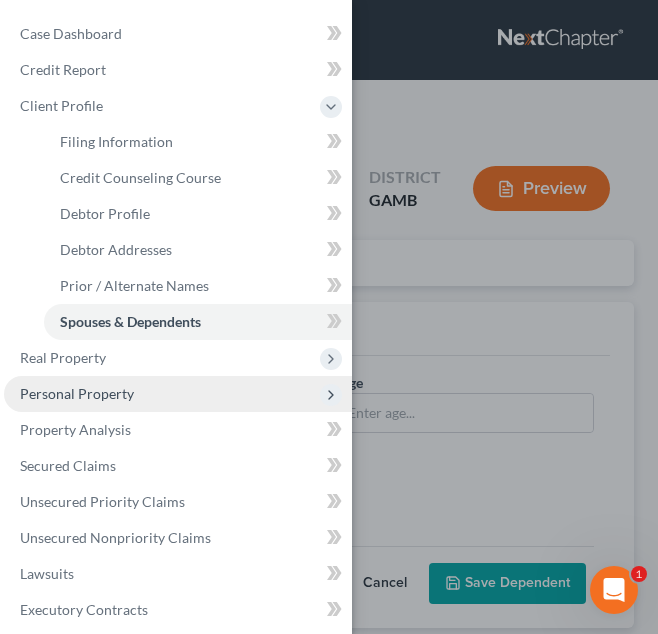 click on "Personal Property" at bounding box center [178, 394] 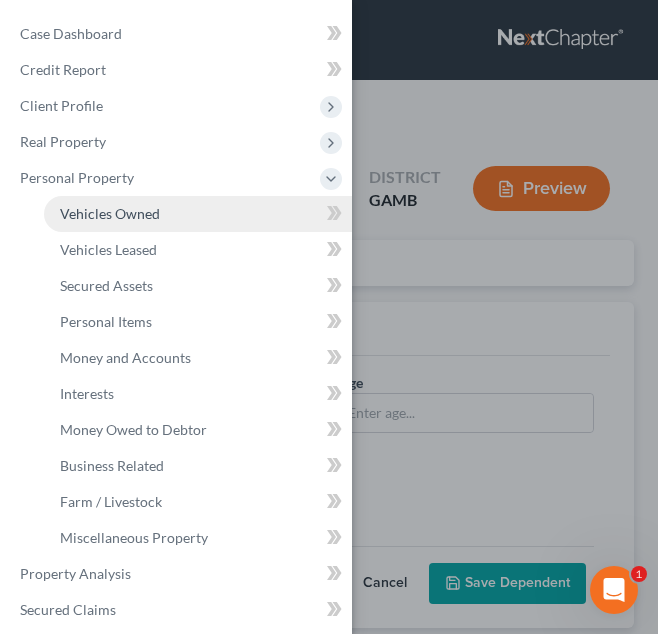 click on "Vehicles Owned" at bounding box center (198, 214) 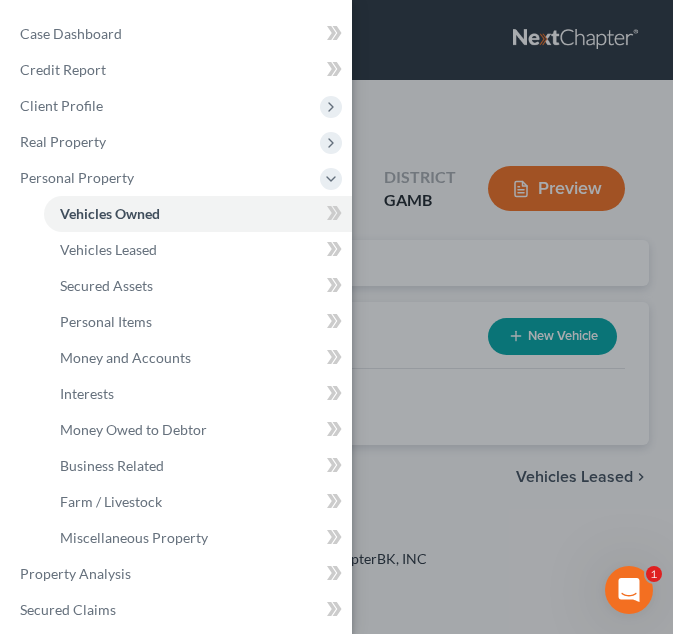 click on "Case Dashboard
Payments
Invoices
Payments
Payments
Credit Report
Client Profile" at bounding box center (336, 317) 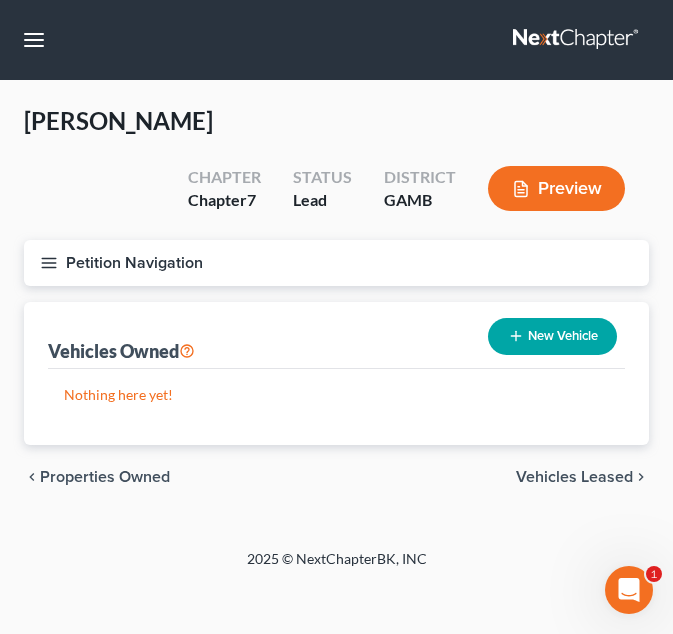 click 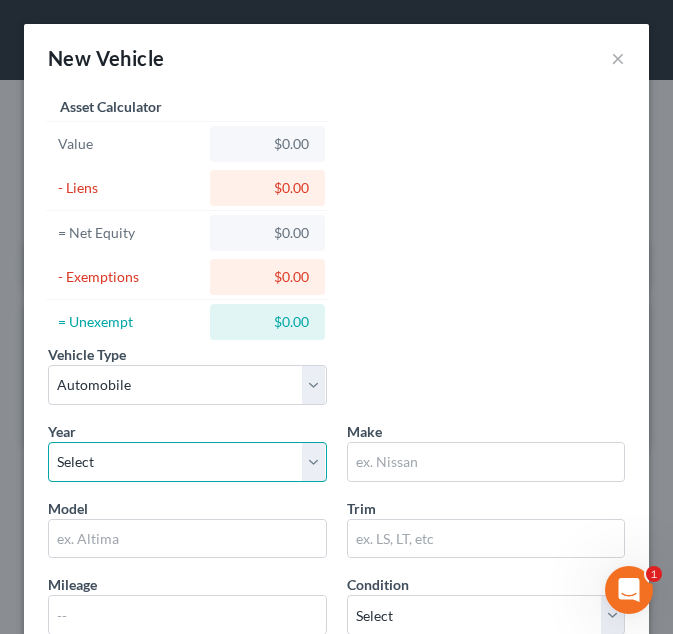 click on "Select 2026 2025 2024 2023 2022 2021 2020 2019 2018 2017 2016 2015 2014 2013 2012 2011 2010 2009 2008 2007 2006 2005 2004 2003 2002 2001 2000 1999 1998 1997 1996 1995 1994 1993 1992 1991 1990 1989 1988 1987 1986 1985 1984 1983 1982 1981 1980 1979 1978 1977 1976 1975 1974 1973 1972 1971 1970 1969 1968 1967 1966 1965 1964 1963 1962 1961 1960 1959 1958 1957 1956 1955 1954 1953 1952 1951 1950 1949 1948 1947 1946 1945 1944 1943 1942 1941 1940 1939 1938 1937 1936 1935 1934 1933 1932 1931 1930 1929 1928 1927 1926 1925 1924 1923 1922 1921 1920 1919 1918 1917 1916 1915 1914 1913 1912 1911 1910 1909 1908 1907 1906 1905 1904 1903 1902 1901" at bounding box center [187, 462] 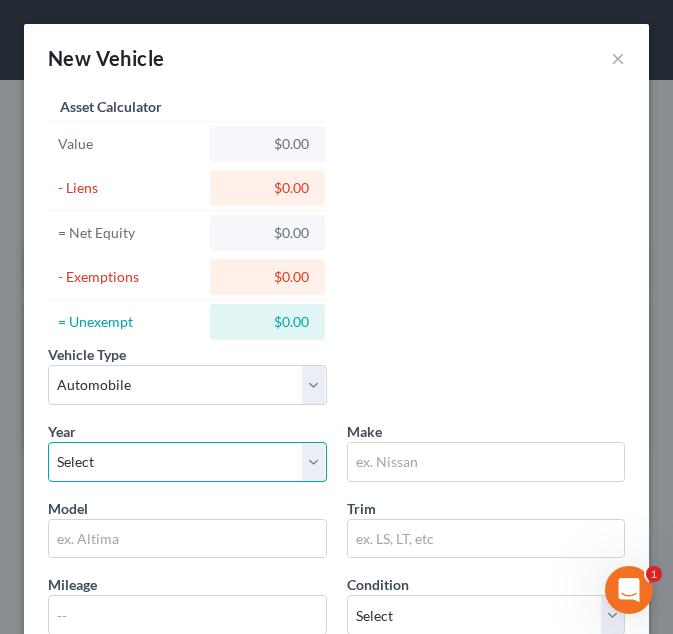 select on "6" 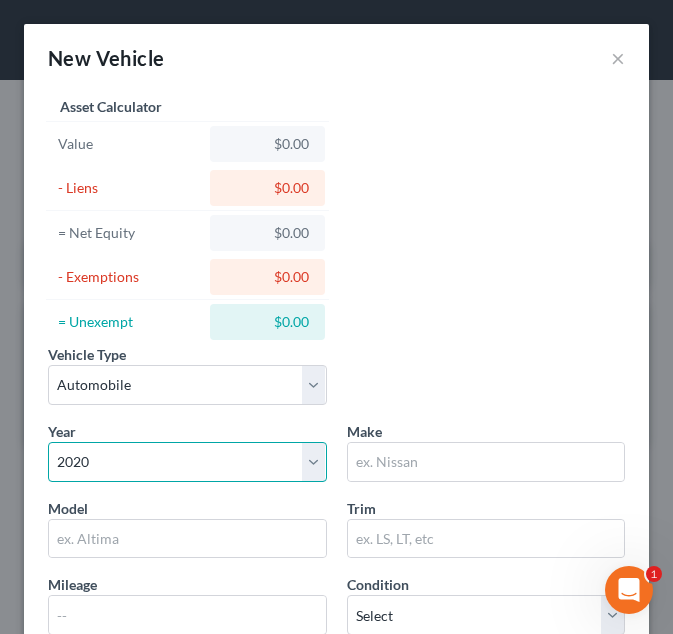 click on "Select 2026 2025 2024 2023 2022 2021 2020 2019 2018 2017 2016 2015 2014 2013 2012 2011 2010 2009 2008 2007 2006 2005 2004 2003 2002 2001 2000 1999 1998 1997 1996 1995 1994 1993 1992 1991 1990 1989 1988 1987 1986 1985 1984 1983 1982 1981 1980 1979 1978 1977 1976 1975 1974 1973 1972 1971 1970 1969 1968 1967 1966 1965 1964 1963 1962 1961 1960 1959 1958 1957 1956 1955 1954 1953 1952 1951 1950 1949 1948 1947 1946 1945 1944 1943 1942 1941 1940 1939 1938 1937 1936 1935 1934 1933 1932 1931 1930 1929 1928 1927 1926 1925 1924 1923 1922 1921 1920 1919 1918 1917 1916 1915 1914 1913 1912 1911 1910 1909 1908 1907 1906 1905 1904 1903 1902 1901" at bounding box center [187, 462] 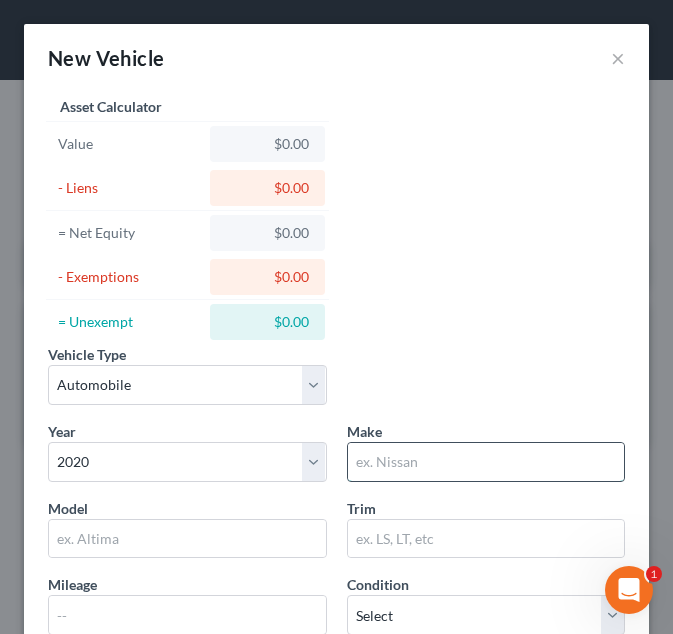 click at bounding box center (486, 462) 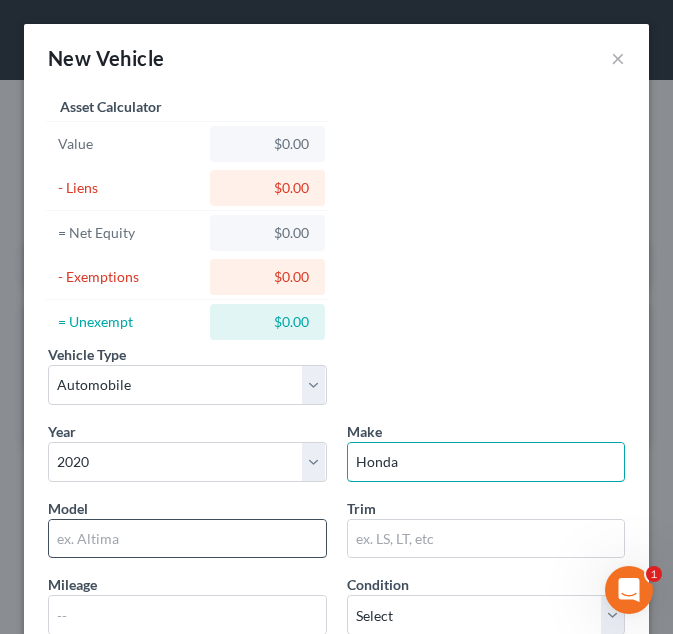 type on "Honda" 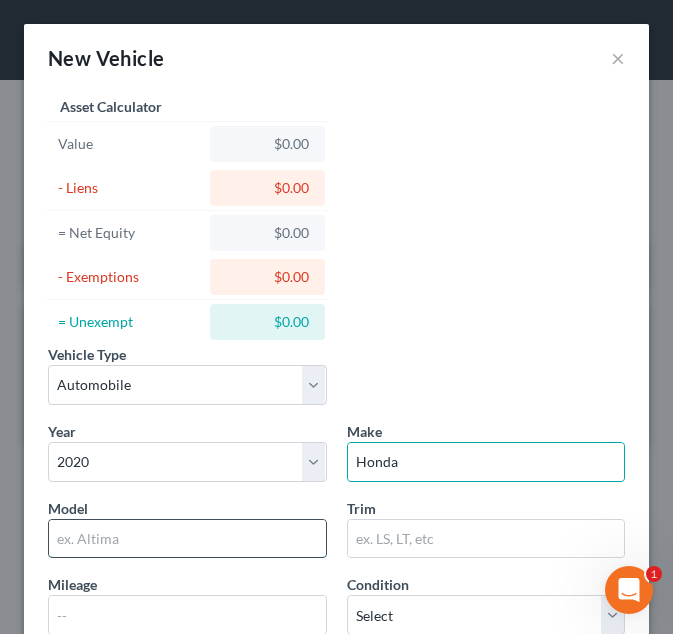 click at bounding box center (187, 539) 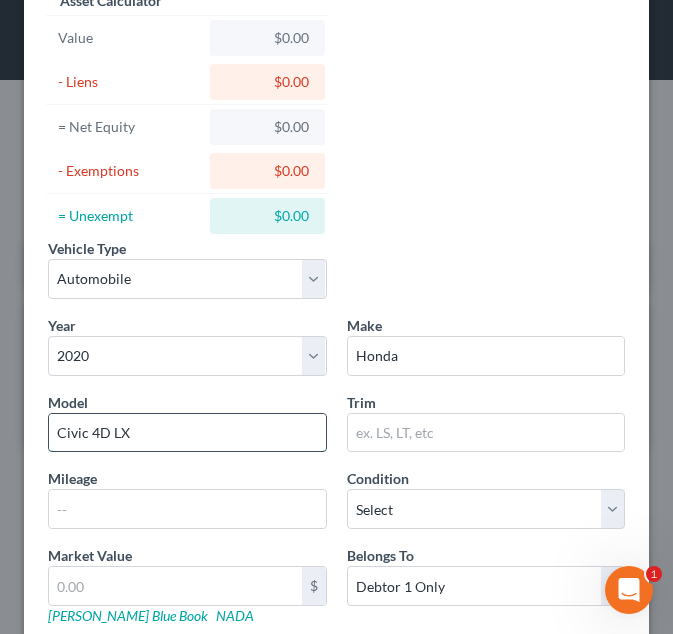 scroll, scrollTop: 107, scrollLeft: 0, axis: vertical 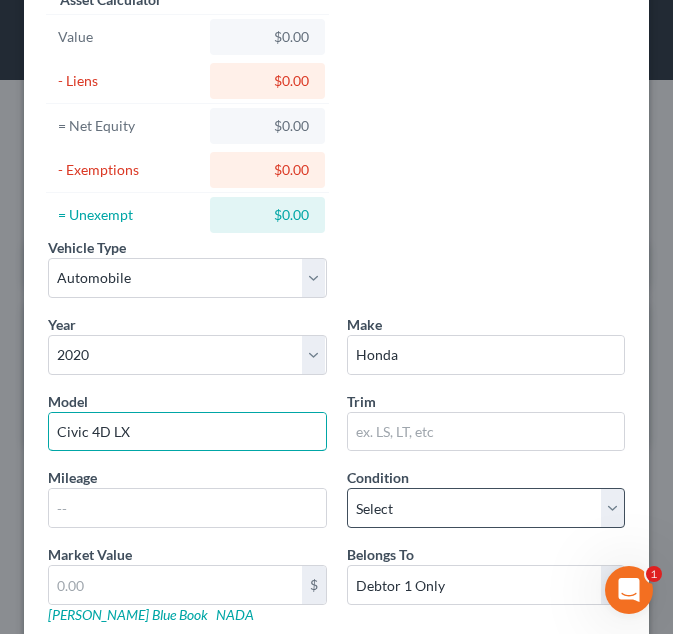 type on "Civic 4D LX" 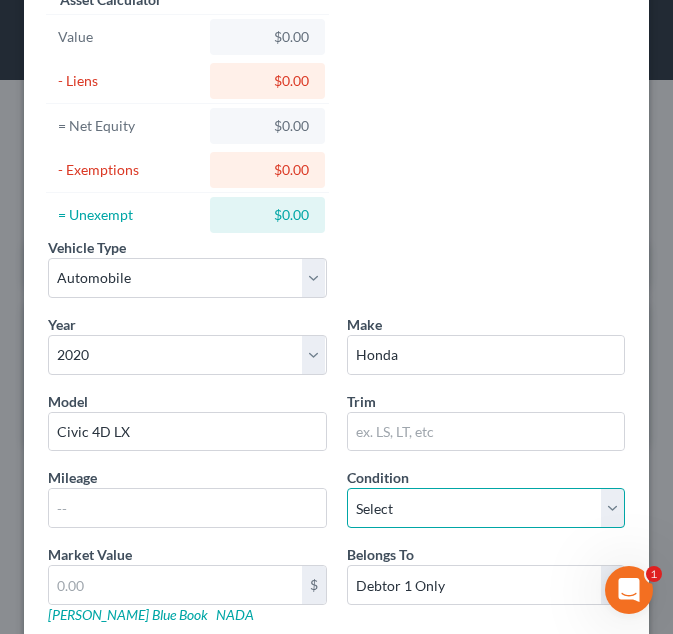 click on "Select Excellent Very Good Good Fair Poor" at bounding box center [486, 508] 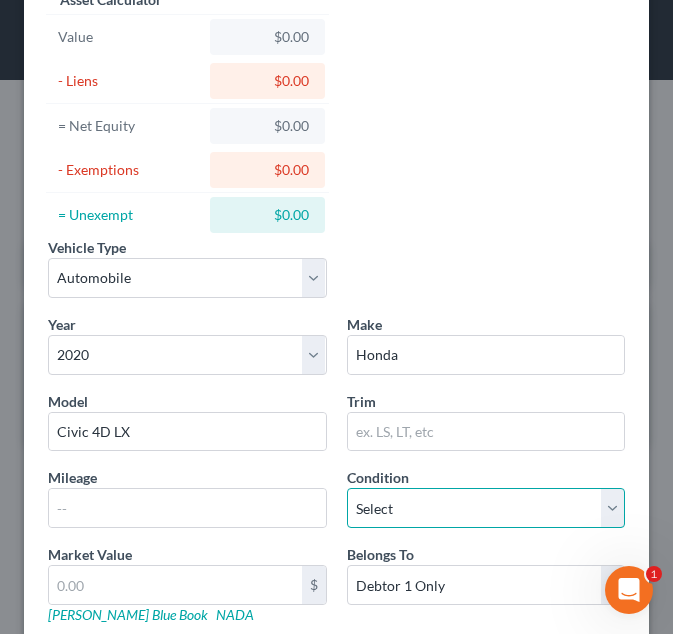 select on "3" 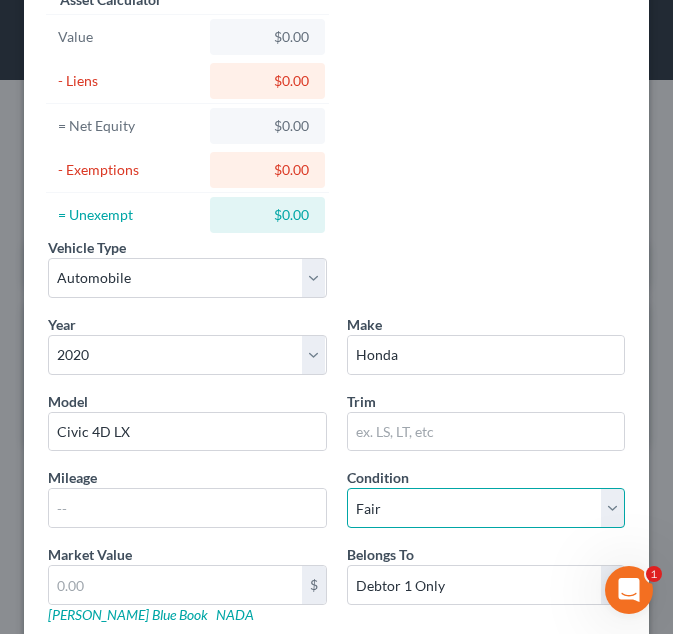 click on "Select Excellent Very Good Good Fair Poor" at bounding box center [486, 508] 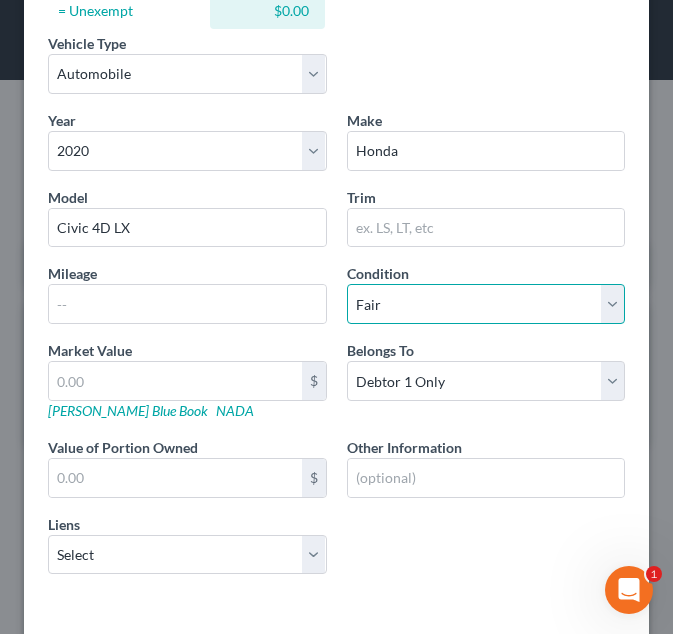 scroll, scrollTop: 331, scrollLeft: 0, axis: vertical 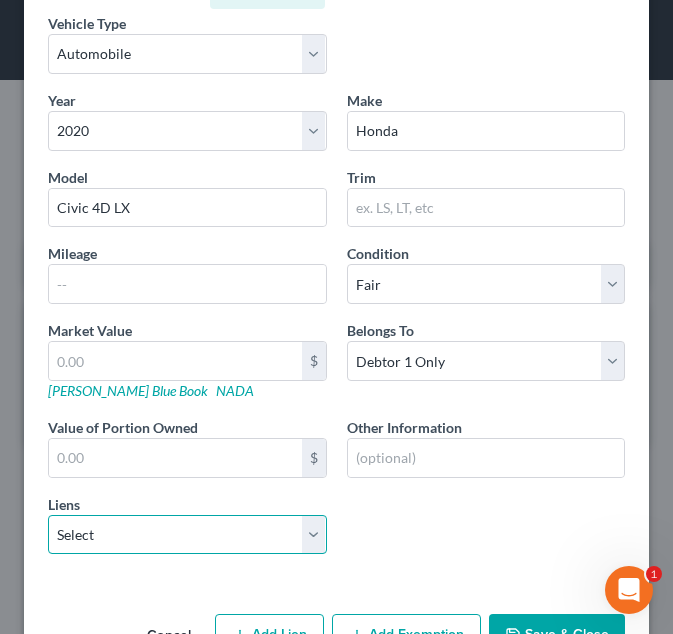 click on "Select Bank Of America - $14,636.00" at bounding box center [187, 535] 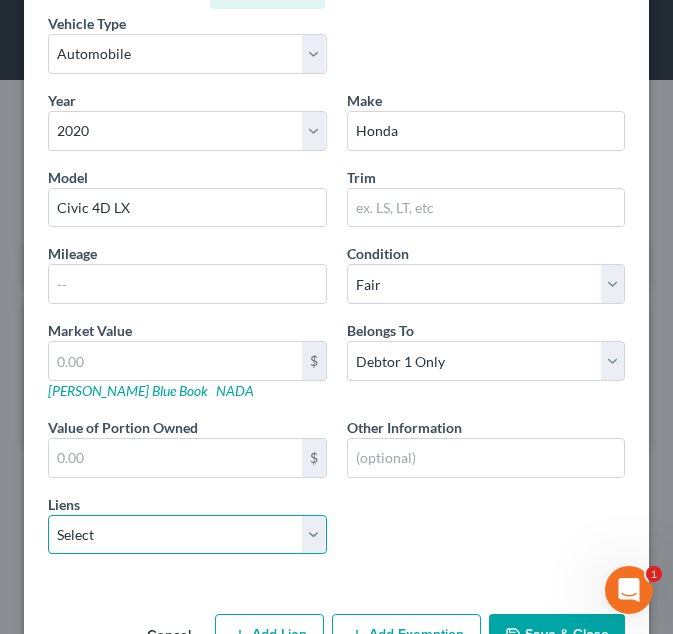select on "4" 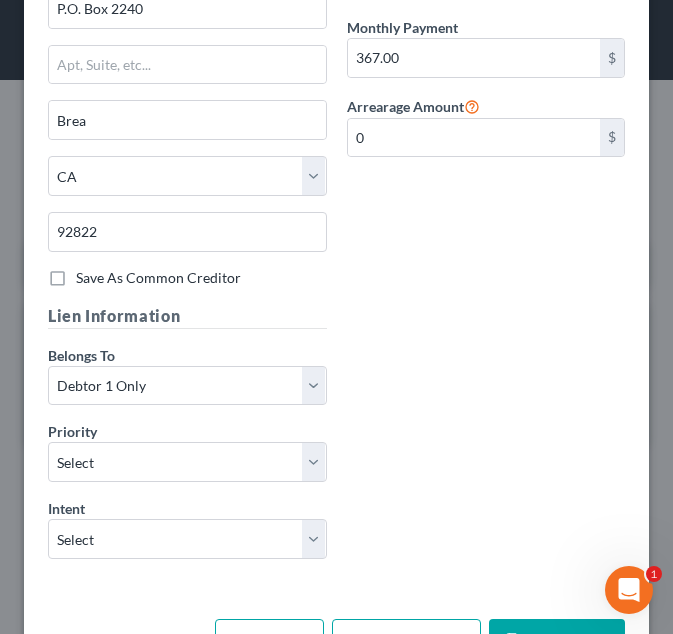 scroll, scrollTop: 1067, scrollLeft: 0, axis: vertical 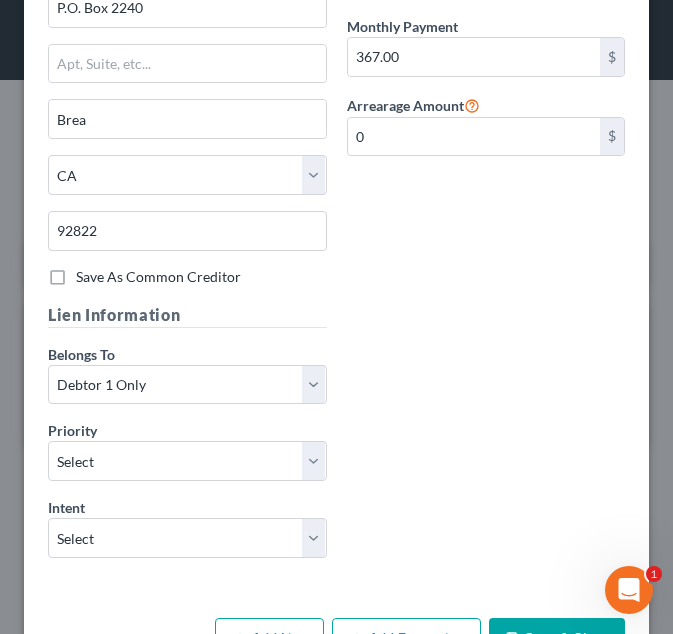 click on "Lien Information
Belongs To
*
Select Debtor 1 Only Debtor 2 Only Debtor 1 And Debtor 2 Only At Least One Of The Debtors And Another Community Property
Priority
*
Select 1st 2nd 3rd 4th 5th 6th 7th 8th 9th 10th 11th 12th 13th 14th 15th 16th 17th 18th 19th 20th 21th 22th 23th 24th 25th 26th 27th 28th 29th 30th
Intent
Select Surrender Redeem Reaffirm Avoid Other" at bounding box center [187, 438] 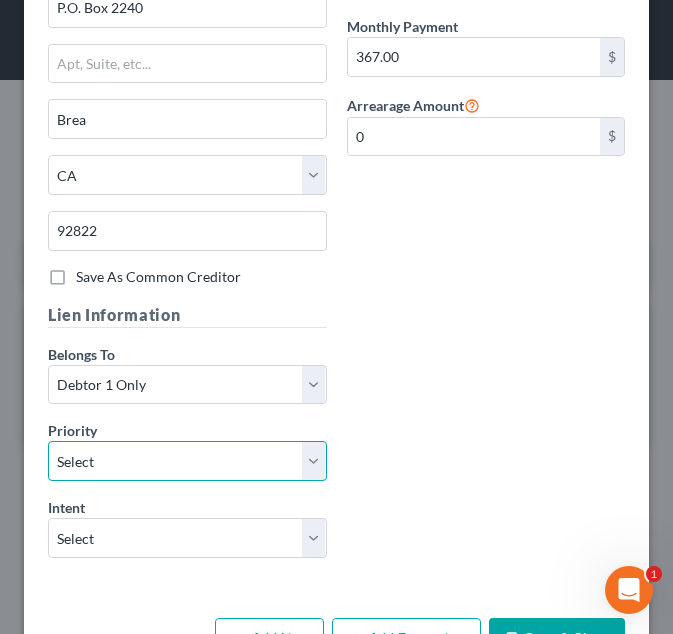 click on "Select 1st 2nd 3rd 4th 5th 6th 7th 8th 9th 10th 11th 12th 13th 14th 15th 16th 17th 18th 19th 20th 21th 22th 23th 24th 25th 26th 27th 28th 29th 30th" at bounding box center (187, 461) 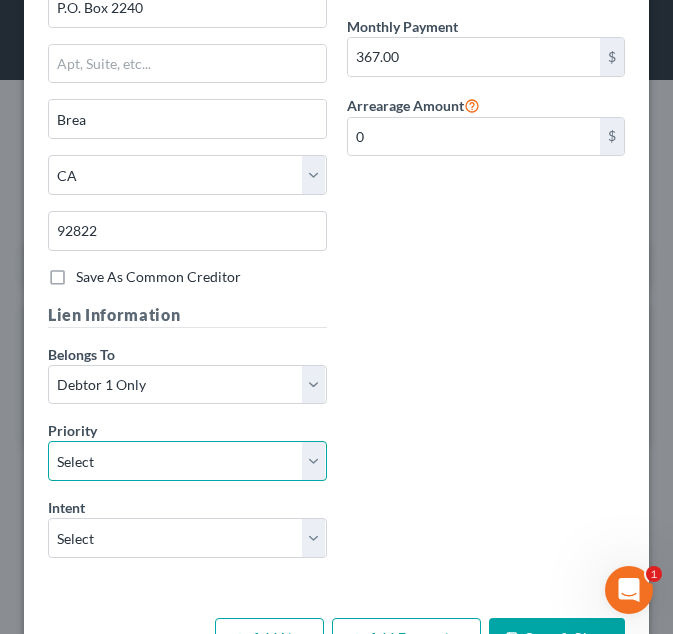 select on "0" 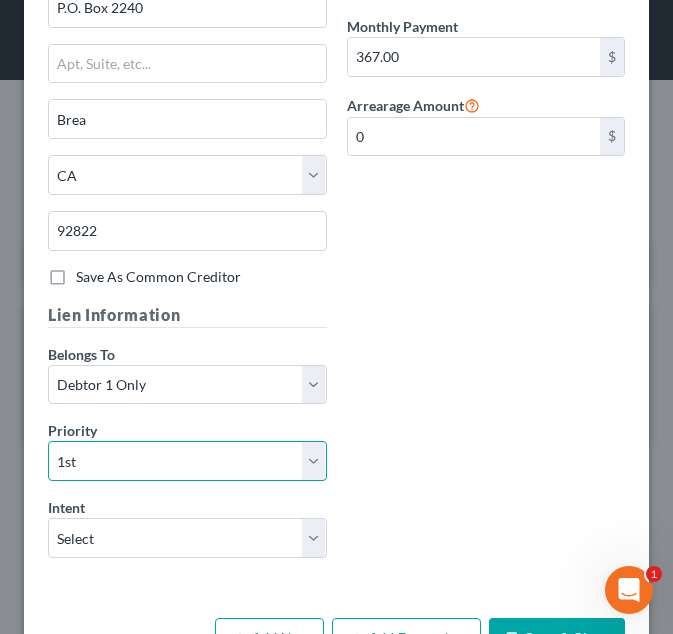 click on "Select 1st 2nd 3rd 4th 5th 6th 7th 8th 9th 10th 11th 12th 13th 14th 15th 16th 17th 18th 19th 20th 21th 22th 23th 24th 25th 26th 27th 28th 29th 30th" at bounding box center (187, 461) 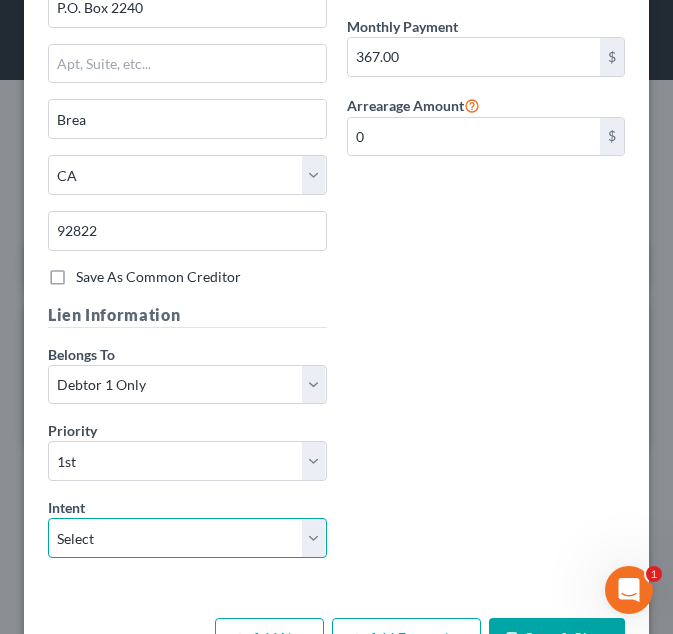 click on "Select Surrender Redeem Reaffirm Avoid Other" at bounding box center (187, 538) 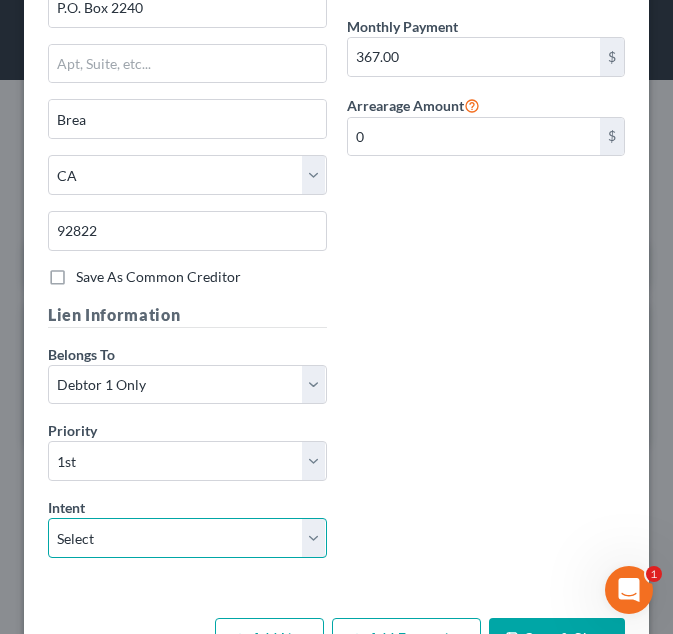 select on "2" 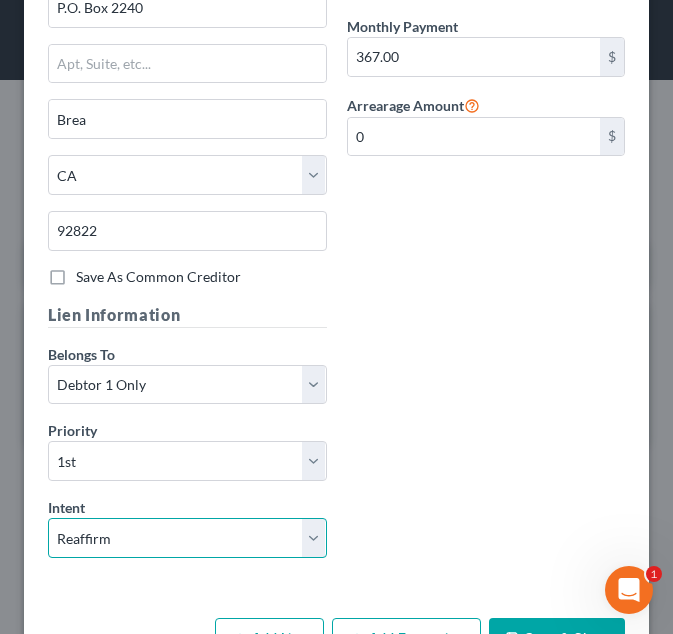 click on "Select Surrender Redeem Reaffirm Avoid Other" at bounding box center [187, 538] 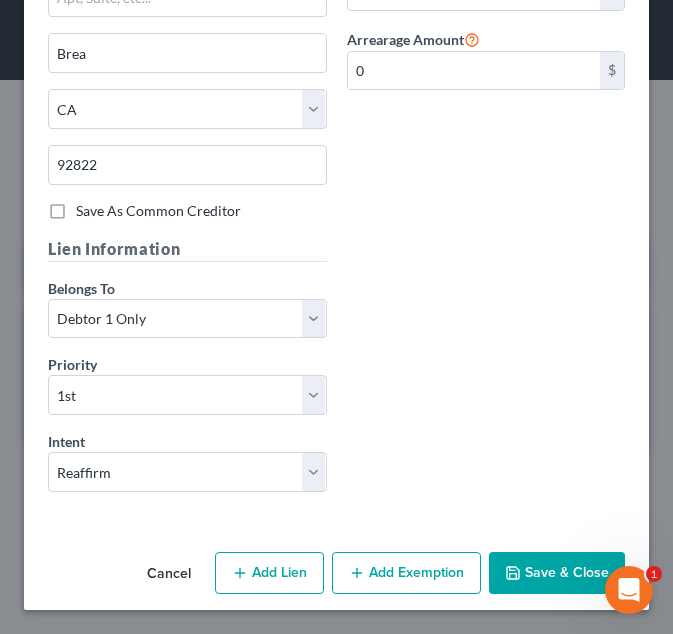 click 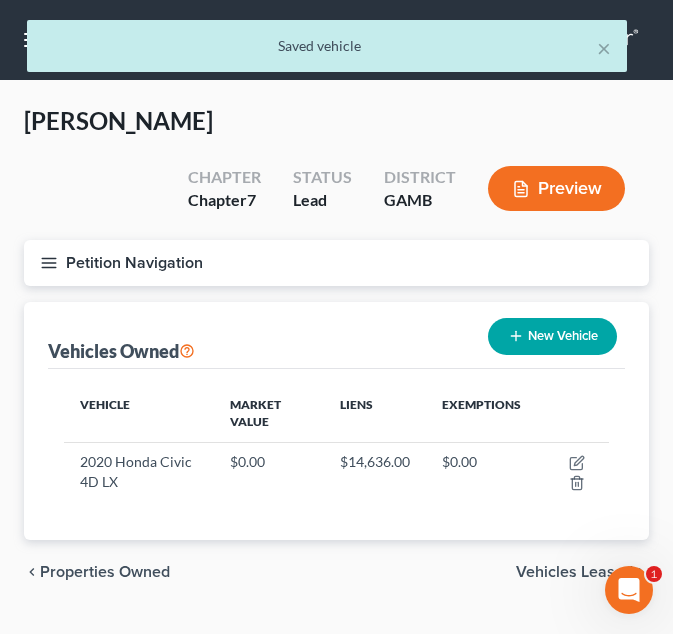click on "chevron_left
Properties Owned
Vehicles Leased
chevron_right" at bounding box center (336, 572) 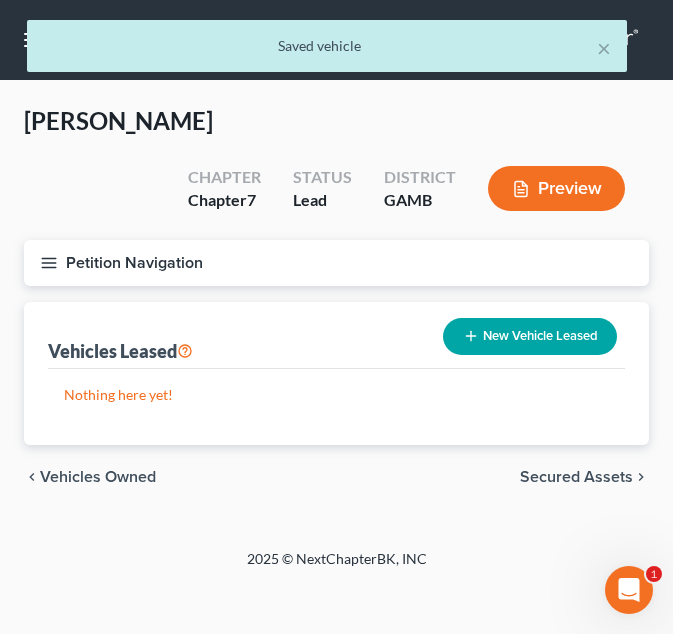 click on "Secured Assets" at bounding box center (576, 477) 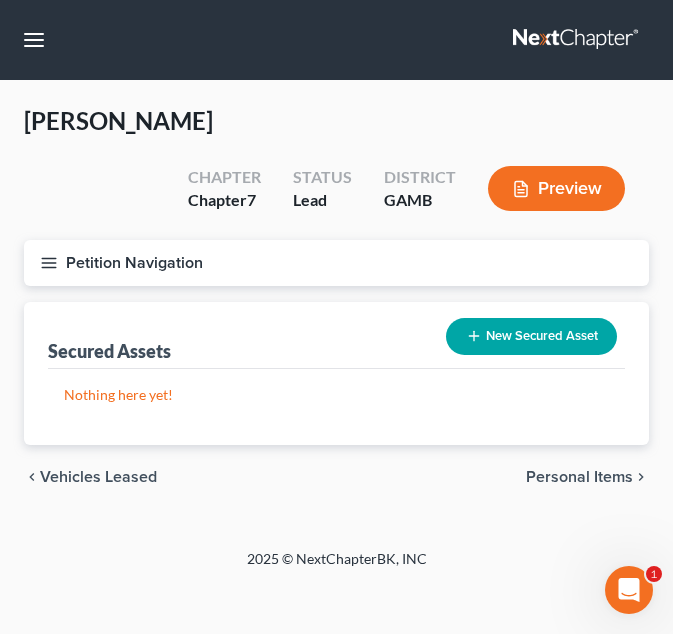 click on "Personal Items" at bounding box center (579, 477) 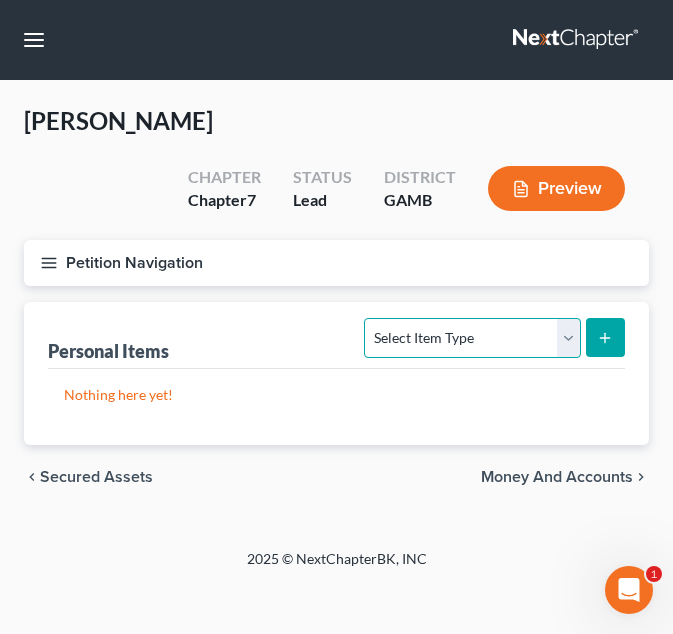 click on "Select Item Type Clothing Collectibles Of Value Electronics Firearms Household Goods Jewelry Other Pet(s) Sports & Hobby Equipment" at bounding box center [472, 338] 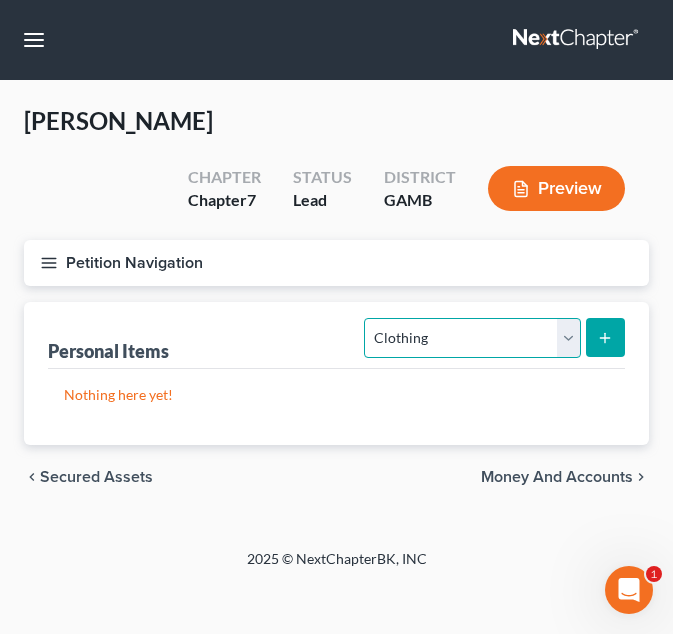 click on "Select Item Type Clothing Collectibles Of Value Electronics Firearms Household Goods Jewelry Other Pet(s) Sports & Hobby Equipment" at bounding box center [472, 338] 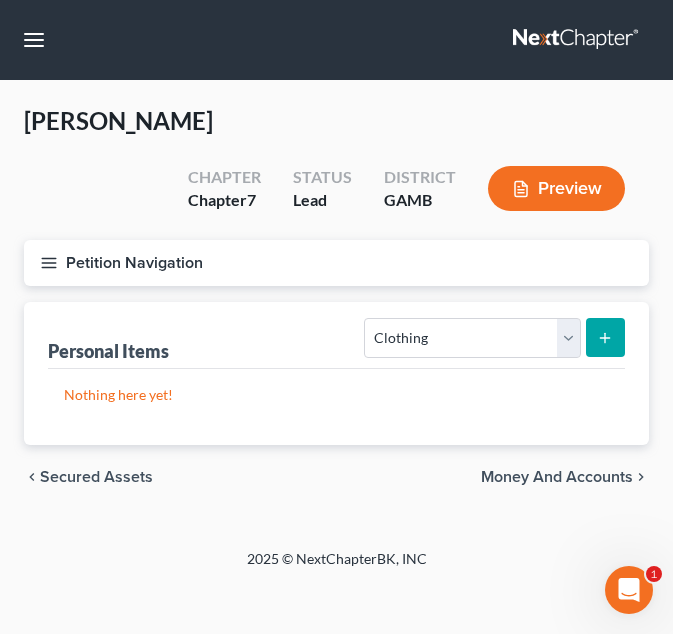 click 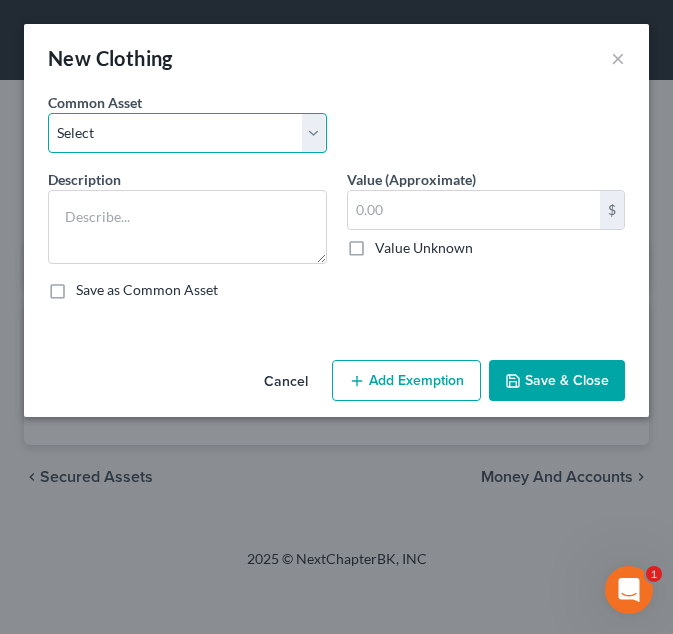 click on "Select Debtor's Clothing Debtor's Clothing" at bounding box center [187, 133] 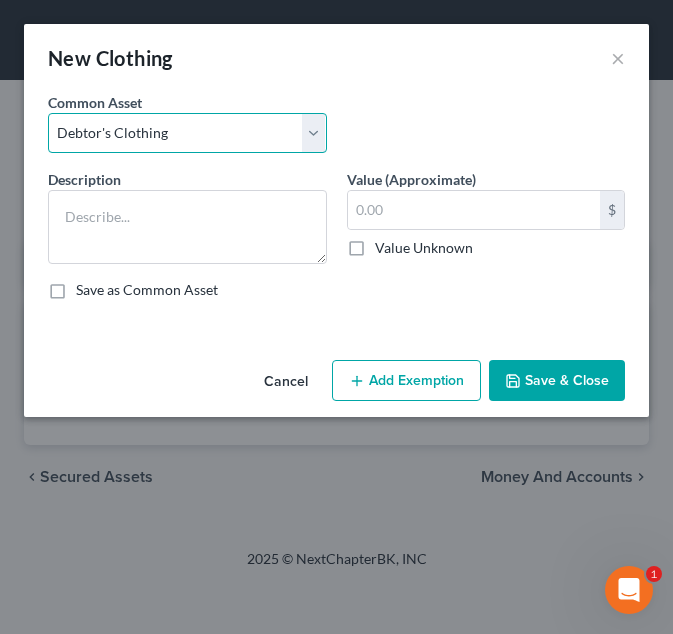 click on "Select Debtor's Clothing Debtor's Clothing" at bounding box center [187, 133] 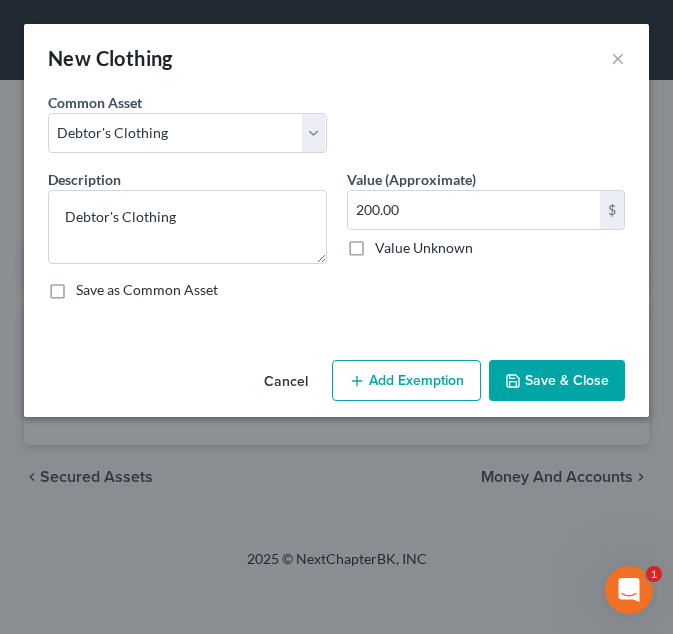 click on "Add Exemption" at bounding box center (406, 381) 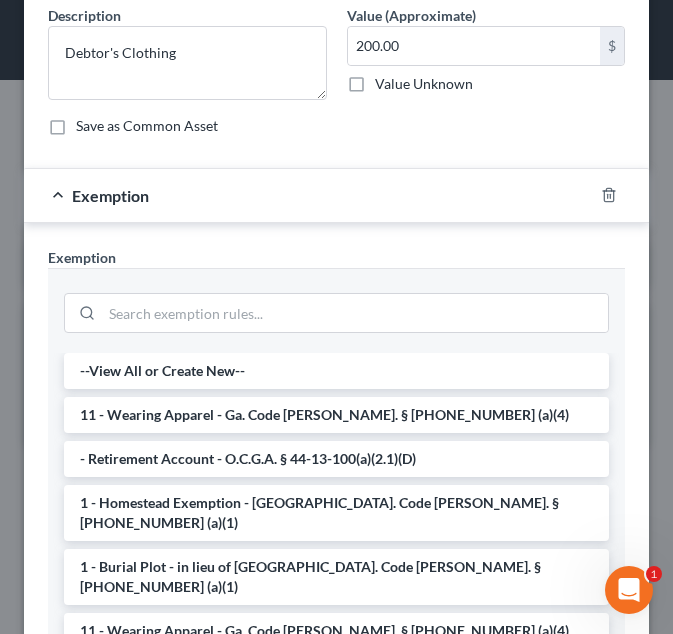 scroll, scrollTop: 171, scrollLeft: 0, axis: vertical 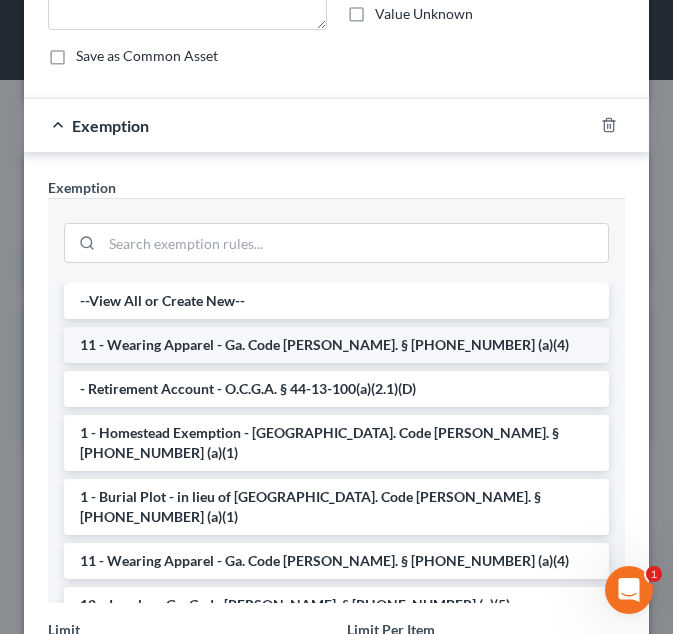 click on "11 - Wearing Apparel - Ga. Code [PERSON_NAME]. § [PHONE_NUMBER] (a)(4)" at bounding box center [336, 345] 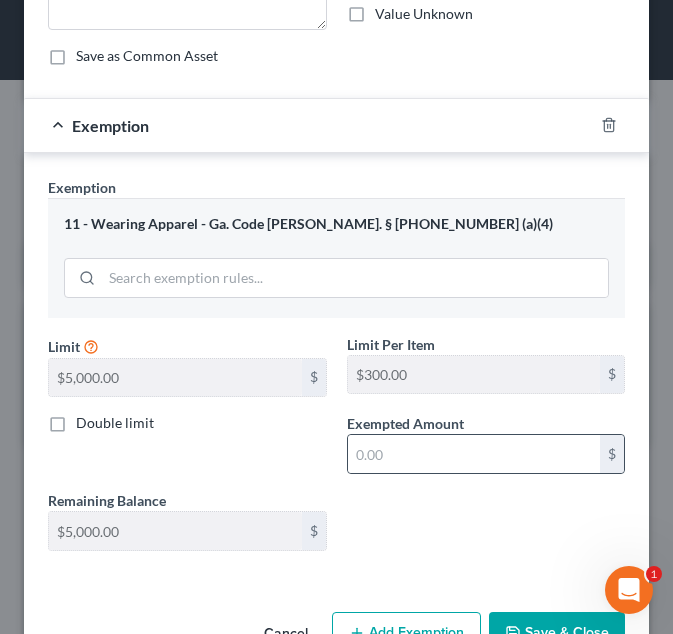 click on "$" at bounding box center [486, 454] 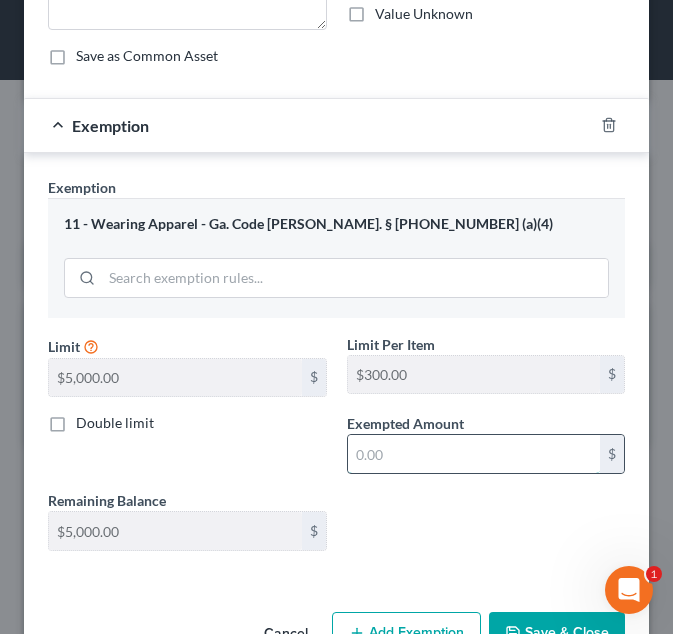 click at bounding box center (474, 454) 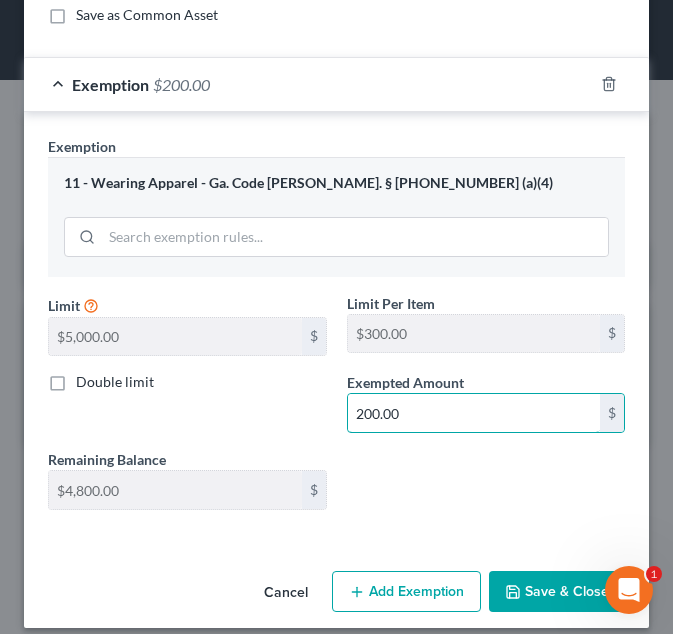 scroll, scrollTop: 293, scrollLeft: 0, axis: vertical 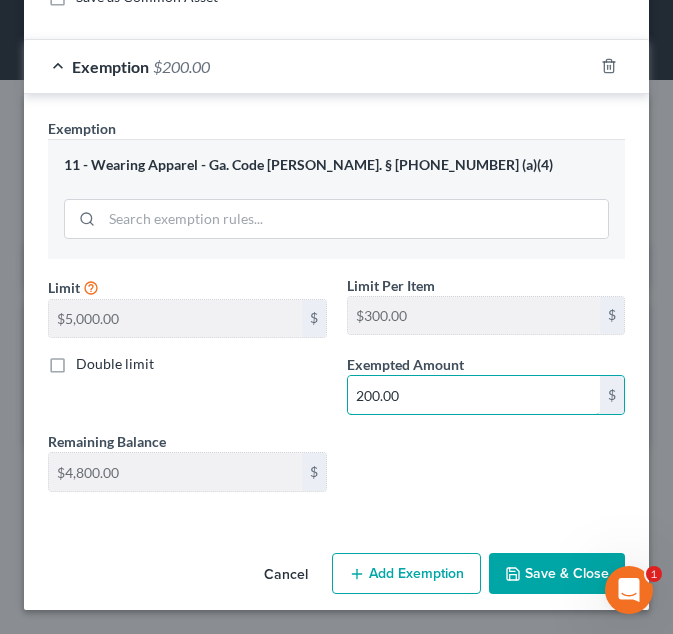 type on "200.00" 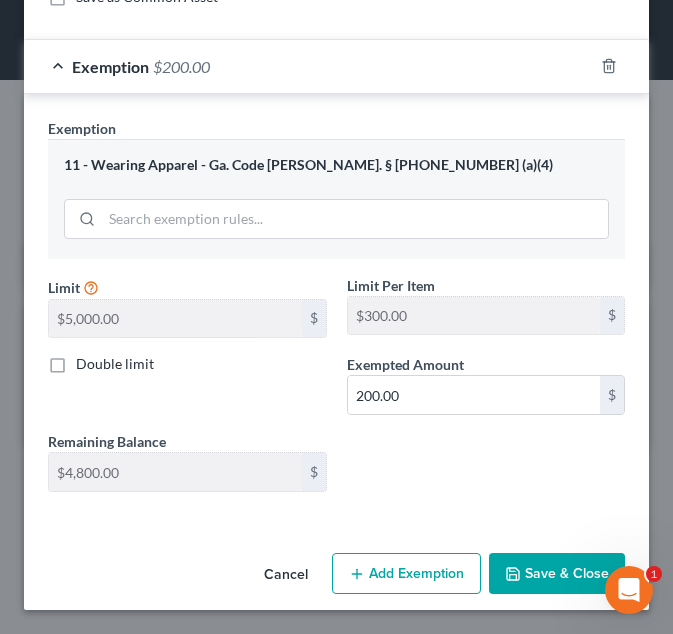 click on "Save & Close" at bounding box center (557, 574) 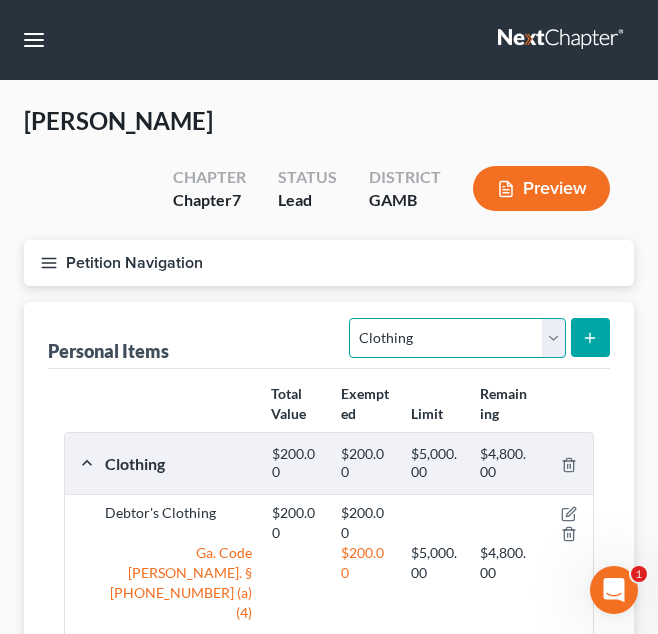 click on "Select Item Type Clothing Collectibles Of Value Electronics Firearms Household Goods Jewelry Other Pet(s) Sports & Hobby Equipment" at bounding box center (457, 338) 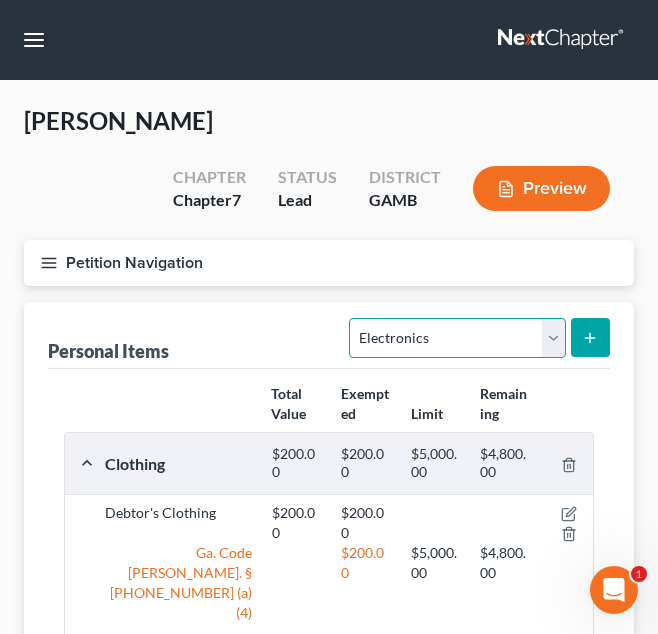 click on "Select Item Type Clothing Collectibles Of Value Electronics Firearms Household Goods Jewelry Other Pet(s) Sports & Hobby Equipment" at bounding box center (457, 338) 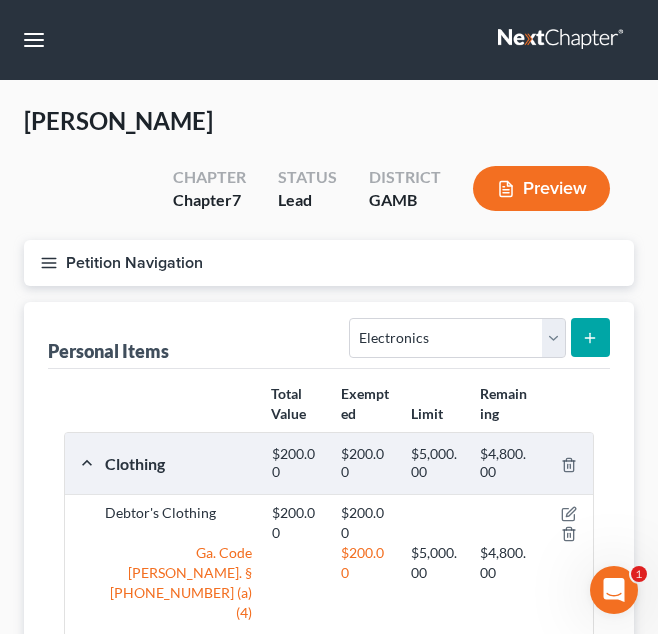 click 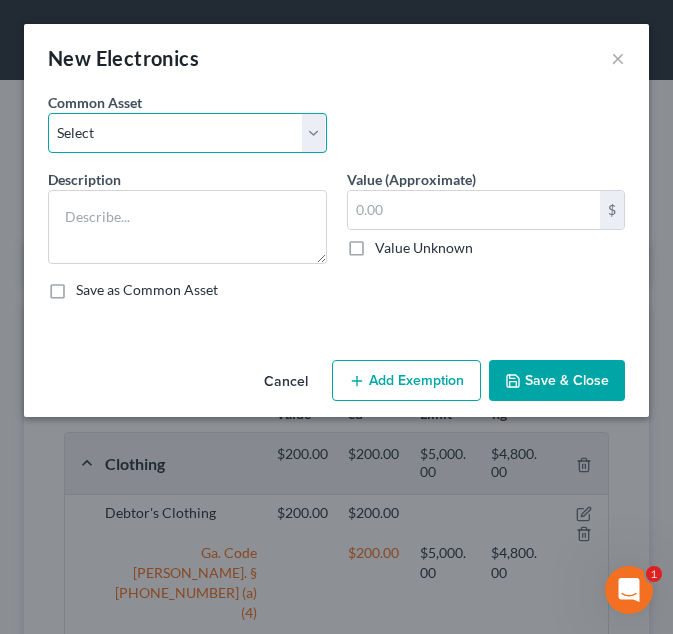 click on "Select Debtor's TV and Computer Debtor's TV and Computer Debtor's TV and Computer" at bounding box center (187, 133) 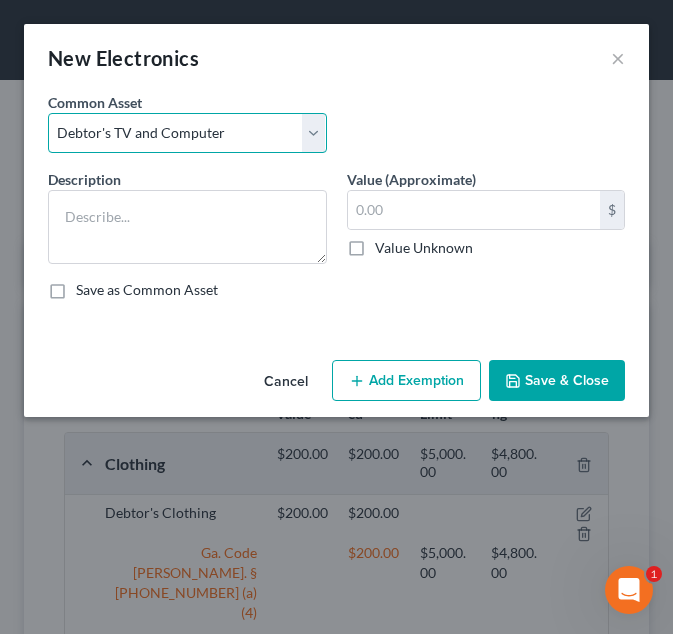 click on "Select Debtor's TV and Computer Debtor's TV and Computer Debtor's TV and Computer" at bounding box center (187, 133) 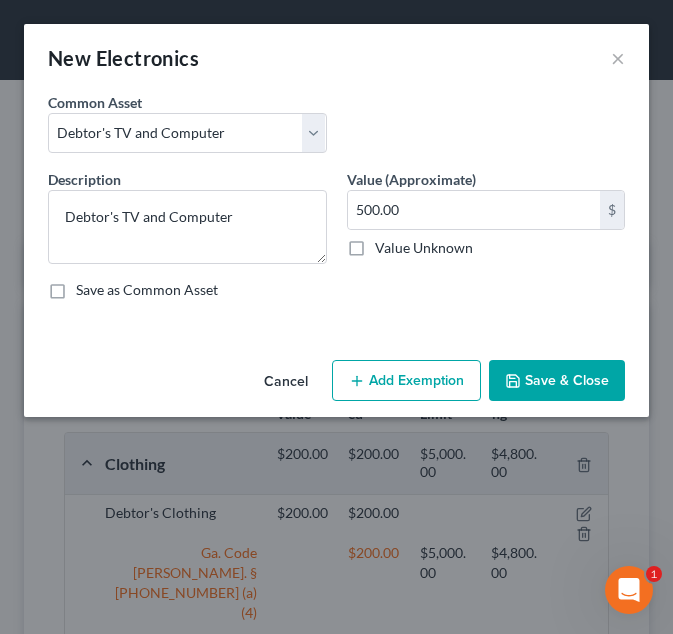 click on "Add Exemption" at bounding box center [406, 381] 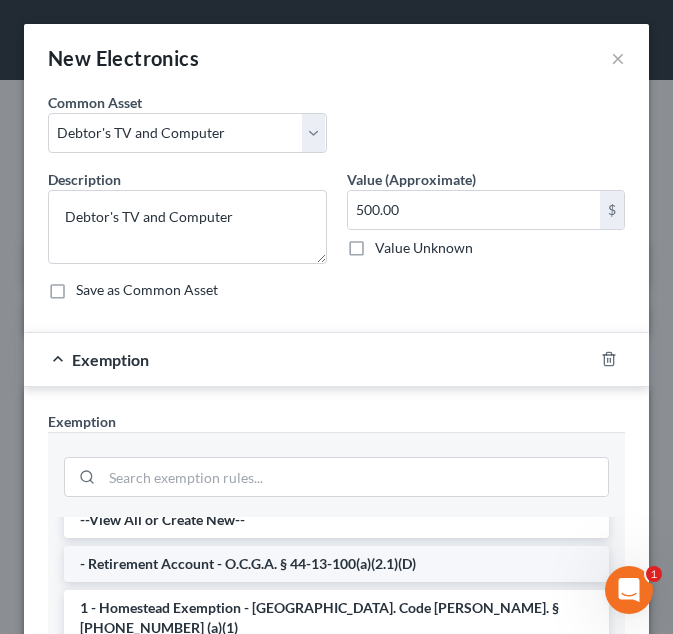 scroll, scrollTop: 16, scrollLeft: 0, axis: vertical 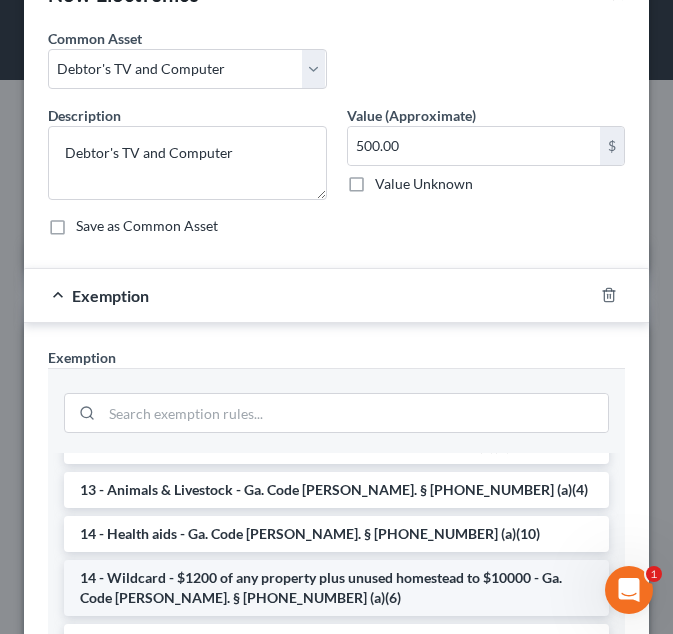 click on "14 - Wildcard -  $1200 of any property plus unused homestead to $10000 - Ga. Code [PERSON_NAME]. § [PHONE_NUMBER] (a)(6)" at bounding box center (336, 588) 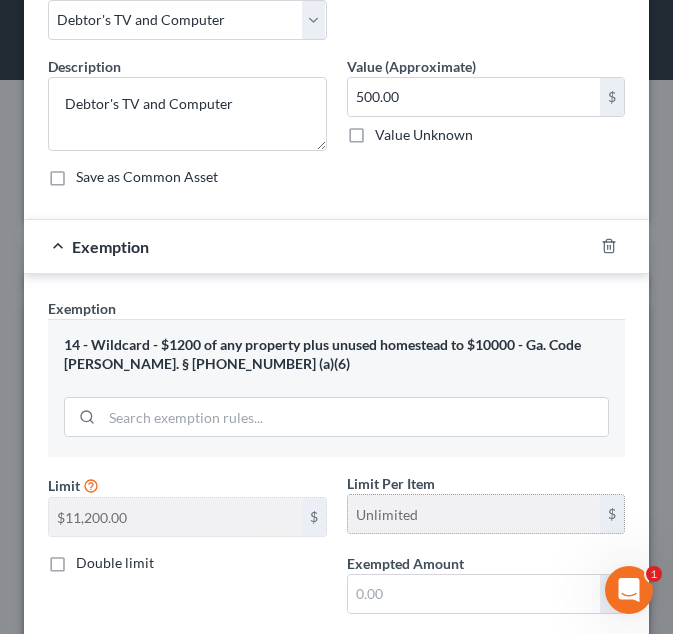 scroll, scrollTop: 114, scrollLeft: 0, axis: vertical 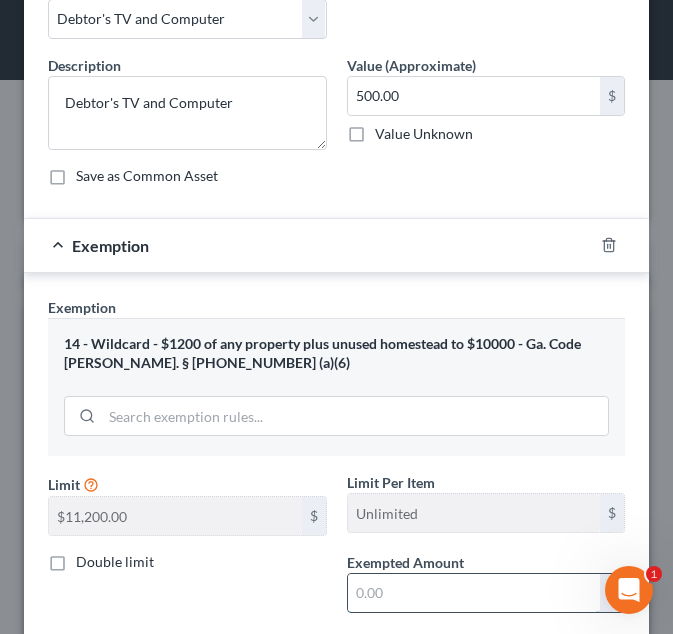 click at bounding box center (474, 593) 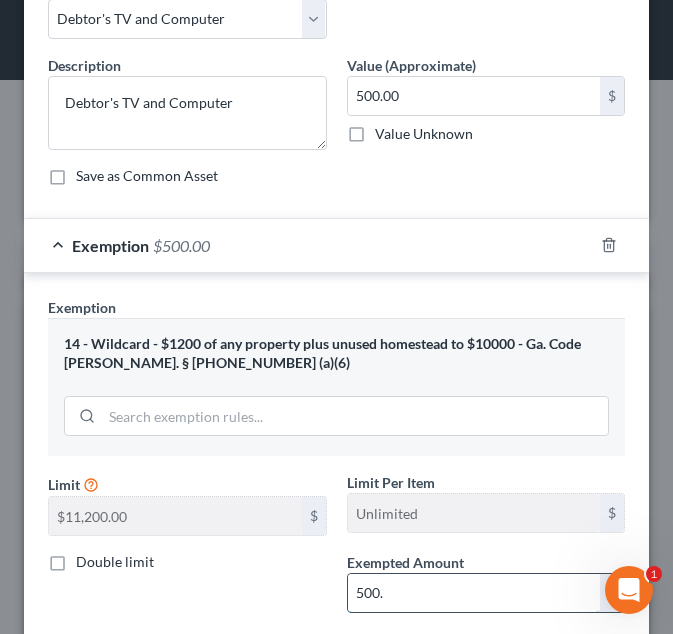 click on "500." at bounding box center (474, 593) 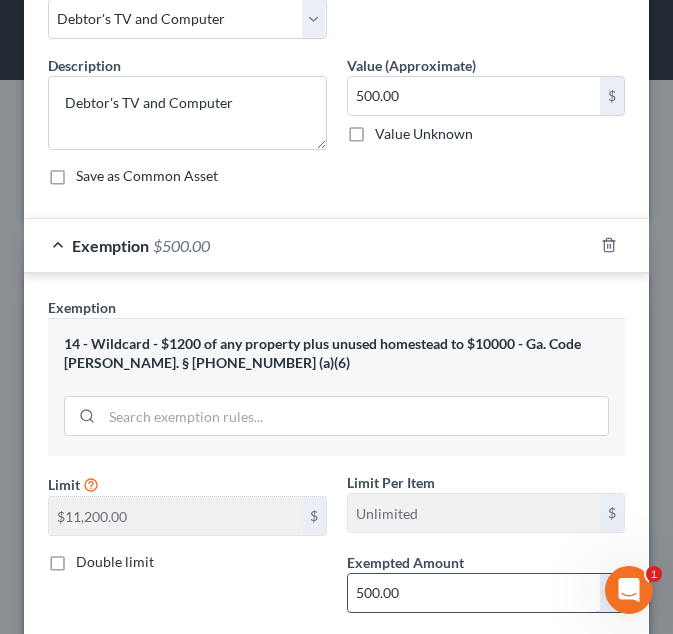 scroll, scrollTop: 312, scrollLeft: 0, axis: vertical 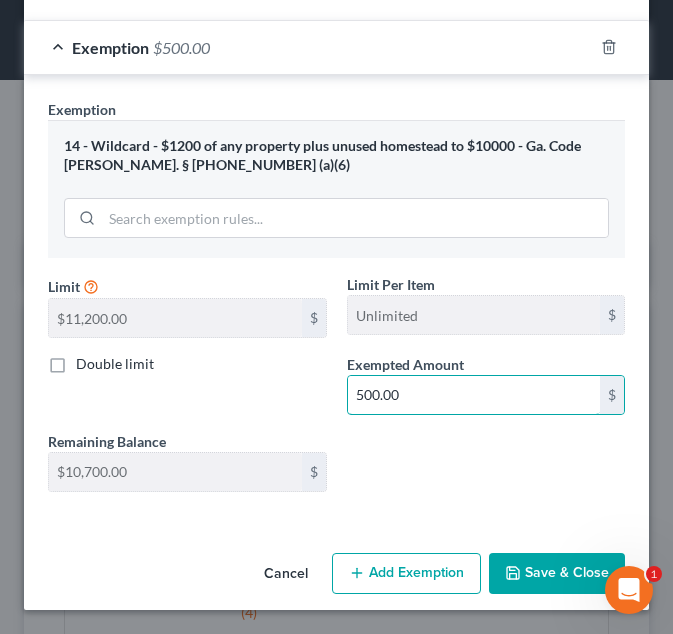 type on "500.00" 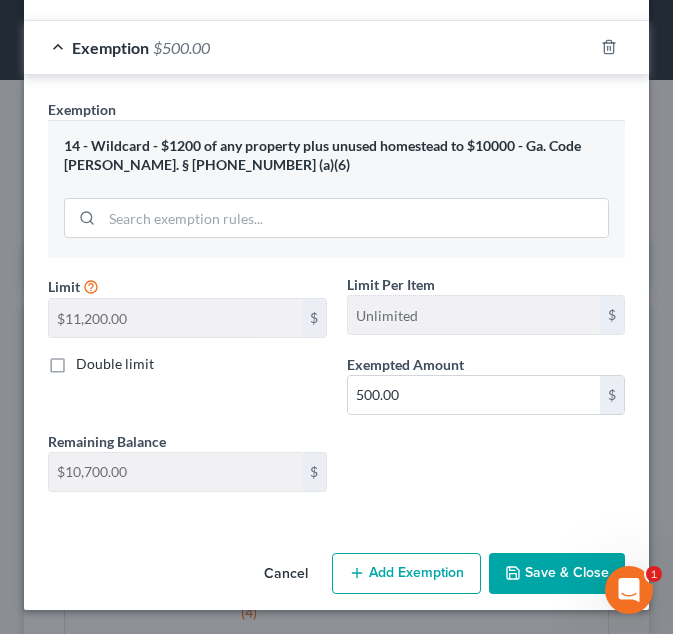 click on "Save & Close" at bounding box center [557, 574] 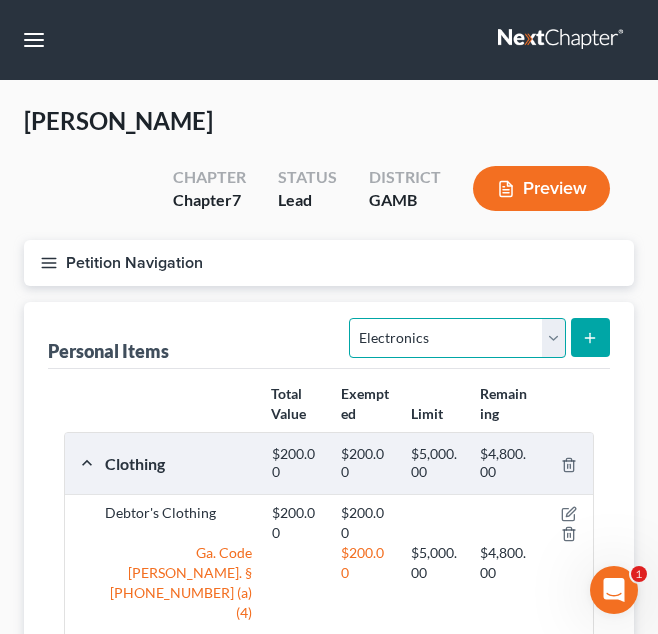 click on "Select Item Type Clothing Collectibles Of Value Electronics Firearms Household Goods Jewelry Other Pet(s) Sports & Hobby Equipment" at bounding box center [457, 338] 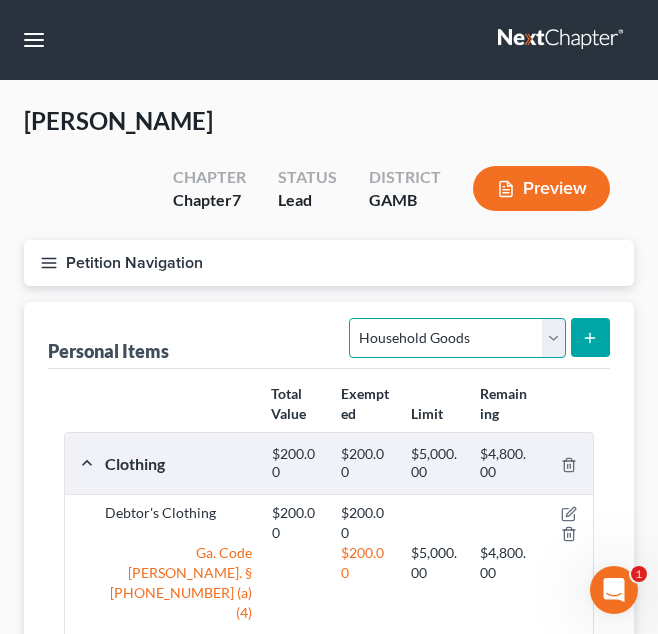 click on "Select Item Type Clothing Collectibles Of Value Electronics Firearms Household Goods Jewelry Other Pet(s) Sports & Hobby Equipment" at bounding box center [457, 338] 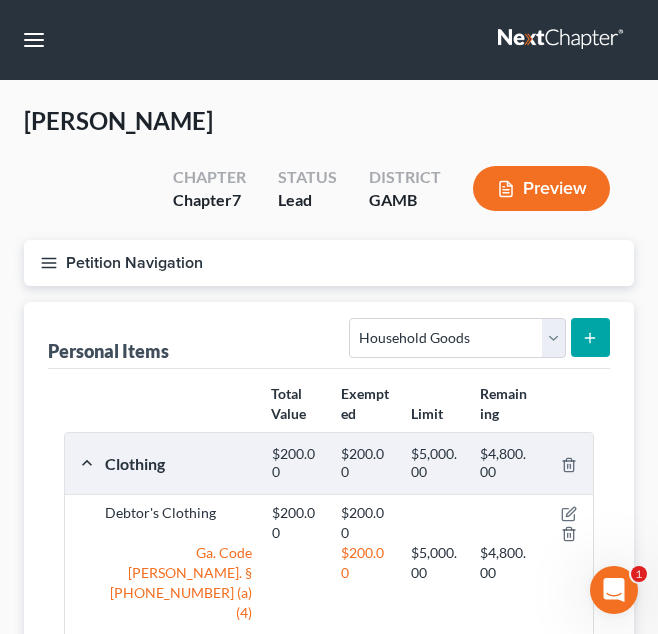 click 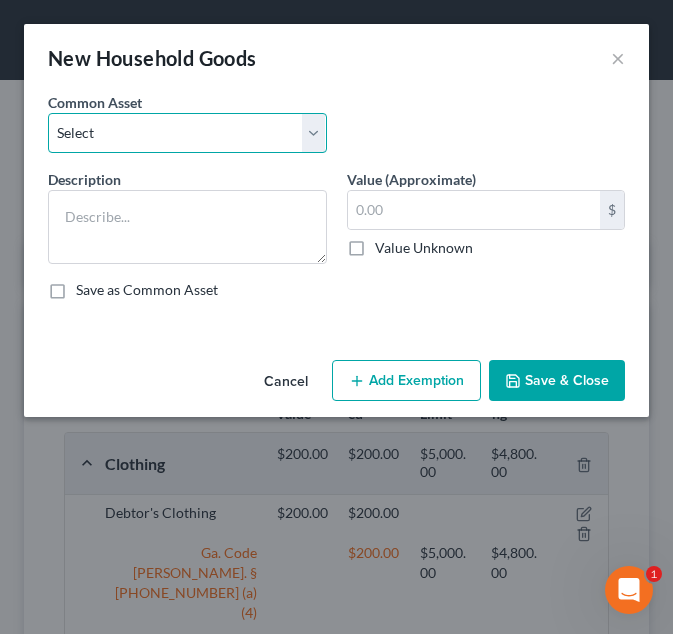click on "Select Debtor's Furniture Debtor's Furniture" at bounding box center (187, 133) 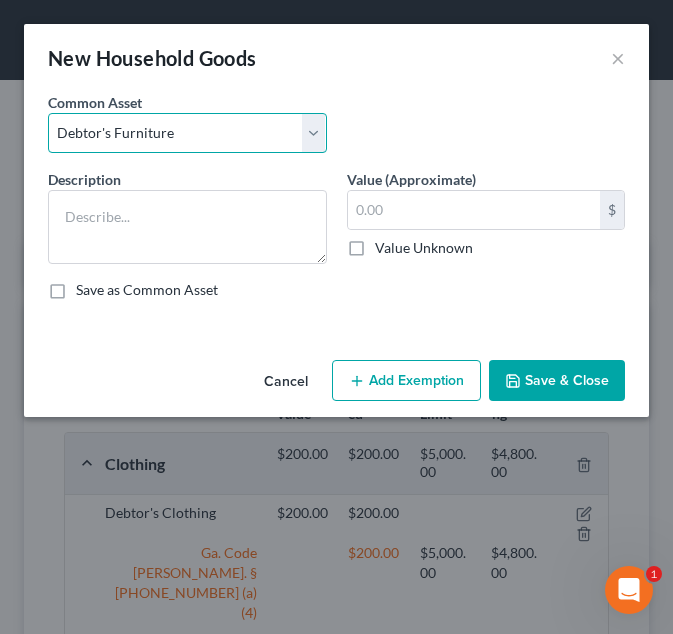 click on "Select Debtor's Furniture Debtor's Furniture" at bounding box center (187, 133) 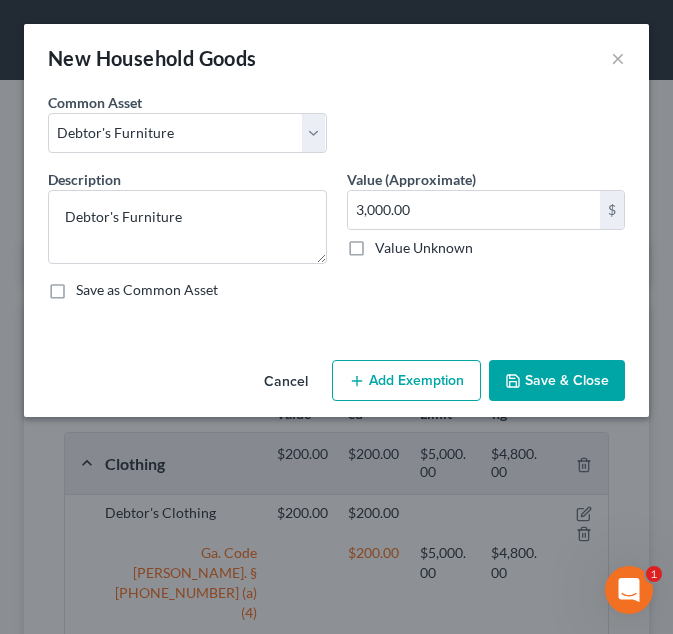 click on "Add Exemption" at bounding box center [406, 381] 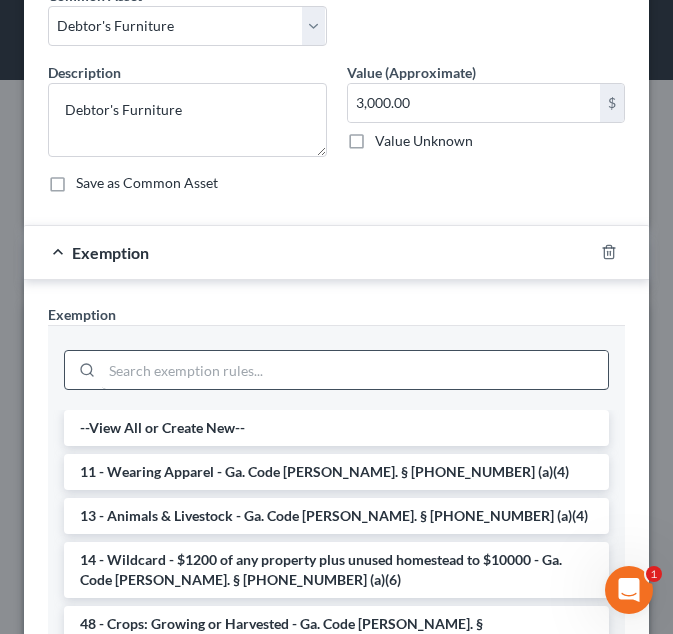 scroll, scrollTop: 138, scrollLeft: 0, axis: vertical 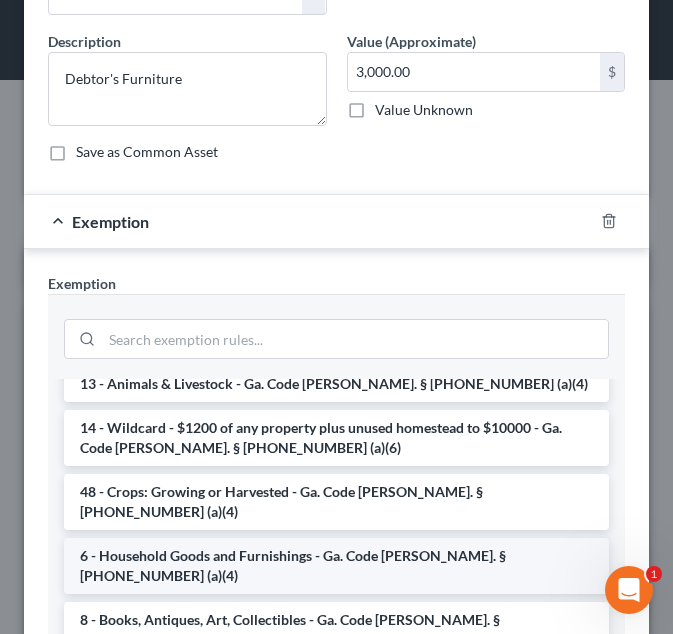 click on "6 - Household Goods and Furnishings - Ga. Code [PERSON_NAME]. § [PHONE_NUMBER] (a)(4)" at bounding box center (336, 566) 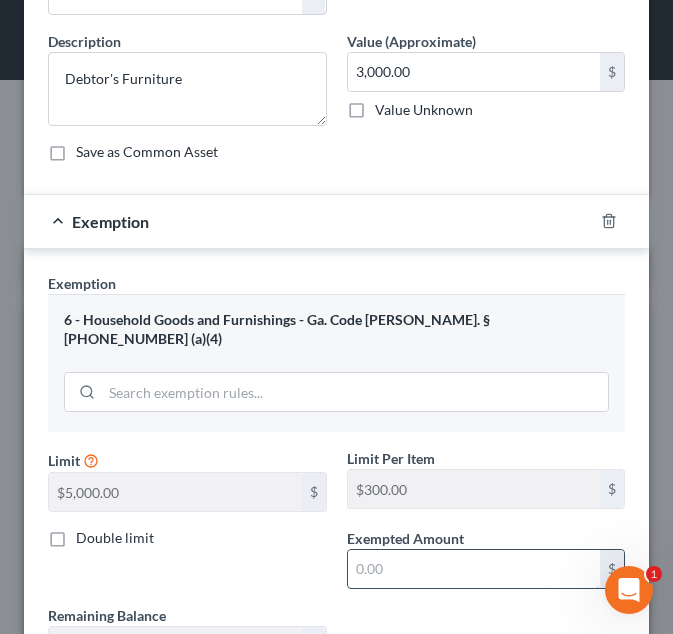 click at bounding box center [474, 569] 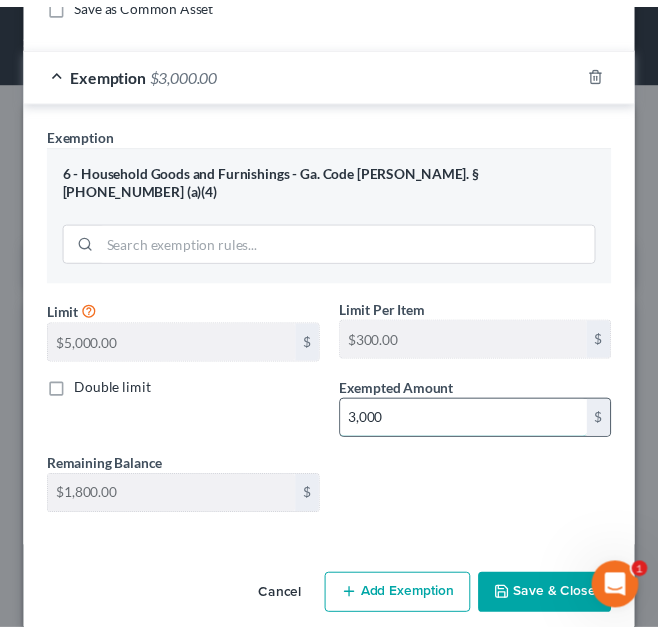 scroll, scrollTop: 293, scrollLeft: 0, axis: vertical 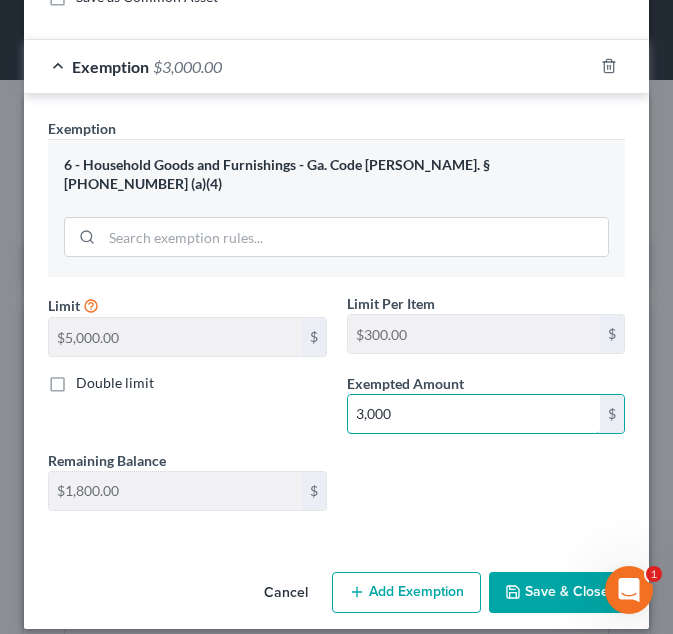 type on "3,000" 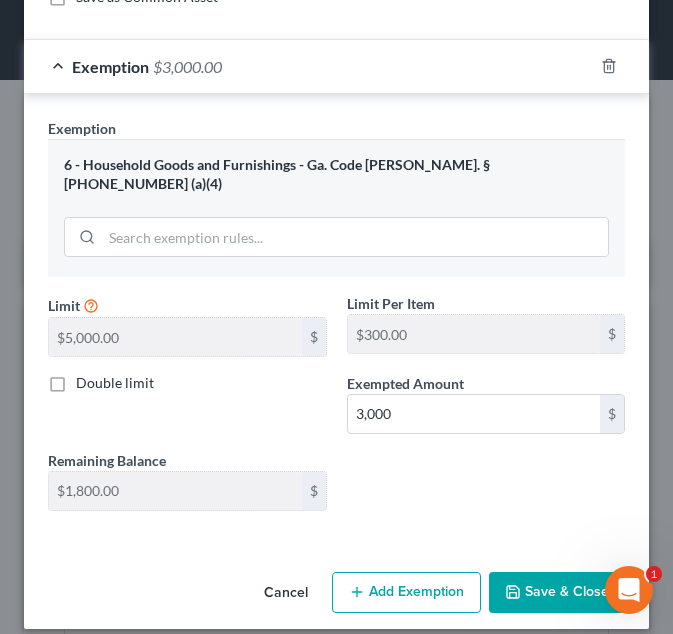 click on "Save & Close" at bounding box center [557, 593] 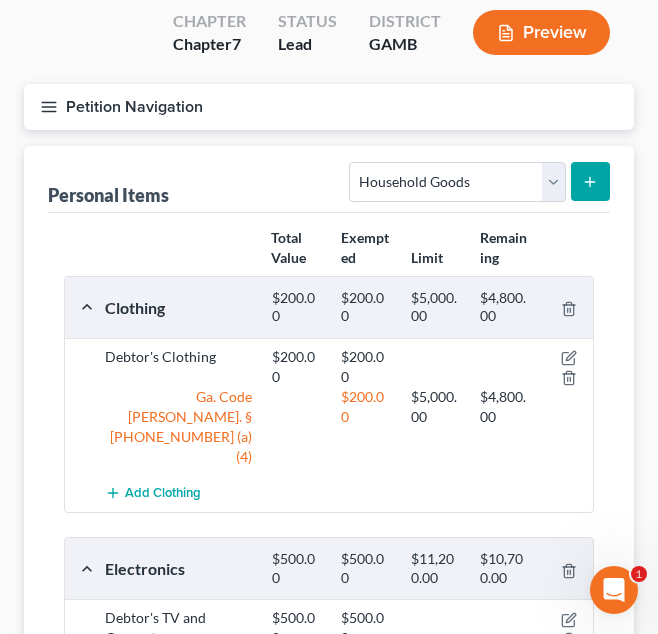 scroll, scrollTop: 626, scrollLeft: 0, axis: vertical 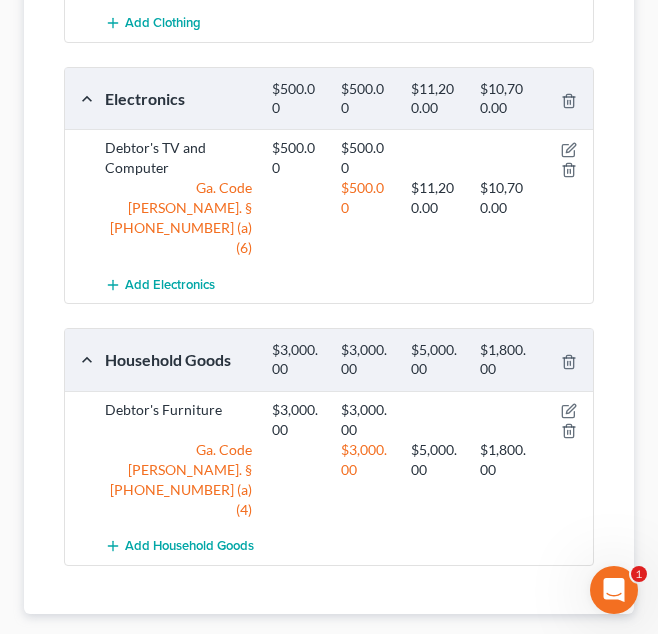 click on "Money and Accounts" at bounding box center (542, 646) 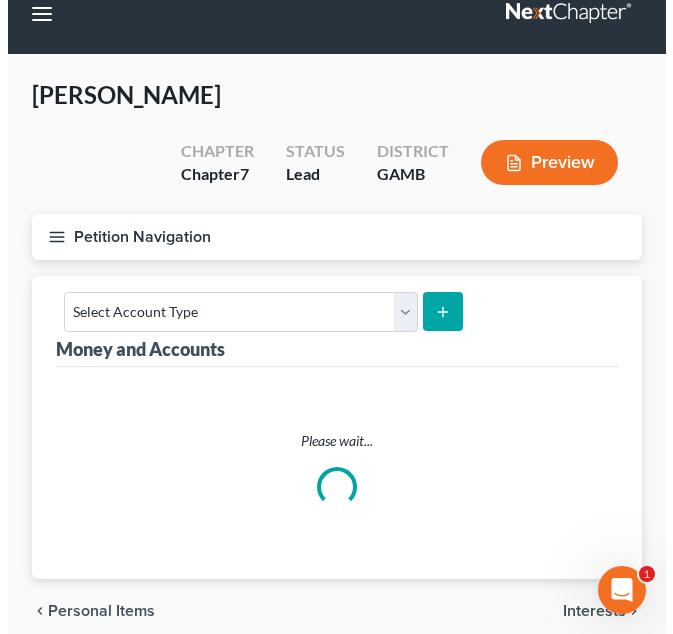 scroll, scrollTop: 0, scrollLeft: 0, axis: both 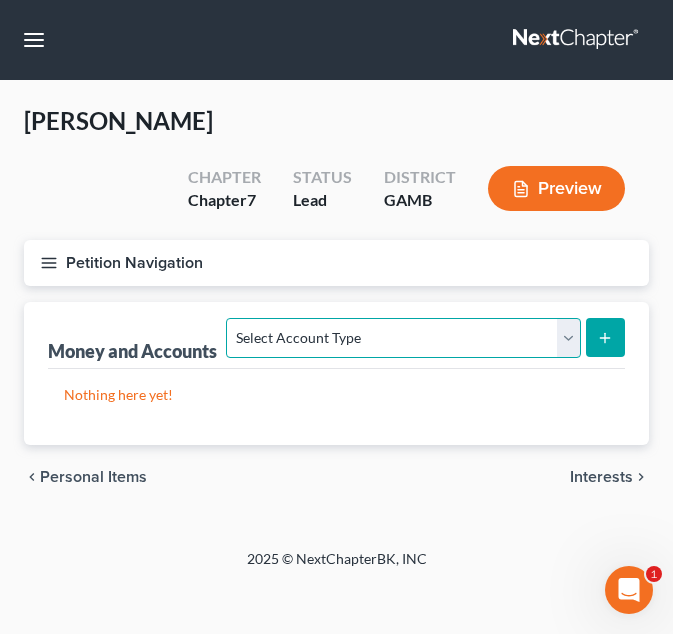 click on "Select Account Type Brokerage Cash on Hand Certificates of Deposit Checking Account Money Market Other (Credit Union, Health Savings Account, etc) Safe Deposit Box Savings Account Security Deposits or Prepayments" at bounding box center [403, 338] 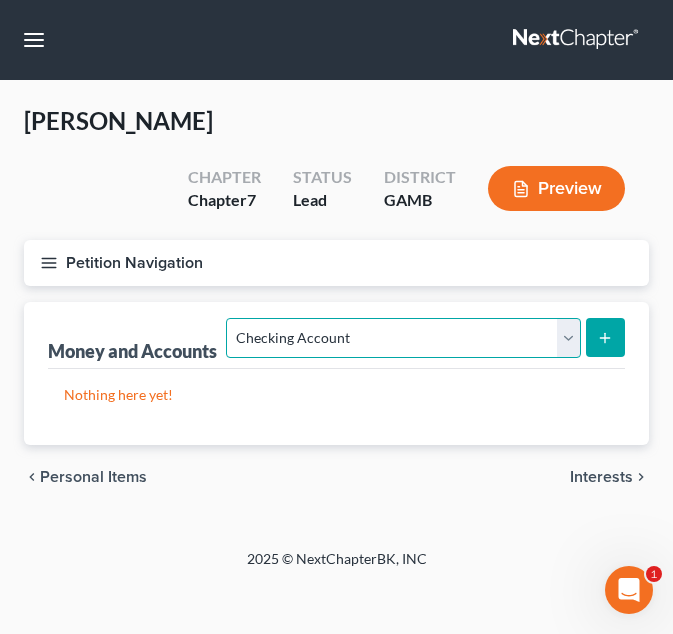 click on "Select Account Type Brokerage Cash on Hand Certificates of Deposit Checking Account Money Market Other (Credit Union, Health Savings Account, etc) Safe Deposit Box Savings Account Security Deposits or Prepayments" at bounding box center [403, 338] 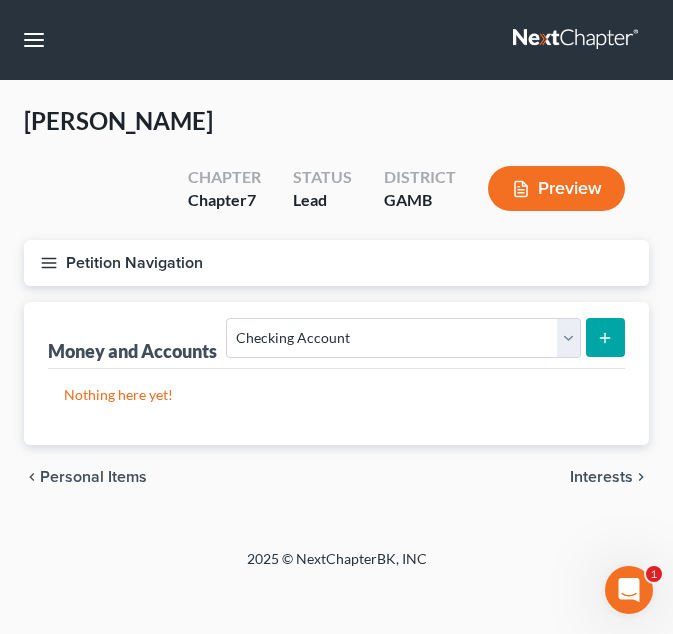 click at bounding box center (605, 337) 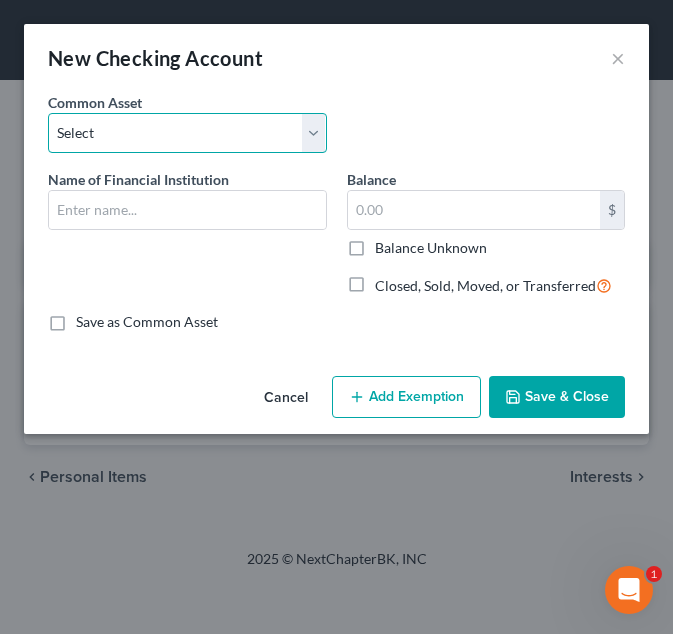 click on "Select Cadence Bank Colony Bank Chase Bank [US_STATE]’s Own Credit Union [US_STATE]’s Own Credit Union CGR Credit Union [PERSON_NAME] State Bank Robins Federal Credit Union Navy Federal Credit Union SRP Federal Credit Union SRP Credit Union [PERSON_NAME] Fargo Bank of America Delta Community Credit Union Truist Bank Ozark Bank Chime Bank Renesant Bank Mid south FCU United Bank Capital One Bank USA Bank Congressional Federal Union" at bounding box center [187, 133] 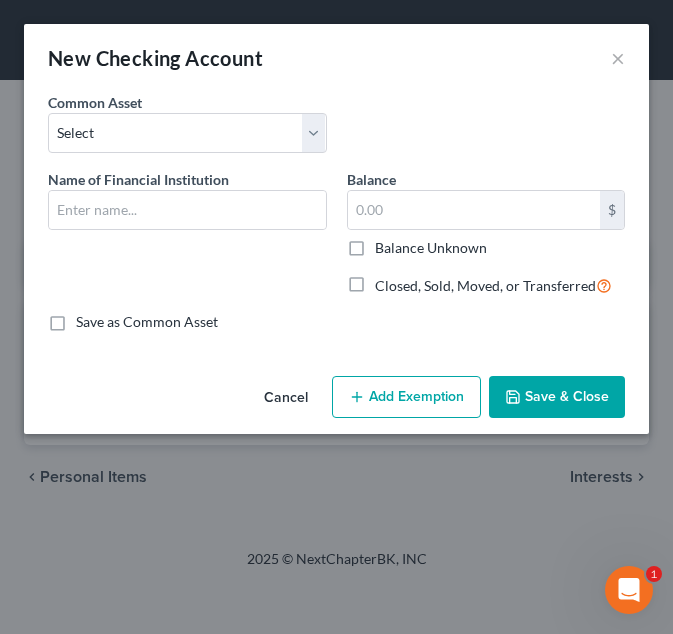 drag, startPoint x: 379, startPoint y: 137, endPoint x: 205, endPoint y: 232, distance: 198.2448 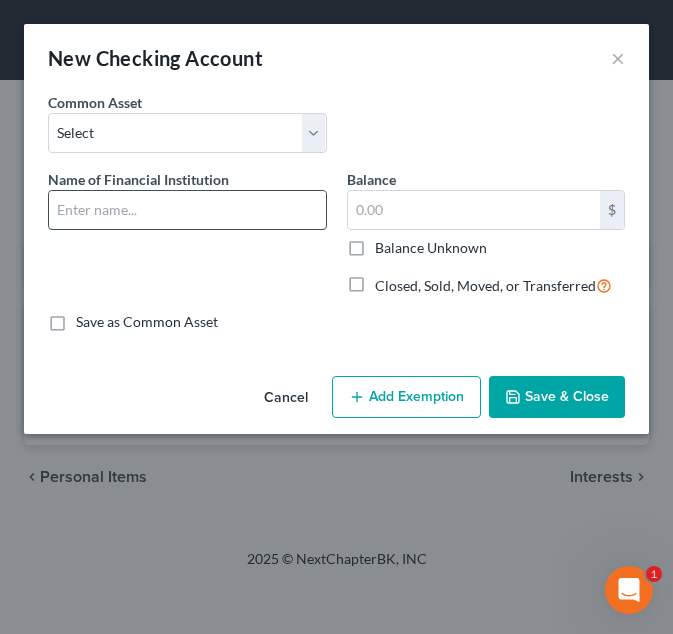 click at bounding box center (187, 210) 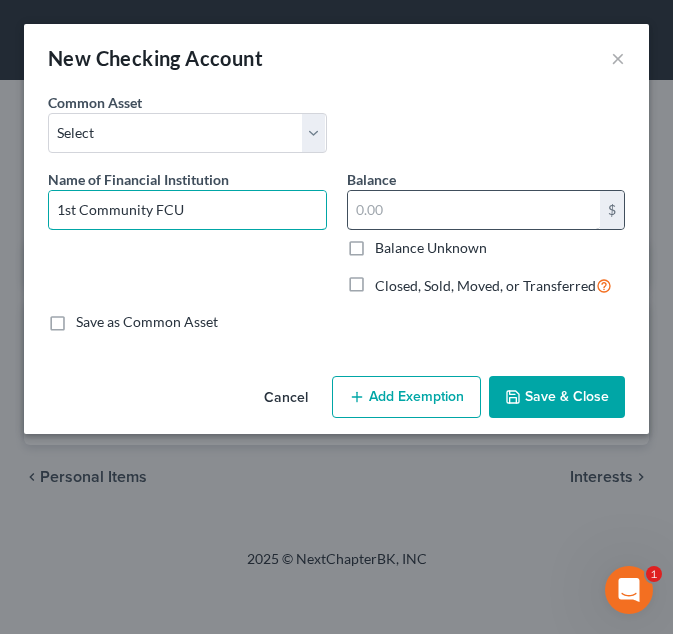 type on "1st Community FCU" 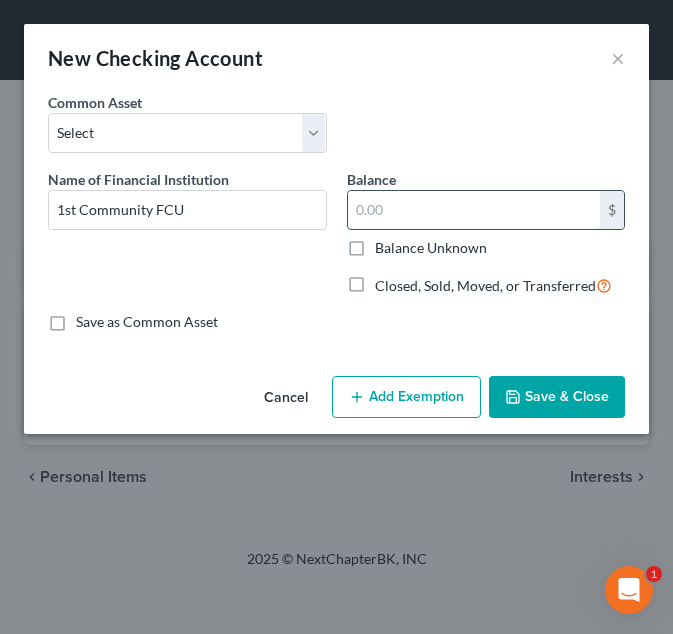 click at bounding box center [474, 210] 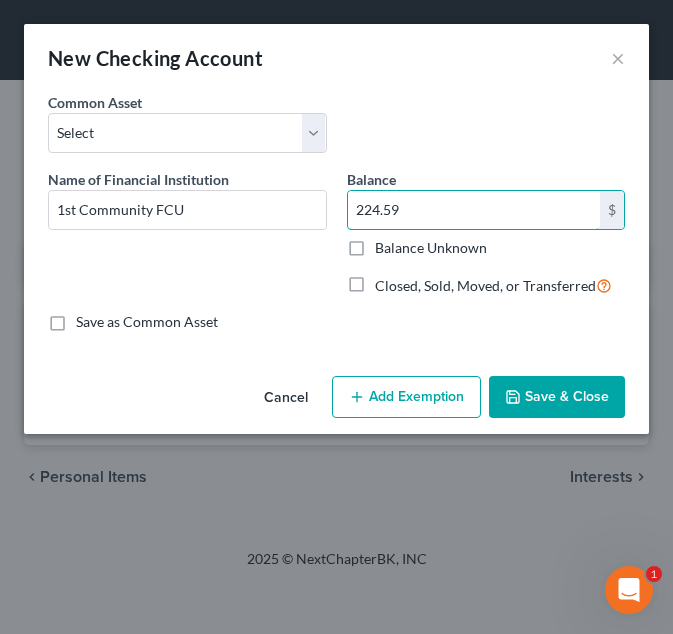 type on "224.59" 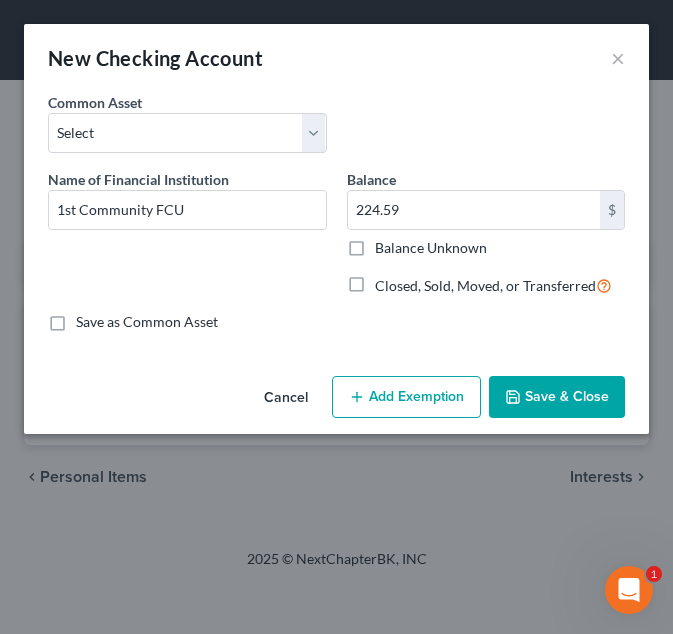 click on "Add Exemption" at bounding box center (406, 397) 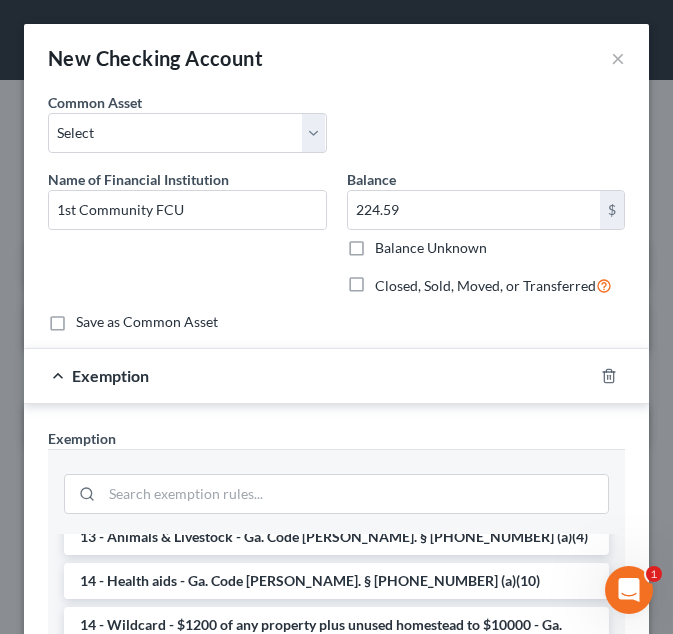 scroll, scrollTop: 320, scrollLeft: 0, axis: vertical 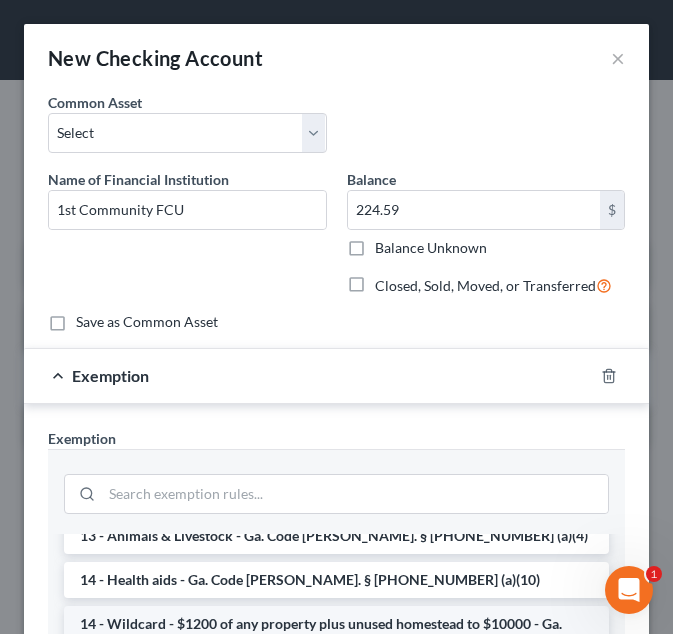 click on "14 - Wildcard -  $1200 of any property plus unused homestead to $10000 - Ga. Code [PERSON_NAME]. § [PHONE_NUMBER] (a)(6)" at bounding box center (336, 634) 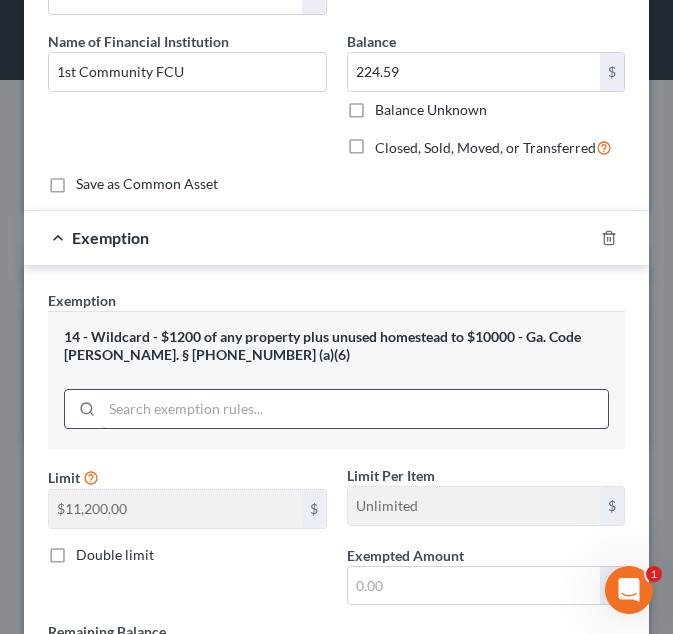 scroll, scrollTop: 176, scrollLeft: 0, axis: vertical 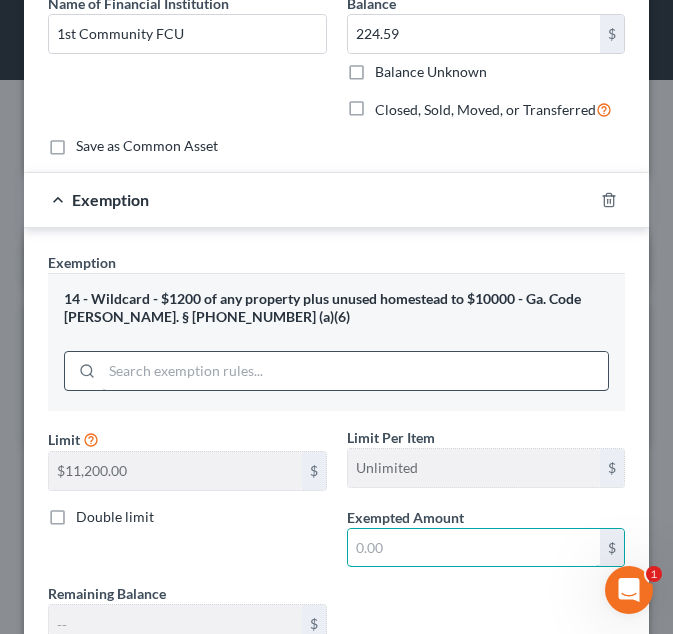 click at bounding box center [474, 548] 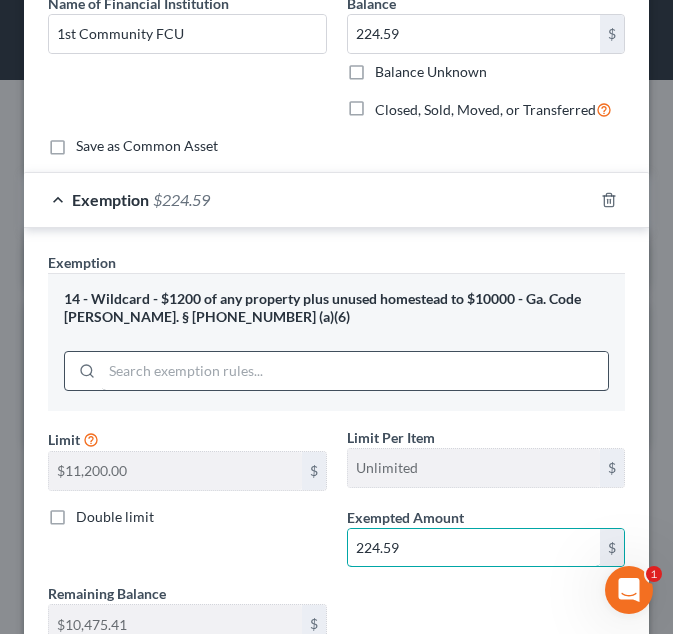 scroll, scrollTop: 329, scrollLeft: 0, axis: vertical 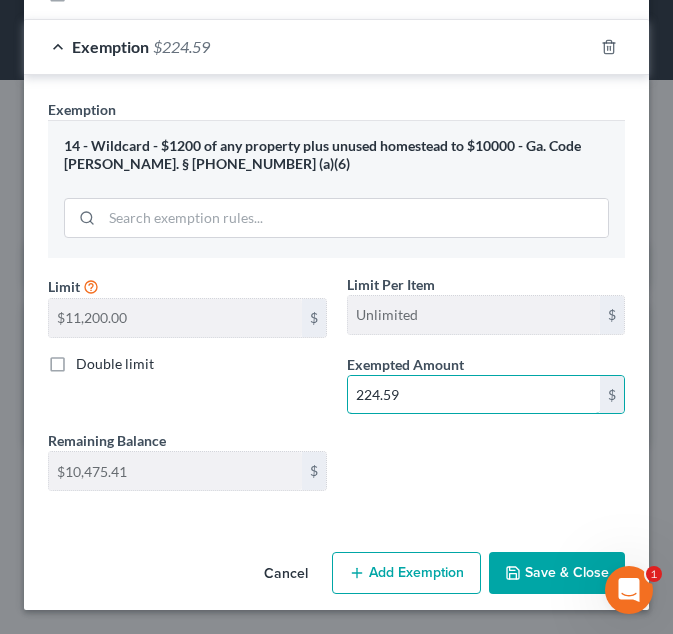 type on "224.59" 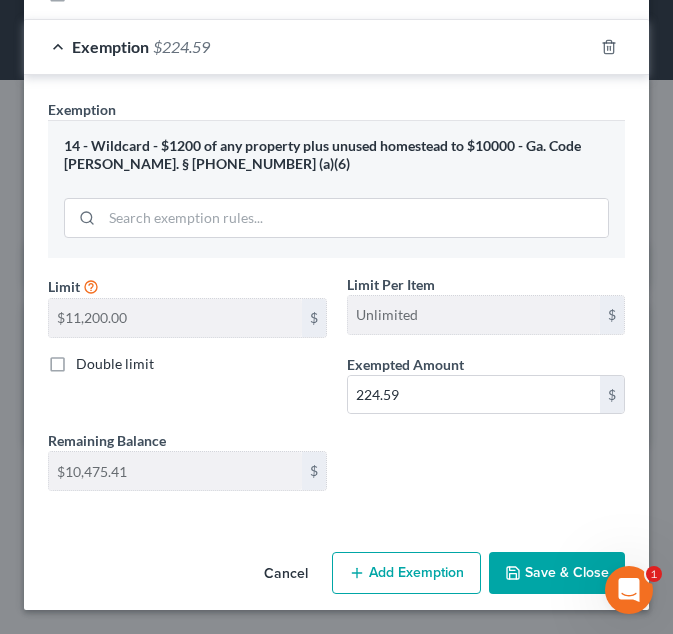 click on "Save & Close" at bounding box center [557, 573] 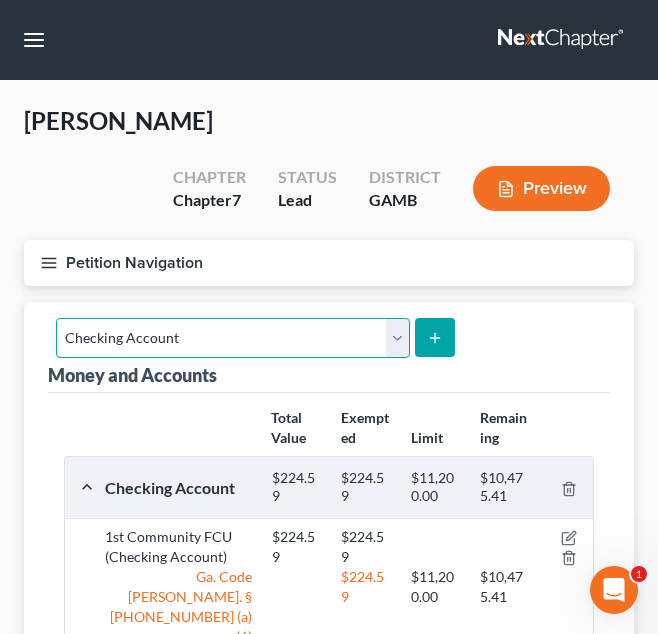 click on "Select Account Type Brokerage Cash on Hand Certificates of Deposit Checking Account Money Market Other (Credit Union, Health Savings Account, etc) Safe Deposit Box Savings Account Security Deposits or Prepayments" at bounding box center (233, 338) 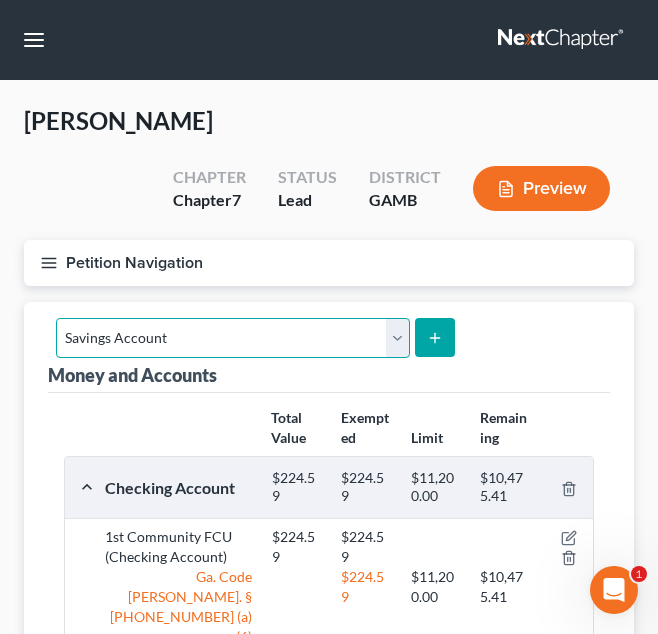 click on "Select Account Type Brokerage Cash on Hand Certificates of Deposit Checking Account Money Market Other (Credit Union, Health Savings Account, etc) Safe Deposit Box Savings Account Security Deposits or Prepayments" at bounding box center [233, 338] 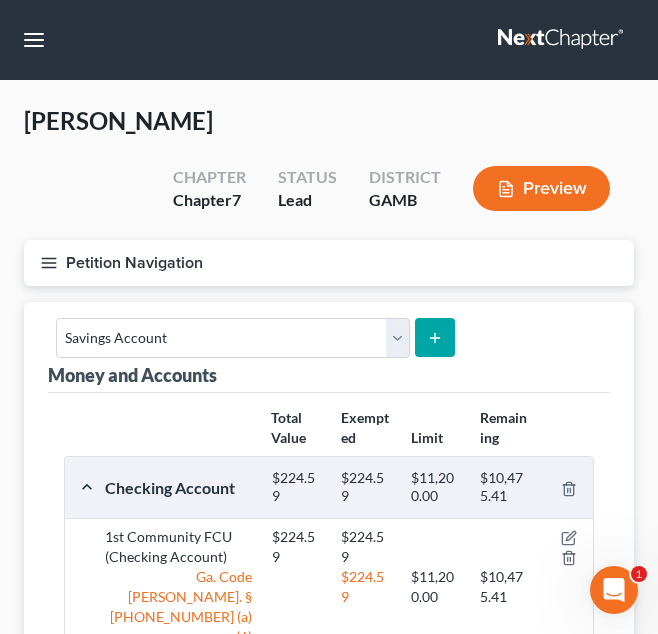 click at bounding box center (434, 337) 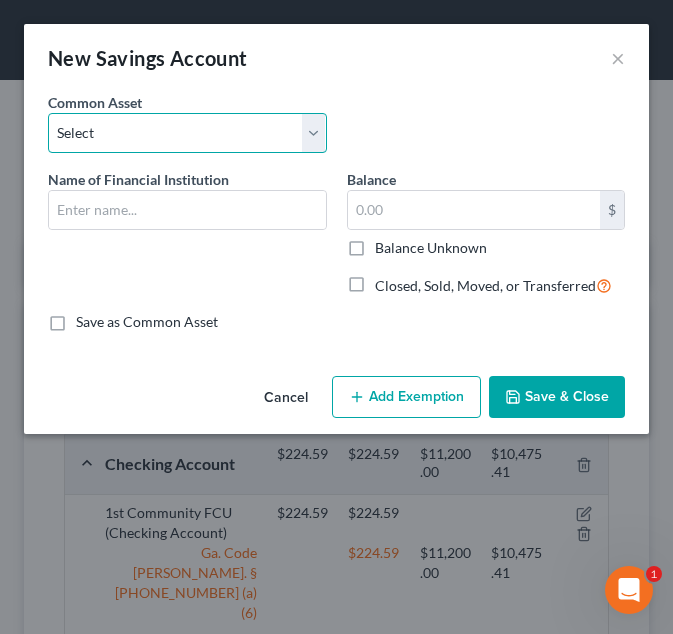 click on "Select Cadence Bank Chase Bank Bank of America [US_STATE]’s Own Credit Union [US_STATE] Power Valdosta Federal Credit Union Robins Federal Credit Union Synovus Bank Navy Federal Credit Union [PERSON_NAME] Fargo Bank Mid south FCU United Bank Capital One Bank Truist Bank" at bounding box center [187, 133] 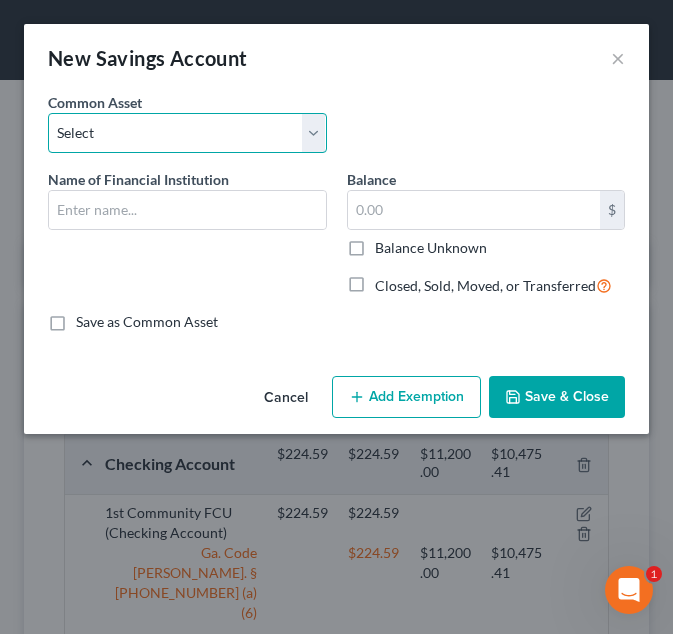 click on "Select Cadence Bank Chase Bank Bank of America [US_STATE]’s Own Credit Union [US_STATE] Power Valdosta Federal Credit Union Robins Federal Credit Union Synovus Bank Navy Federal Credit Union [PERSON_NAME] Fargo Bank Mid south FCU United Bank Capital One Bank Truist Bank" at bounding box center (187, 133) 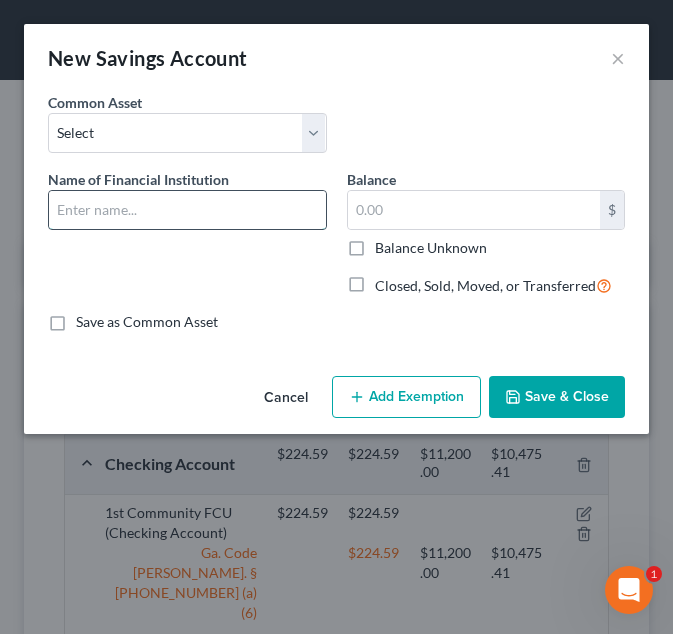 click at bounding box center [187, 210] 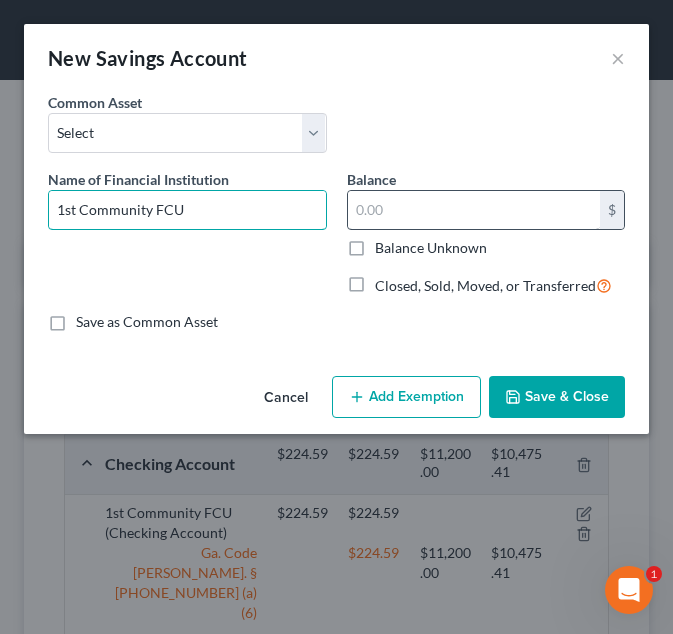 type on "1st Community FCU" 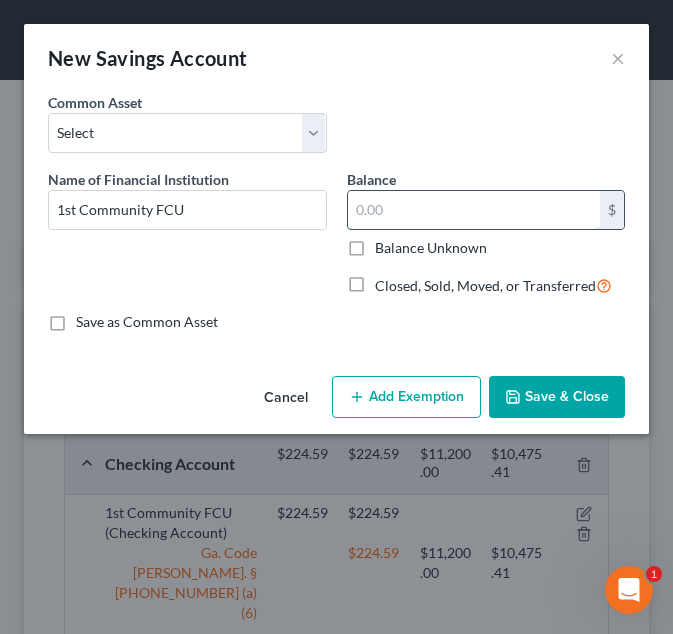 click at bounding box center (474, 210) 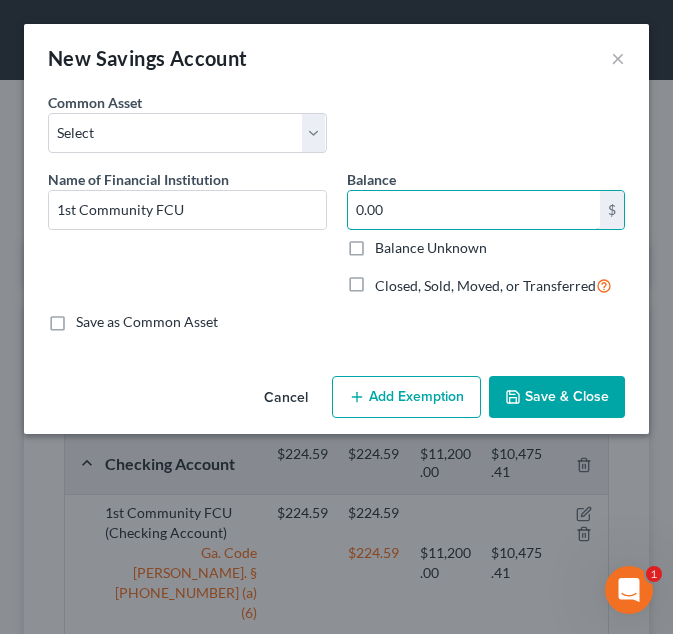 type on "0.00" 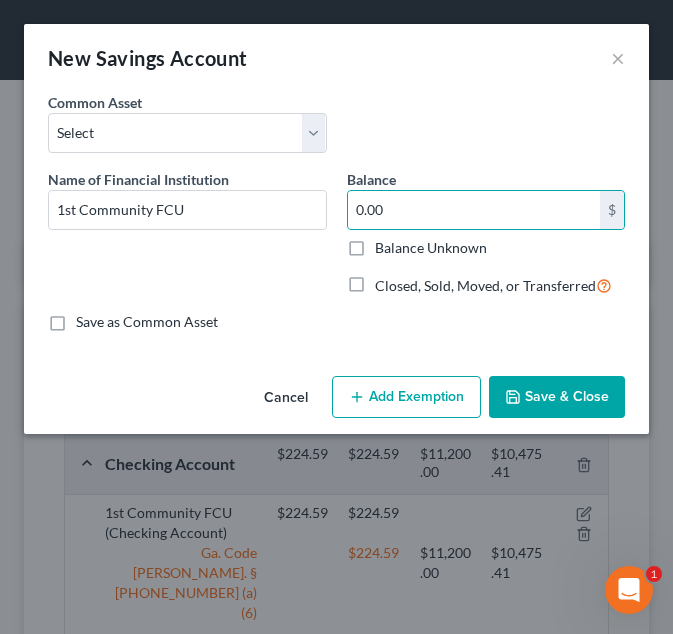 click on "Add Exemption" at bounding box center (406, 397) 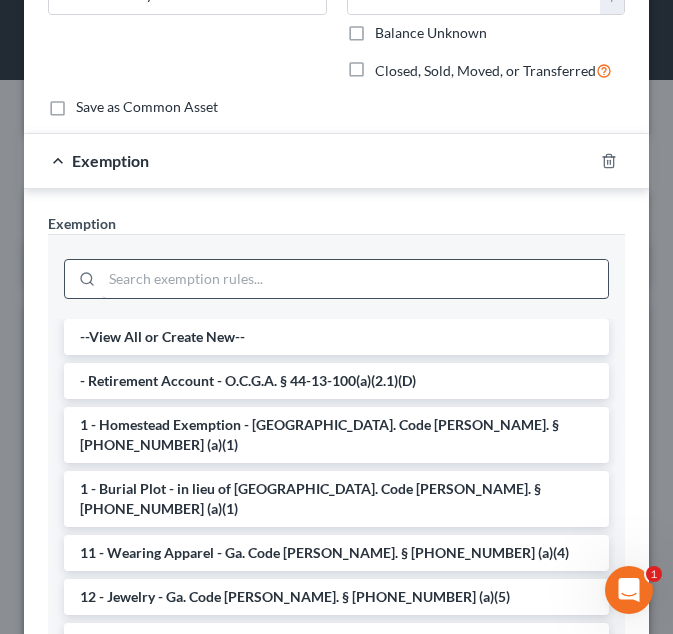 scroll, scrollTop: 216, scrollLeft: 0, axis: vertical 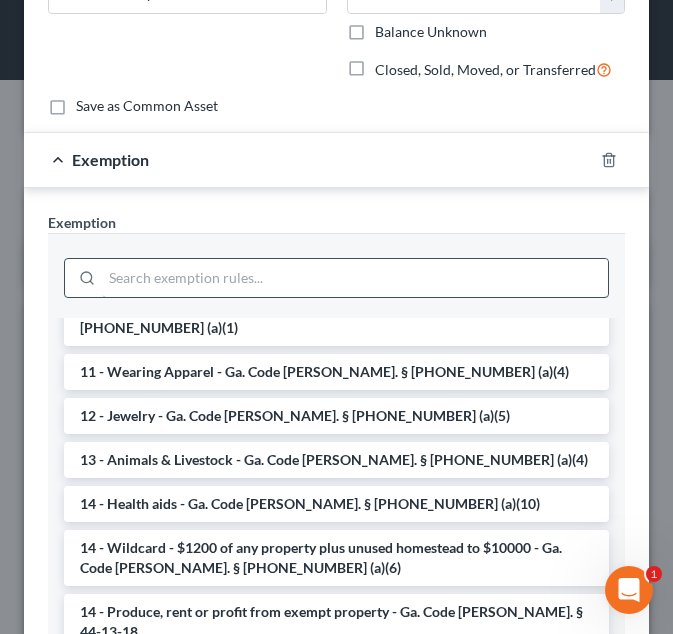 click on "14 - Wildcard -  $1200 of any property plus unused homestead to $10000 - Ga. Code [PERSON_NAME]. § [PHONE_NUMBER] (a)(6)" at bounding box center (336, 558) 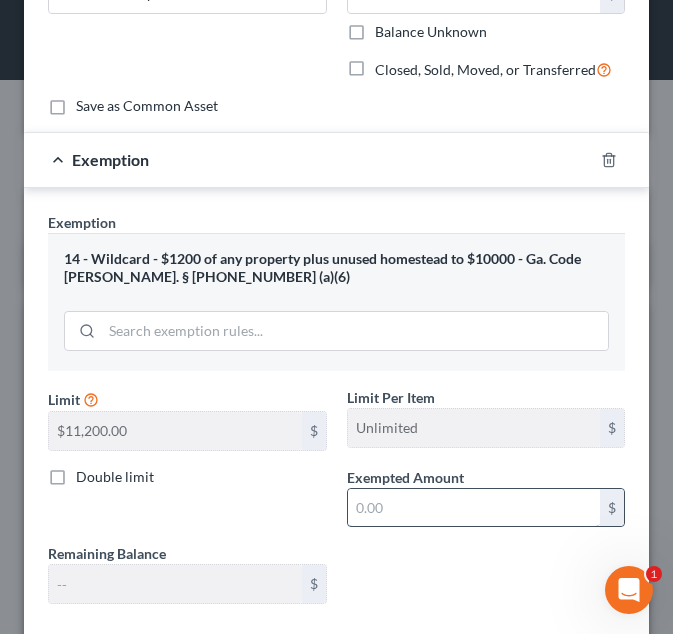 click at bounding box center [474, 508] 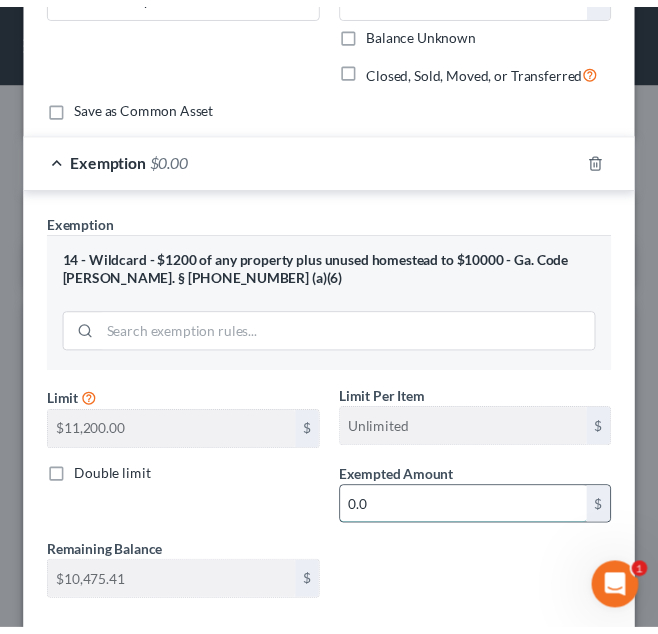 scroll, scrollTop: 329, scrollLeft: 0, axis: vertical 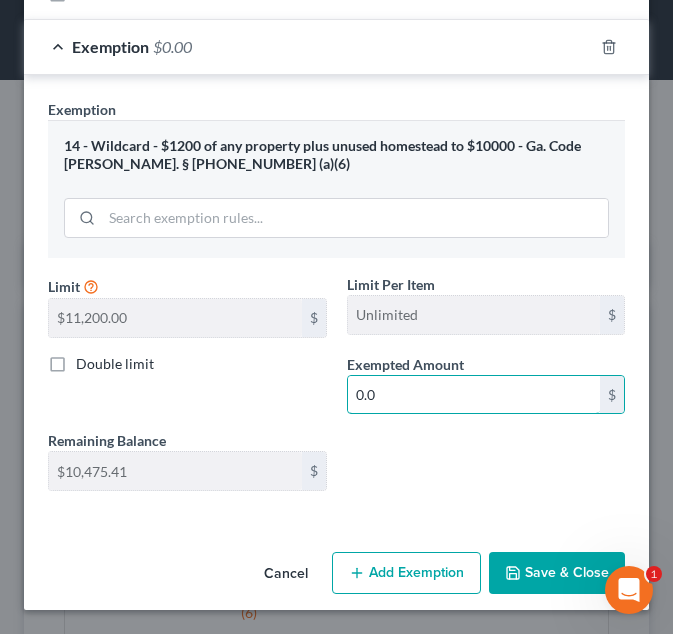 type on "0.0" 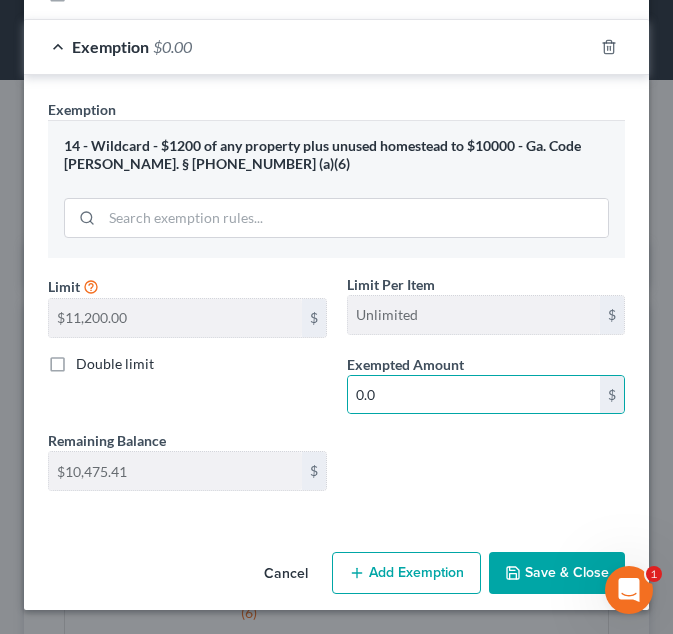 click 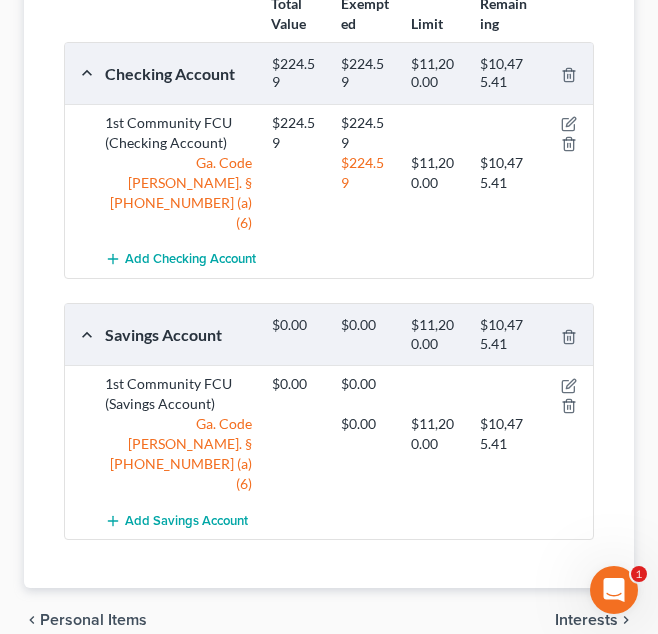 scroll, scrollTop: 428, scrollLeft: 0, axis: vertical 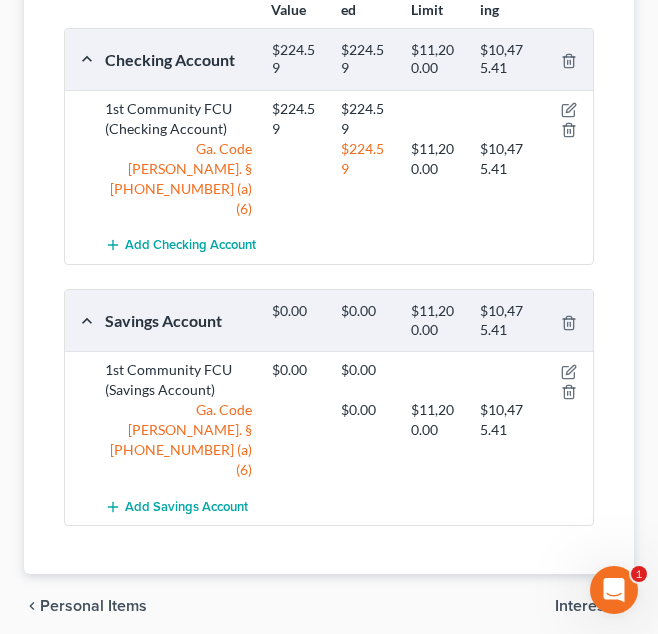 click on "Interests" at bounding box center (586, 606) 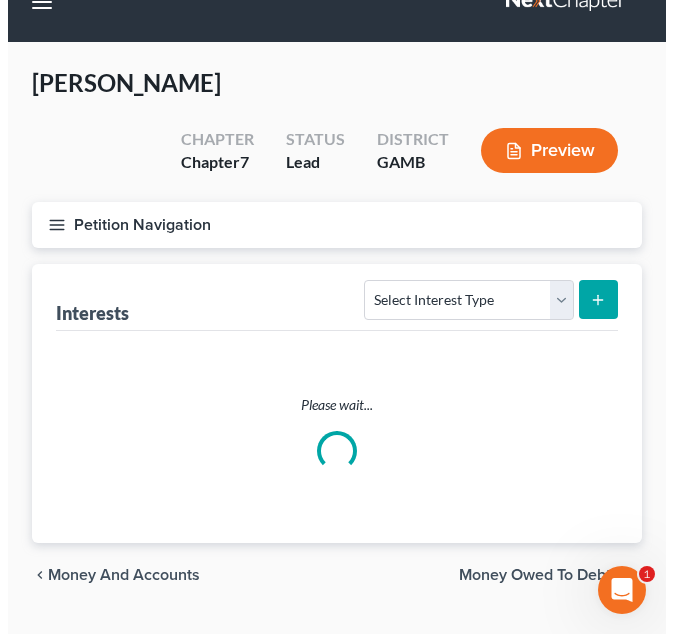 scroll, scrollTop: 0, scrollLeft: 0, axis: both 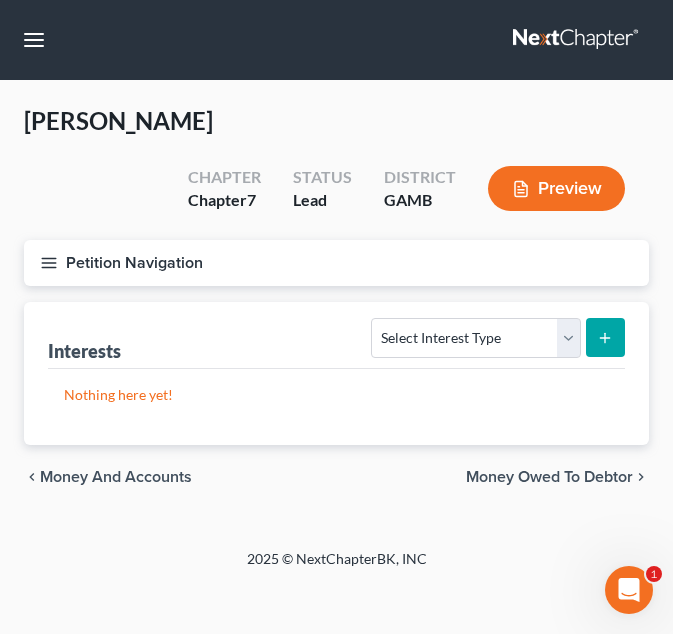 click on "Money Owed to Debtor" at bounding box center (549, 477) 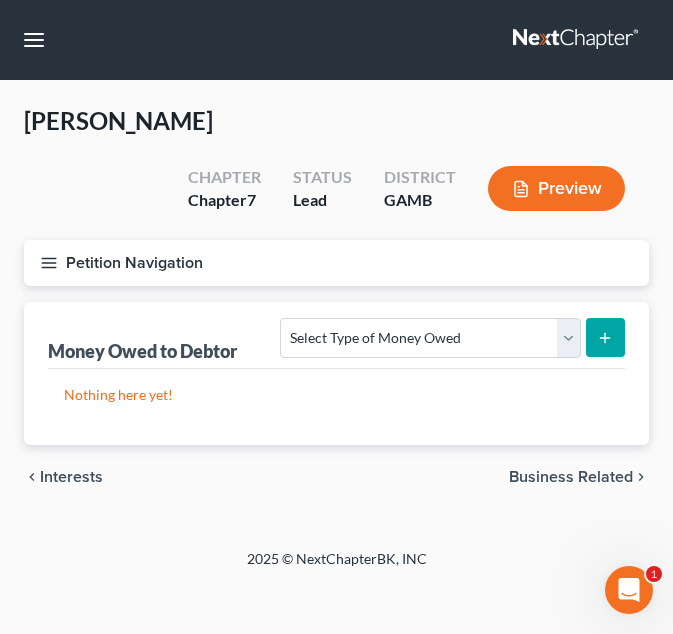 click on "Petition Navigation" at bounding box center [336, 263] 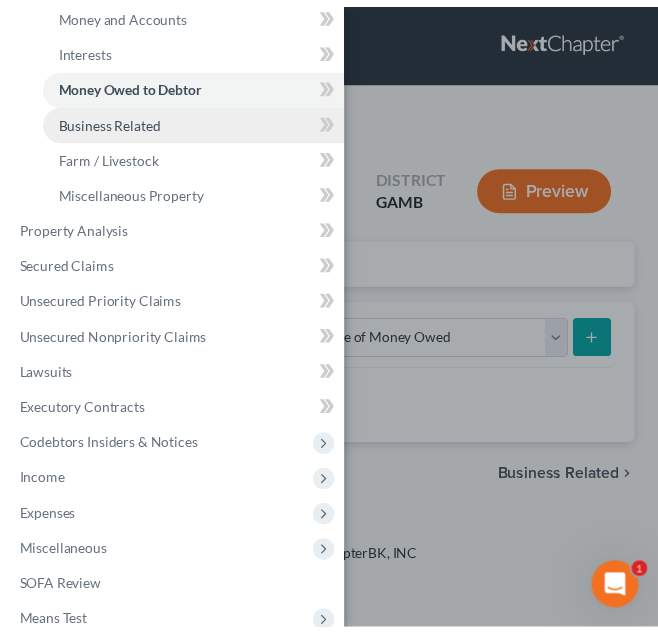 scroll, scrollTop: 347, scrollLeft: 0, axis: vertical 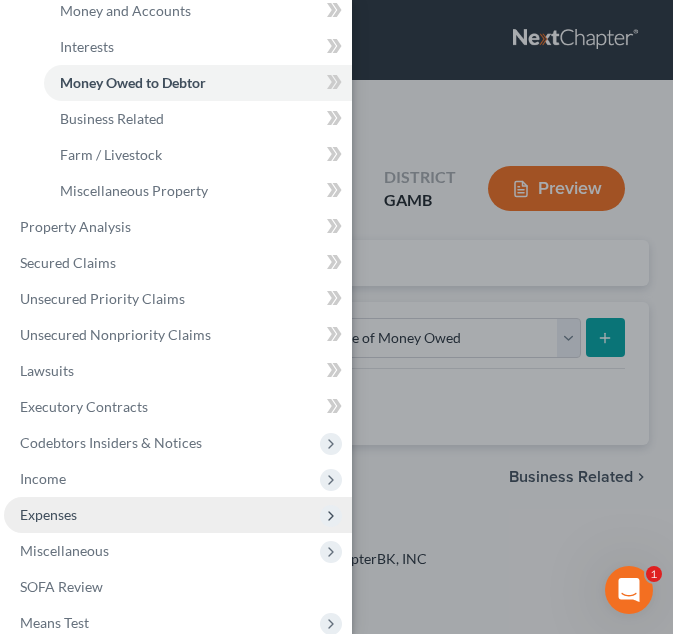 click on "Expenses" at bounding box center (178, 515) 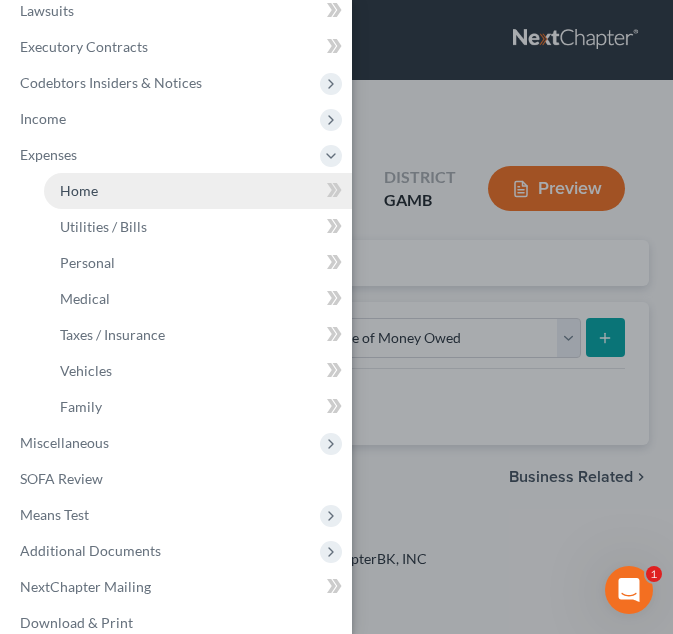 click on "Home" at bounding box center [198, 191] 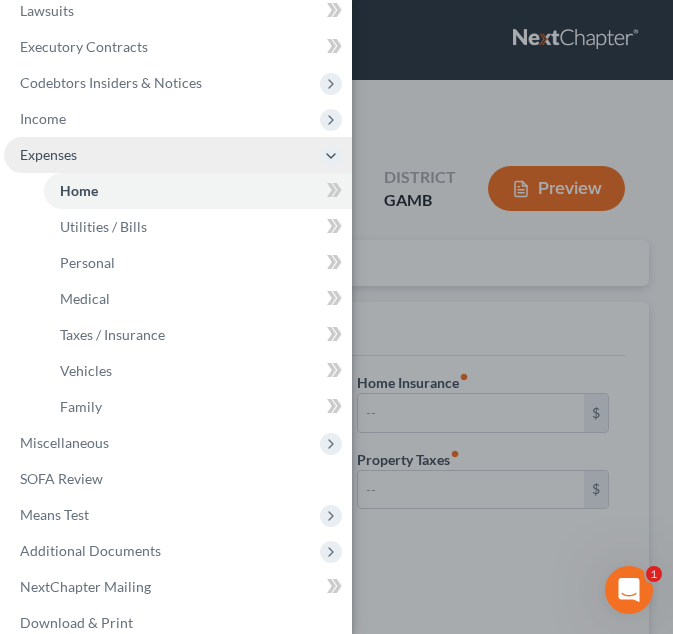 type on "0.00" 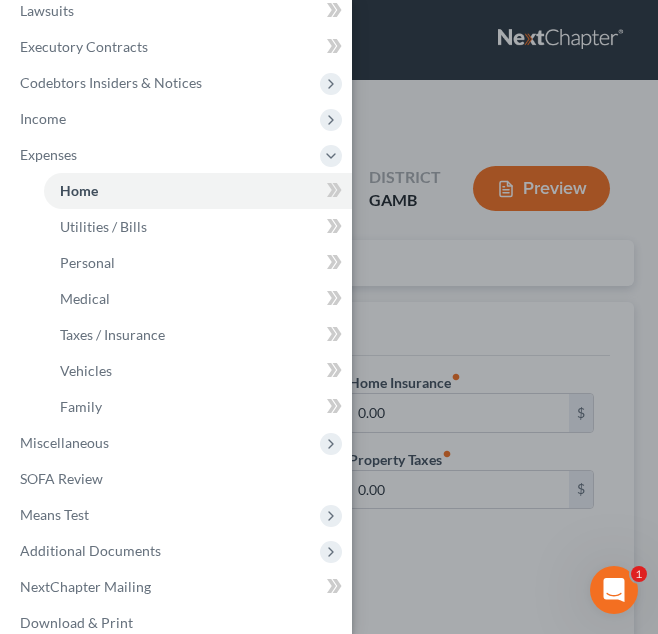 click on "Case Dashboard
Payments
Invoices
Payments
Payments
Credit Report
Client Profile" at bounding box center [329, 317] 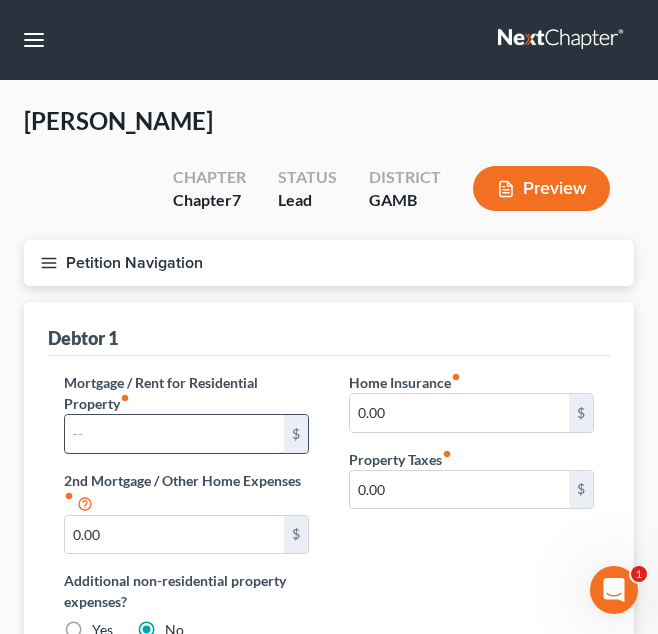 click at bounding box center (174, 434) 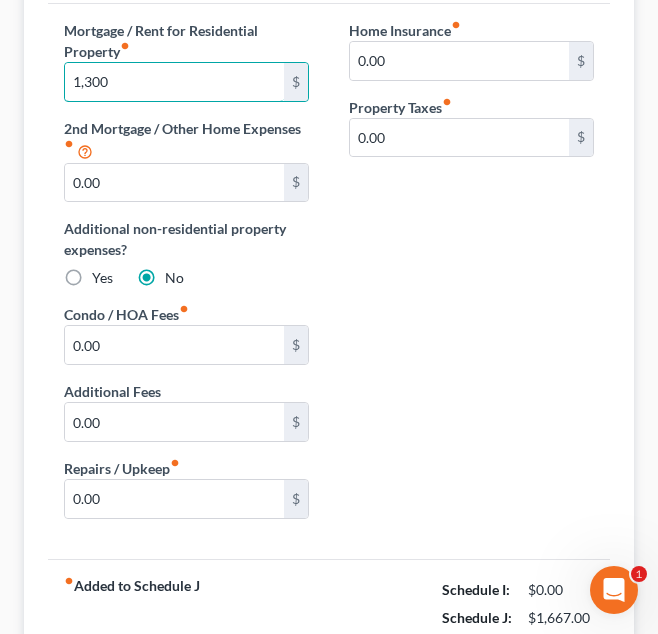 scroll, scrollTop: 534, scrollLeft: 0, axis: vertical 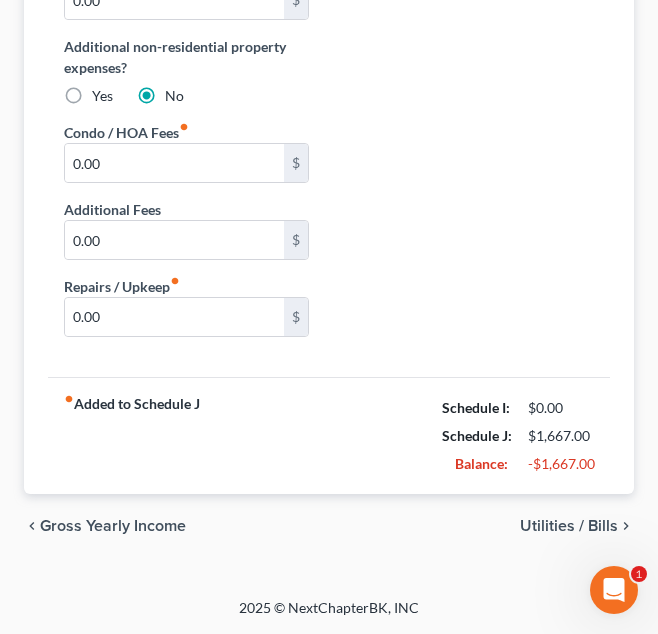 type on "1,300" 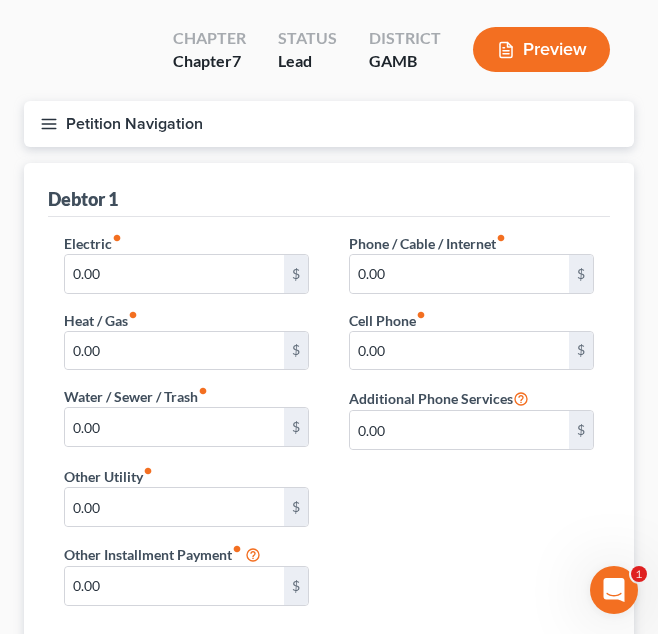 scroll, scrollTop: 0, scrollLeft: 0, axis: both 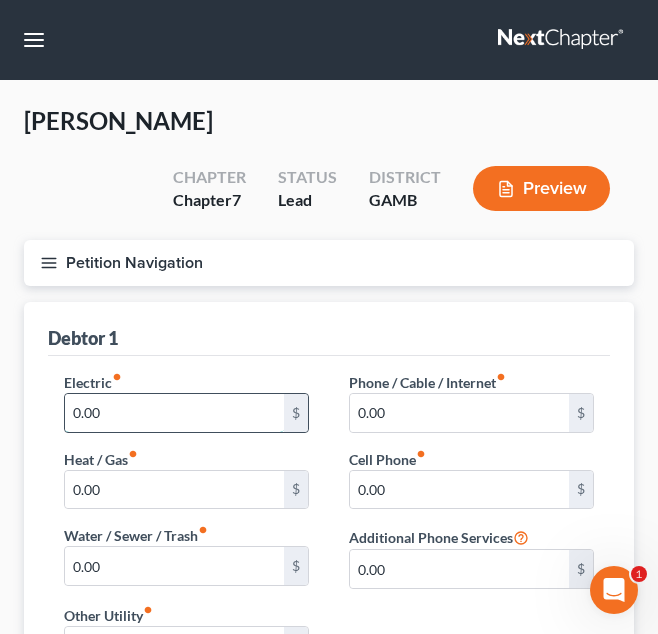 click on "0.00" at bounding box center (174, 413) 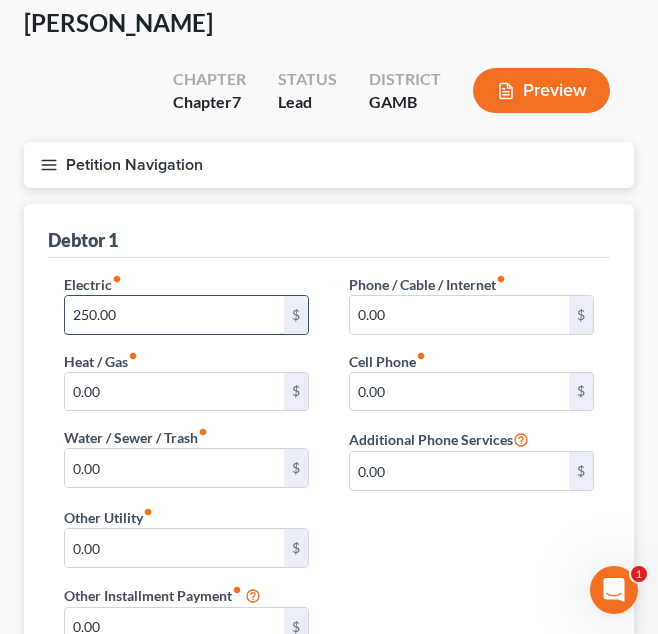 scroll, scrollTop: 99, scrollLeft: 0, axis: vertical 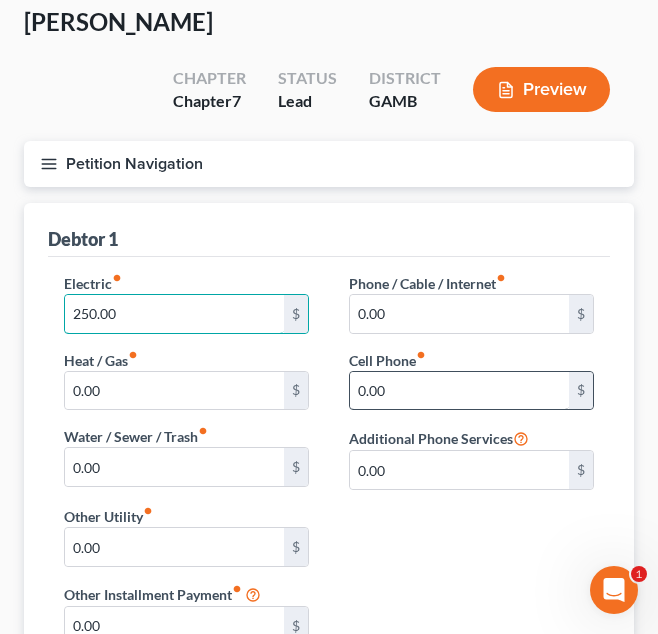 type on "250.00" 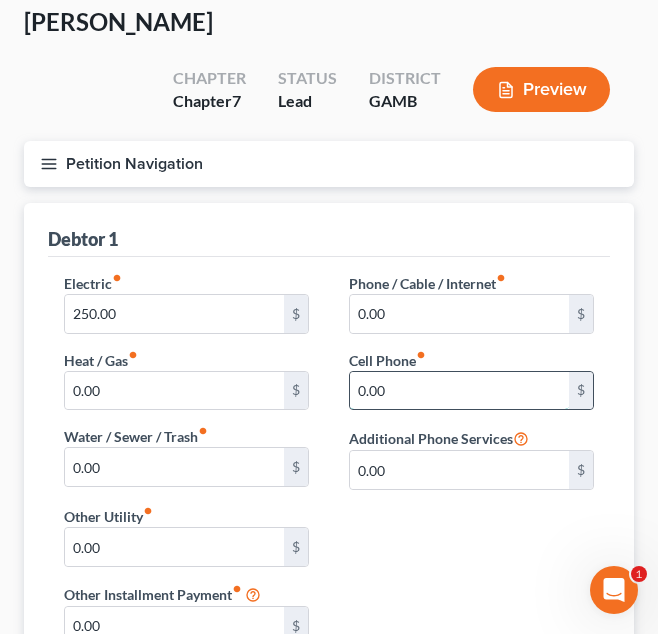 click on "0.00" at bounding box center (459, 391) 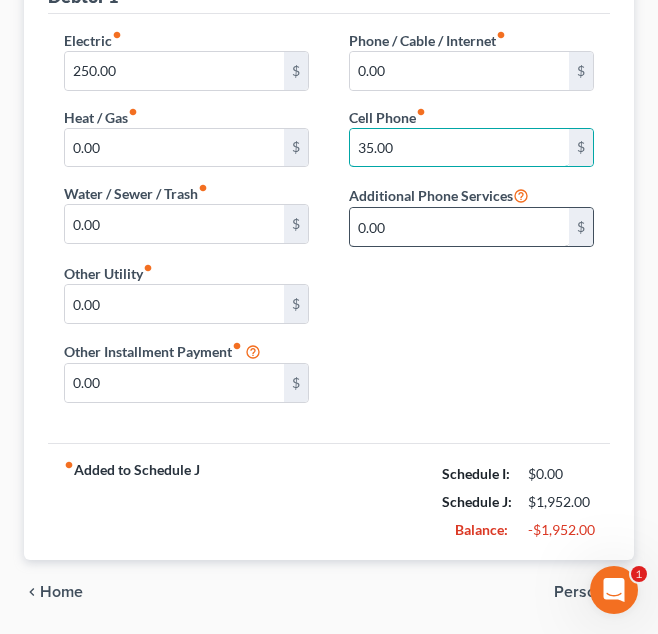 scroll, scrollTop: 369, scrollLeft: 0, axis: vertical 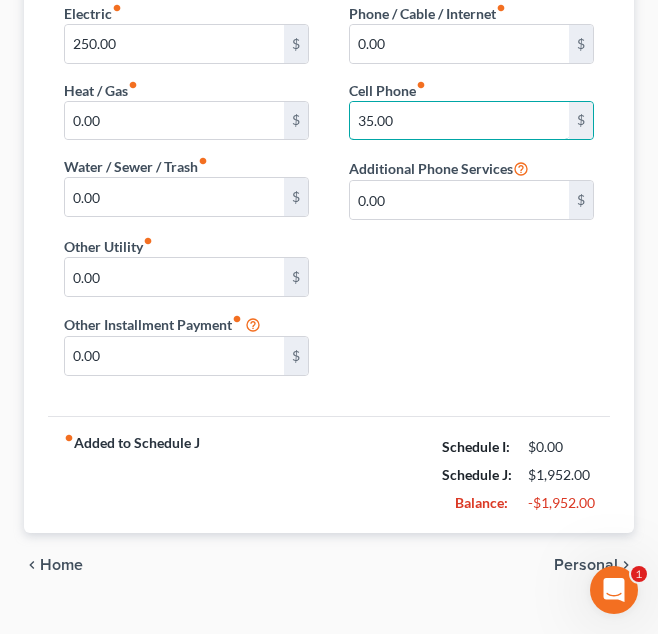 type on "35.00" 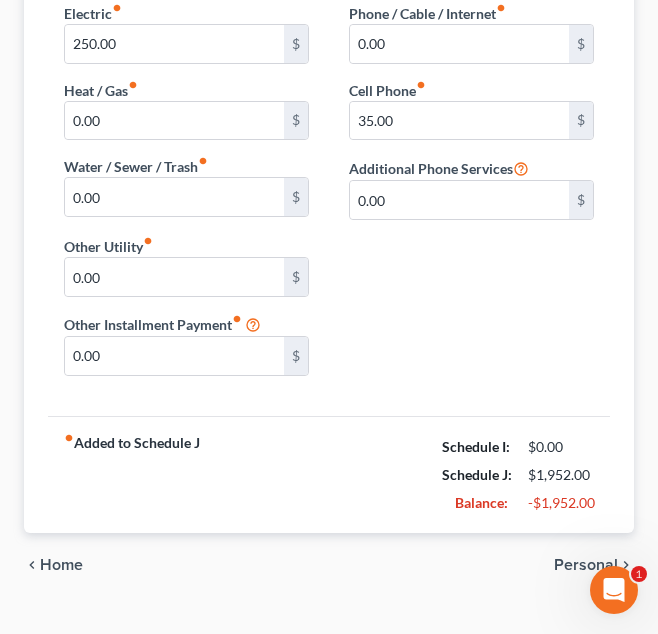 click on "Personal" at bounding box center (586, 565) 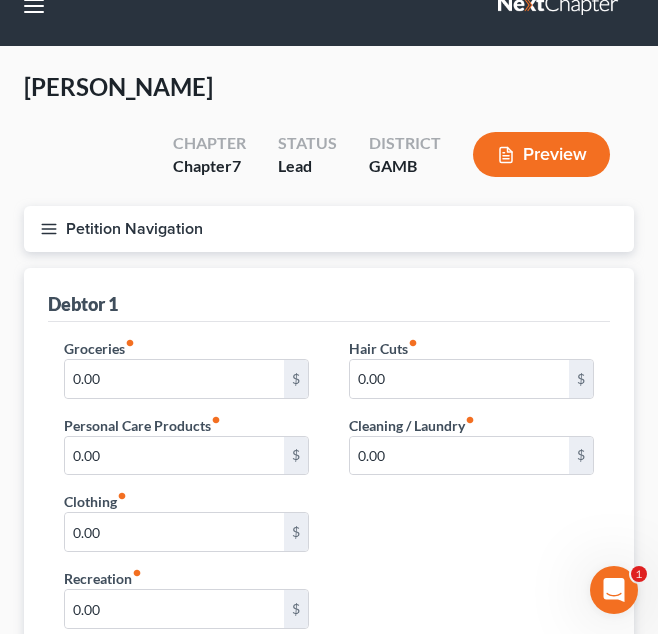 scroll, scrollTop: 0, scrollLeft: 0, axis: both 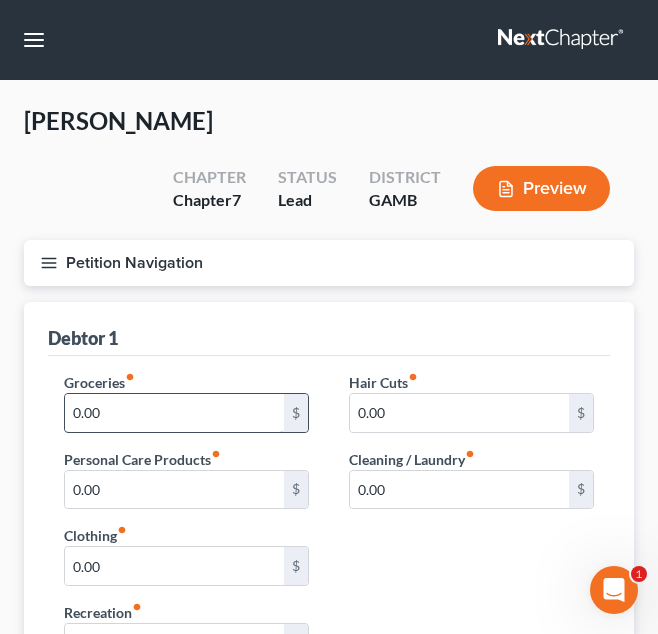 click on "0.00" at bounding box center [174, 413] 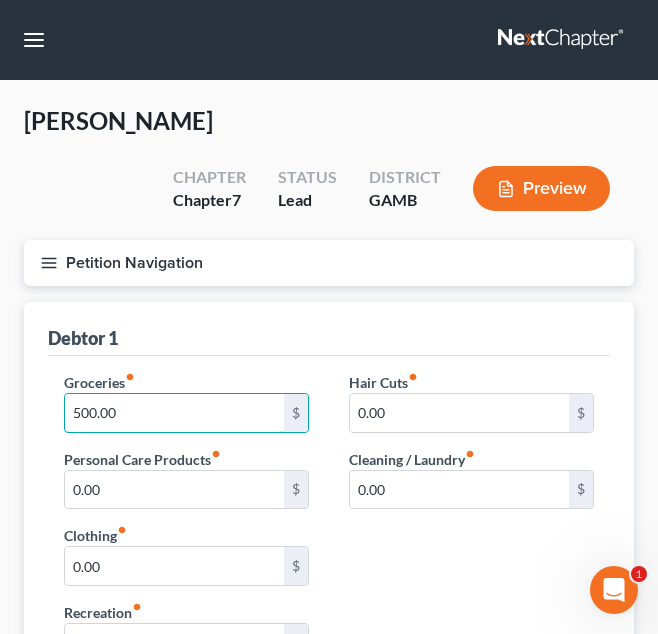 type on "500.00" 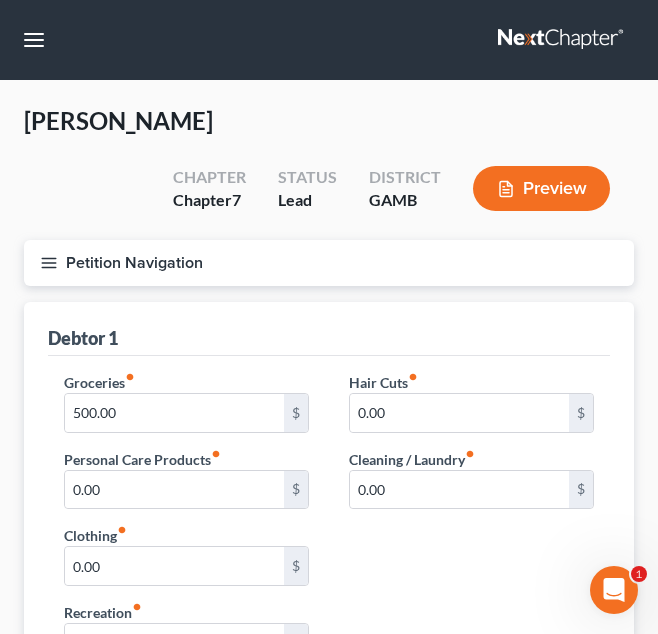 click on "Debtor 1" at bounding box center [329, 329] 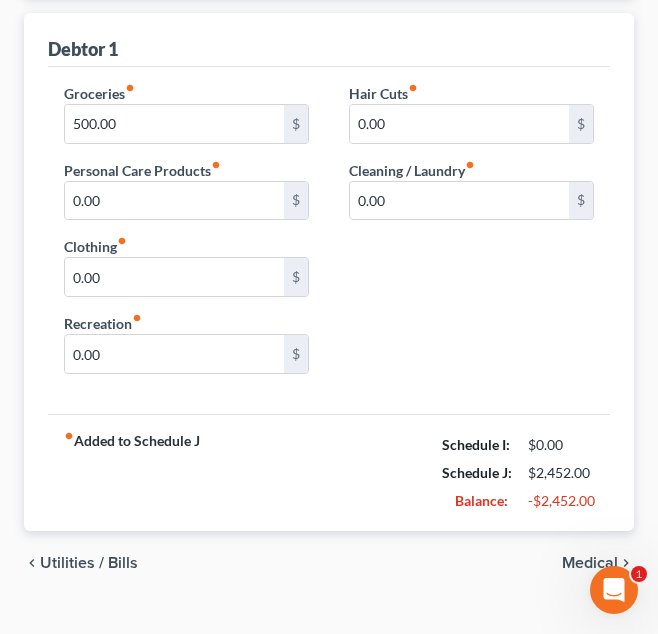 scroll, scrollTop: 326, scrollLeft: 0, axis: vertical 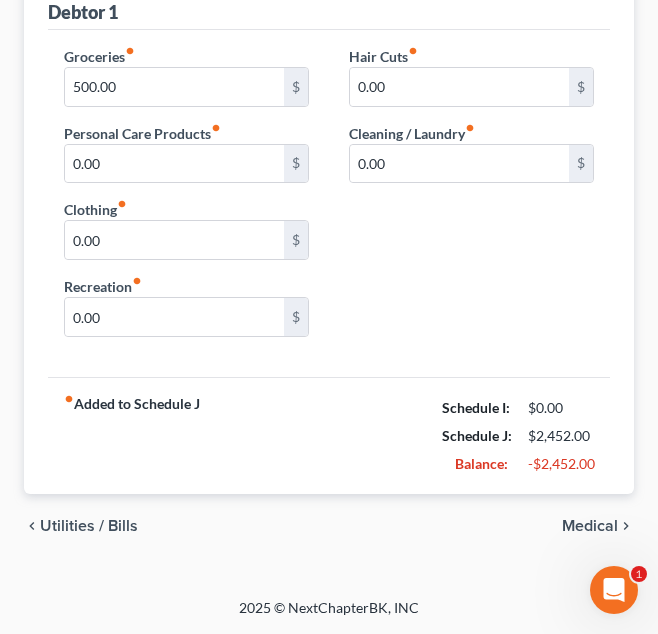 click on "Medical" at bounding box center (590, 526) 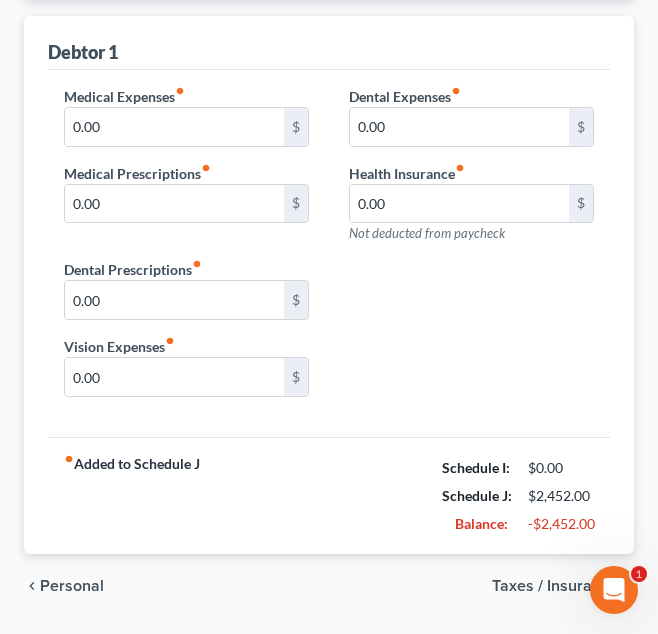 scroll, scrollTop: 317, scrollLeft: 0, axis: vertical 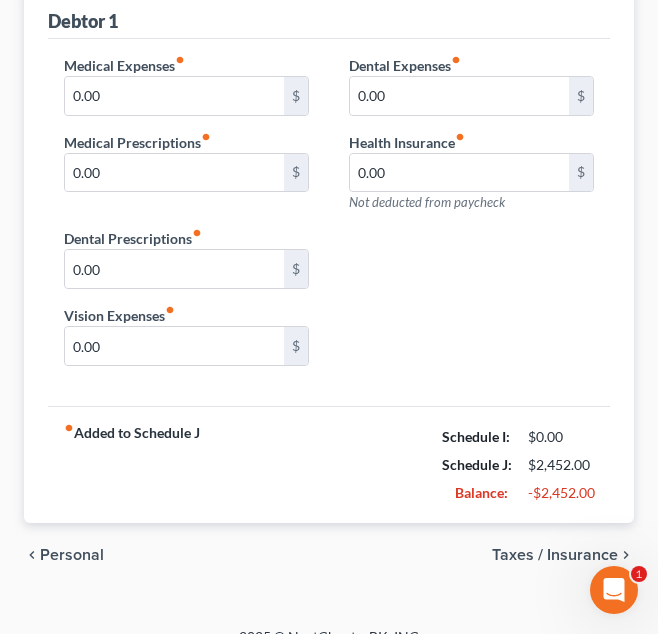 click on "Taxes / Insurance" at bounding box center [555, 555] 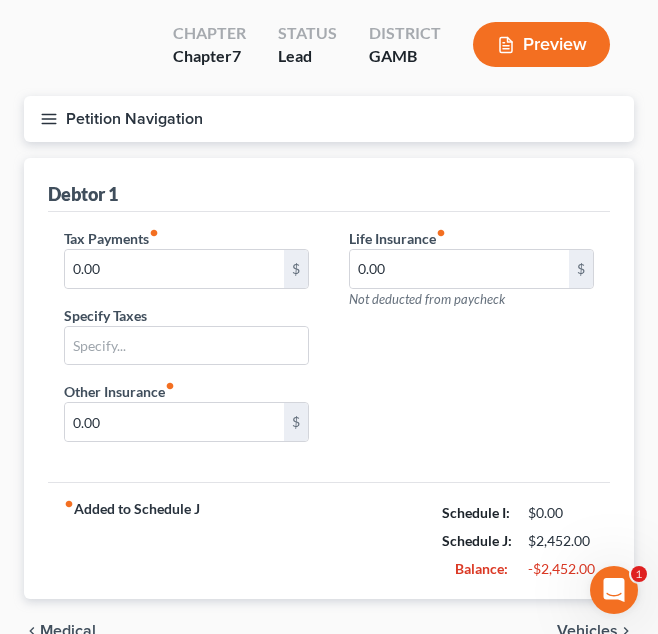 scroll, scrollTop: 249, scrollLeft: 0, axis: vertical 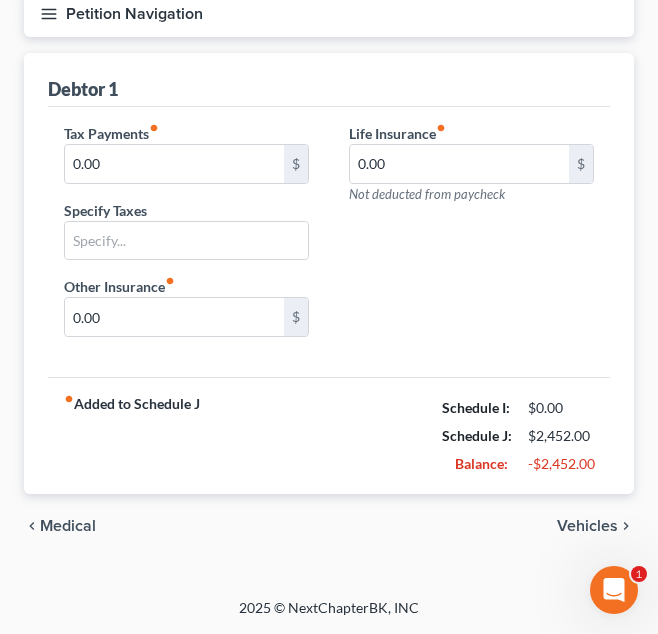 click on "Vehicles" at bounding box center [587, 526] 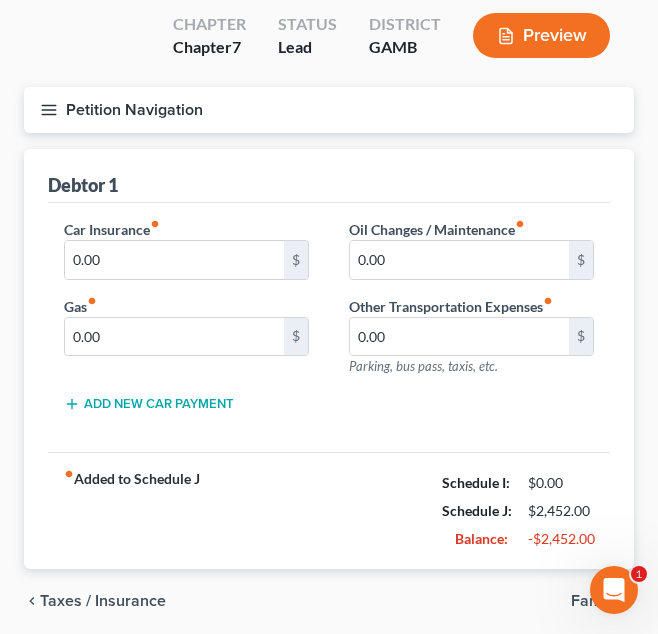scroll, scrollTop: 0, scrollLeft: 0, axis: both 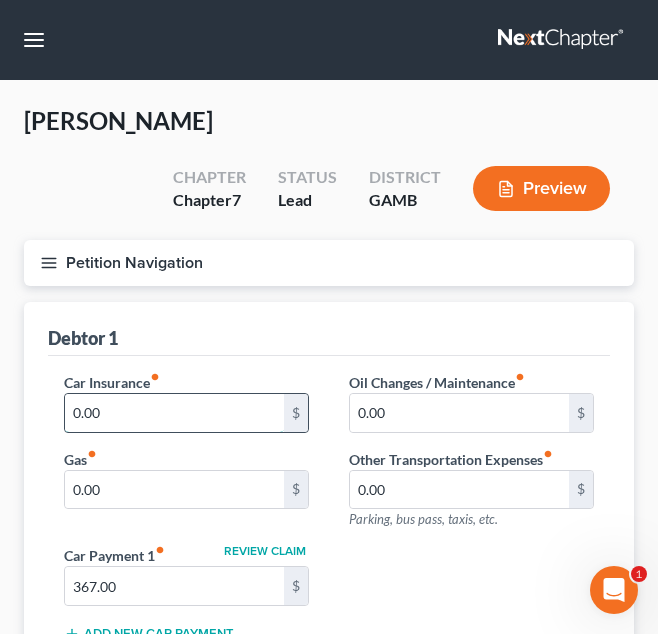 click on "0.00" at bounding box center [174, 413] 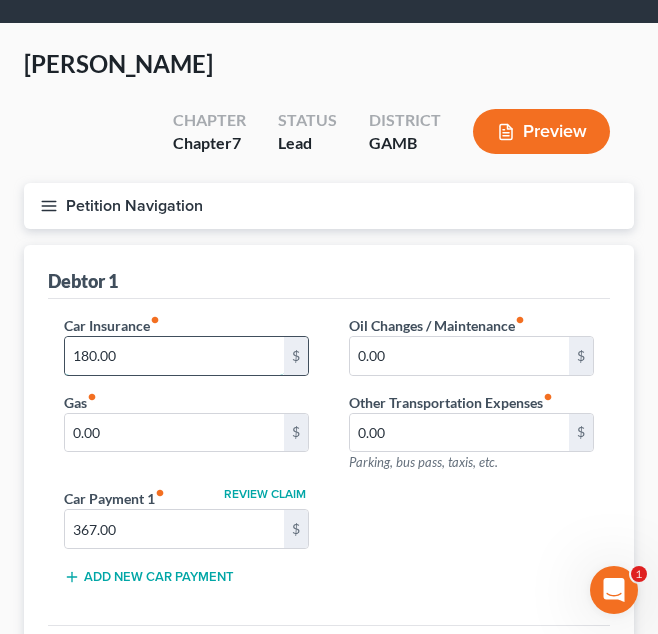 scroll, scrollTop: 58, scrollLeft: 0, axis: vertical 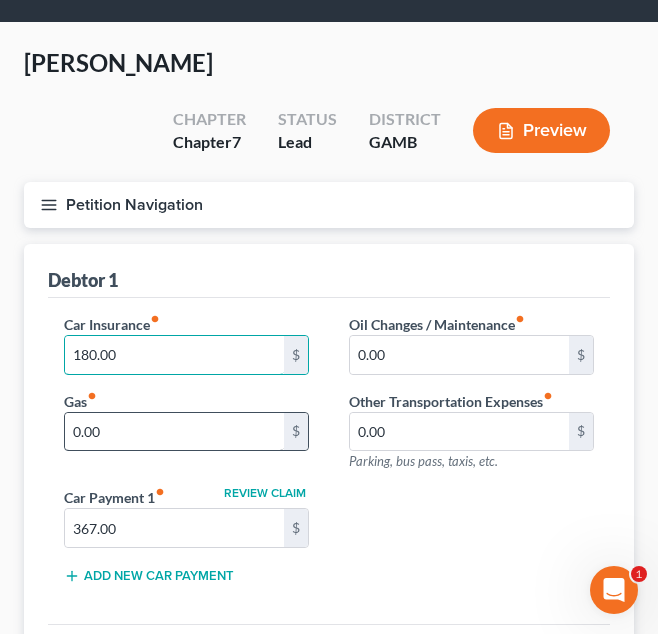 type on "180.00" 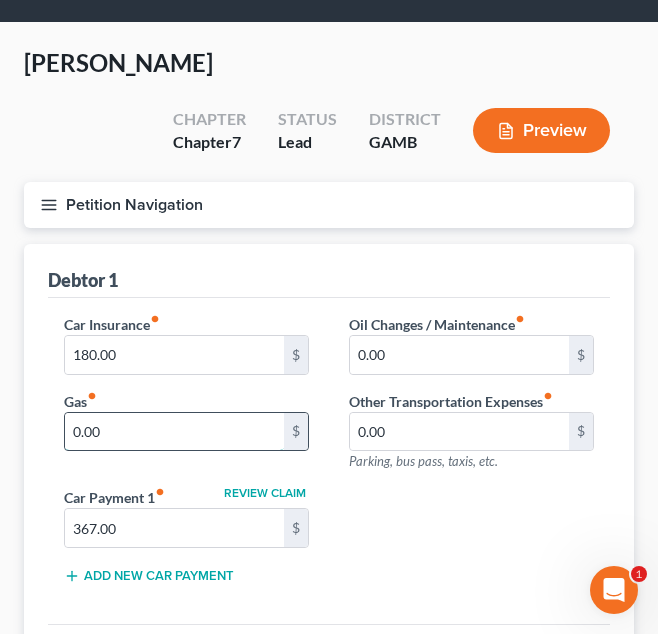 click on "0.00" at bounding box center [174, 432] 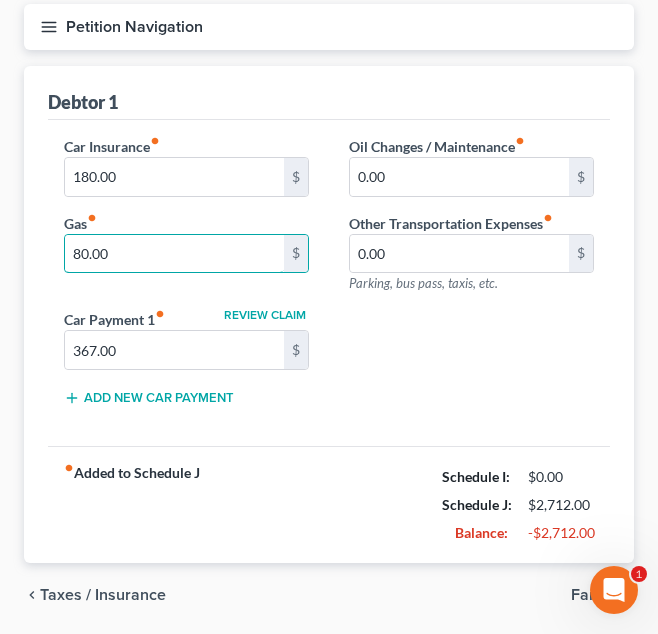 scroll, scrollTop: 82, scrollLeft: 0, axis: vertical 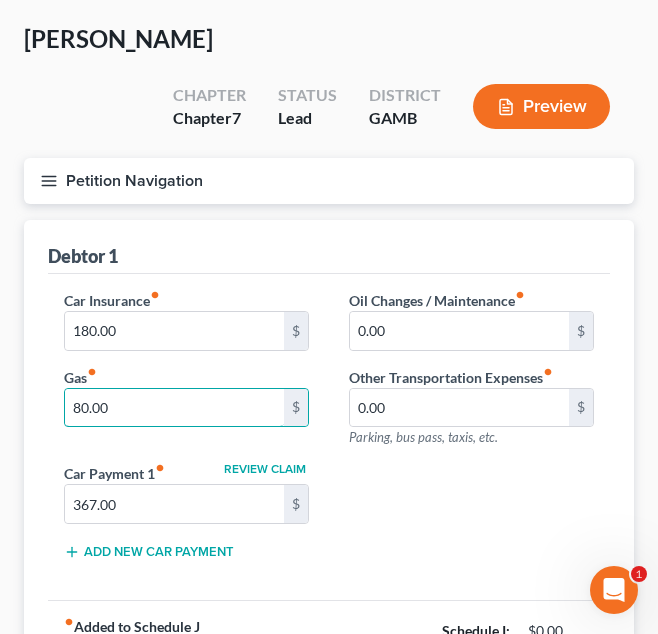 type on "80.00" 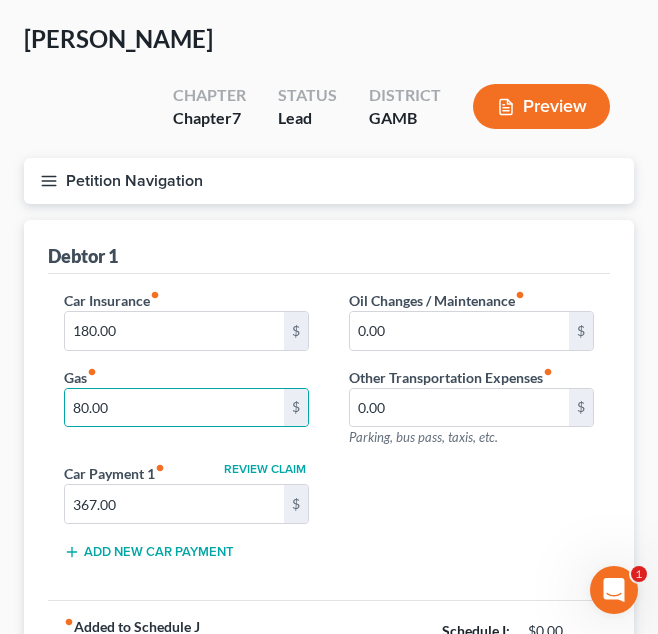click on "Petition Navigation" at bounding box center [329, 181] 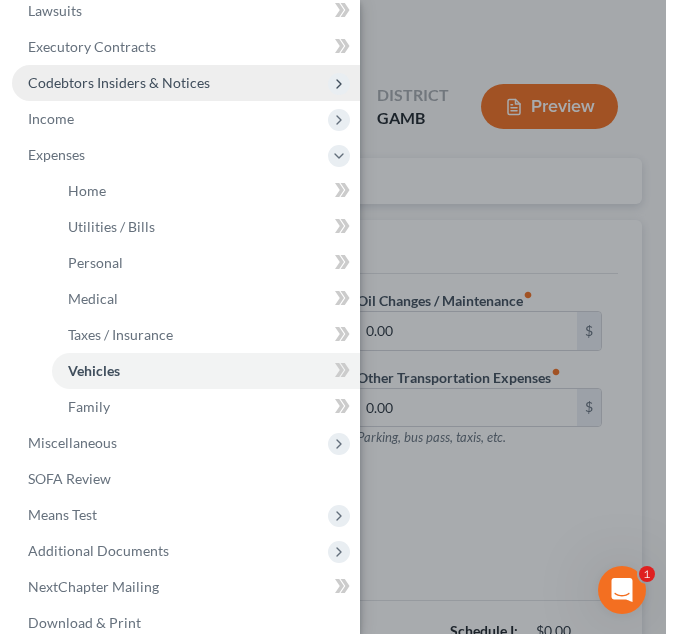 scroll, scrollTop: 0, scrollLeft: 0, axis: both 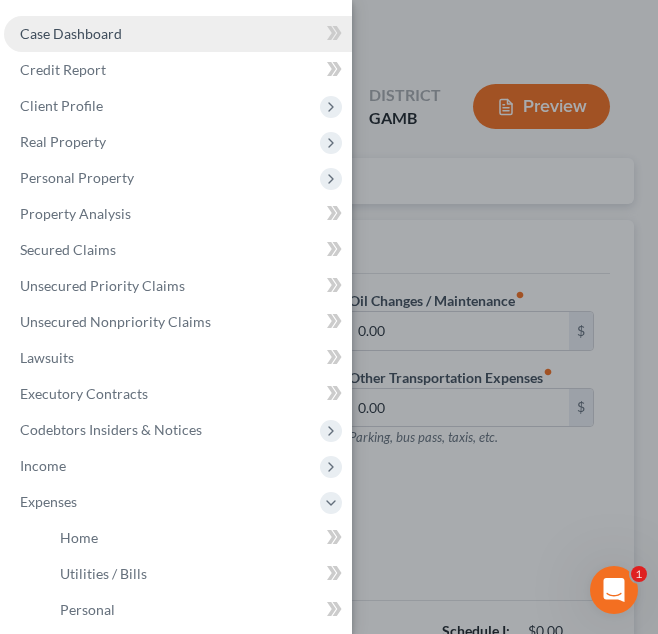 click on "Case Dashboard" at bounding box center [178, 34] 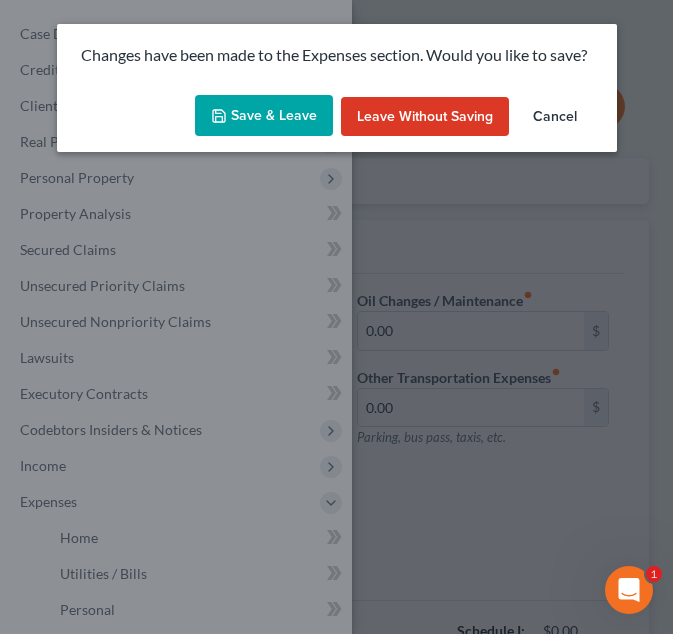 click on "Save & Leave" at bounding box center [264, 116] 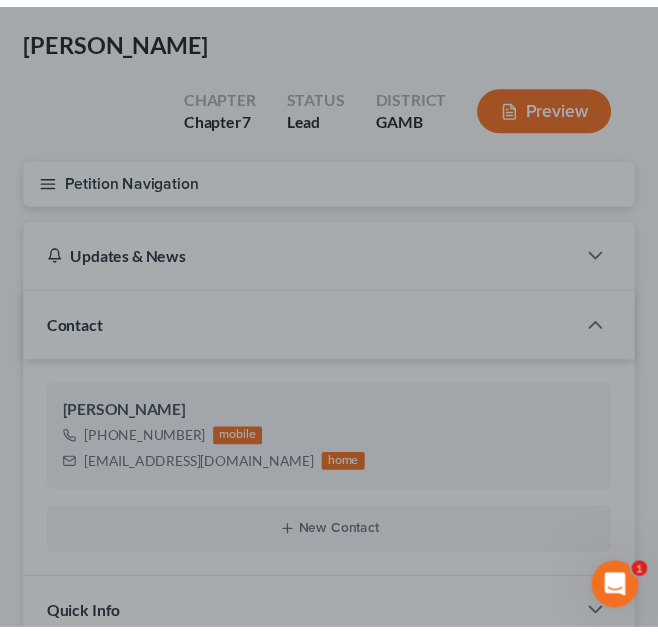 scroll, scrollTop: 0, scrollLeft: 0, axis: both 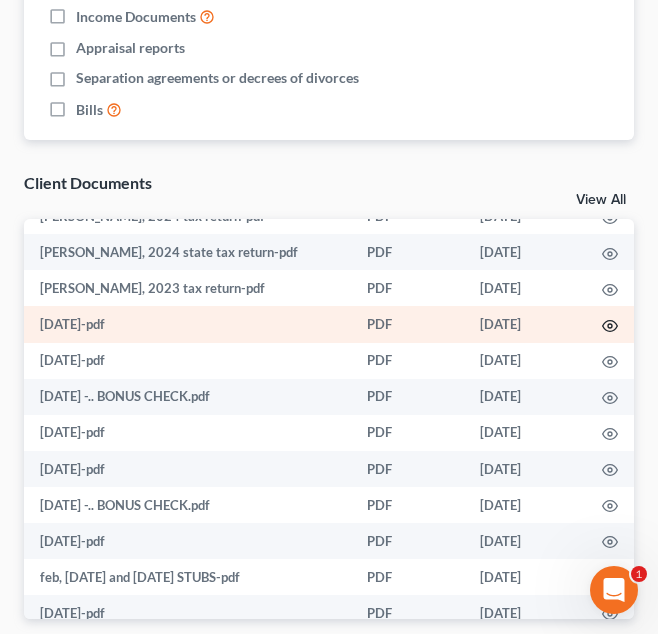 click 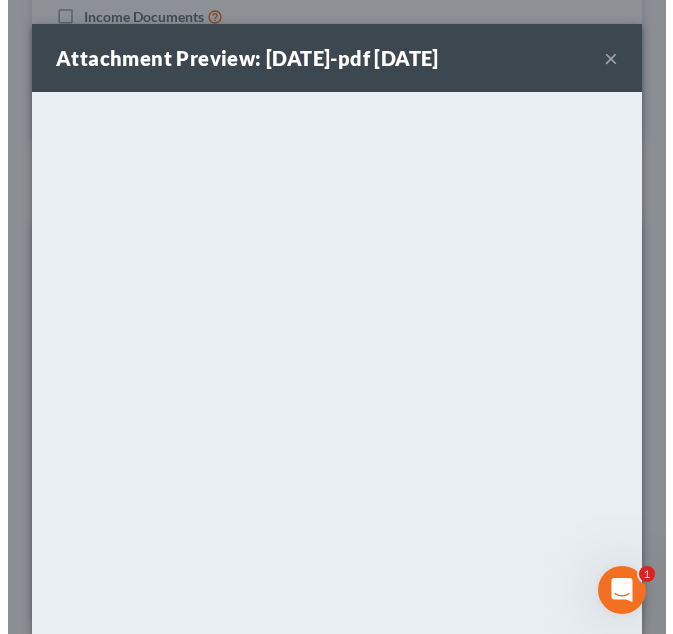 scroll, scrollTop: 1575, scrollLeft: 0, axis: vertical 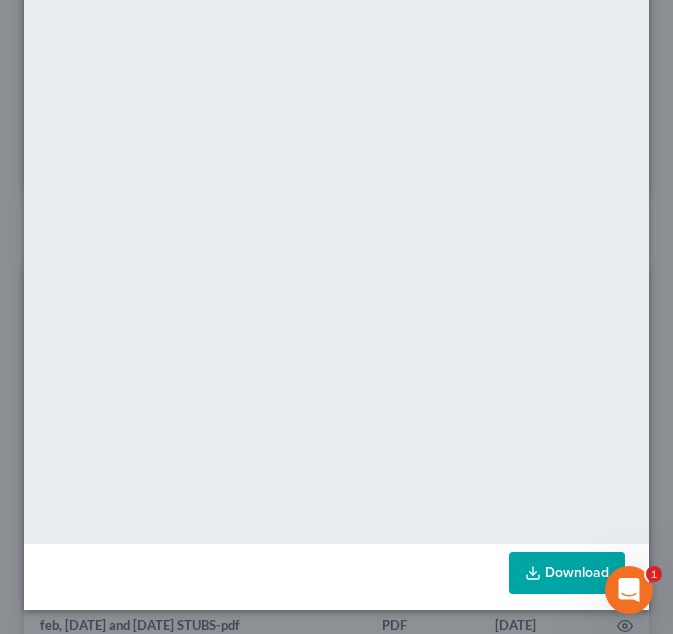 click on "Download" at bounding box center (567, 573) 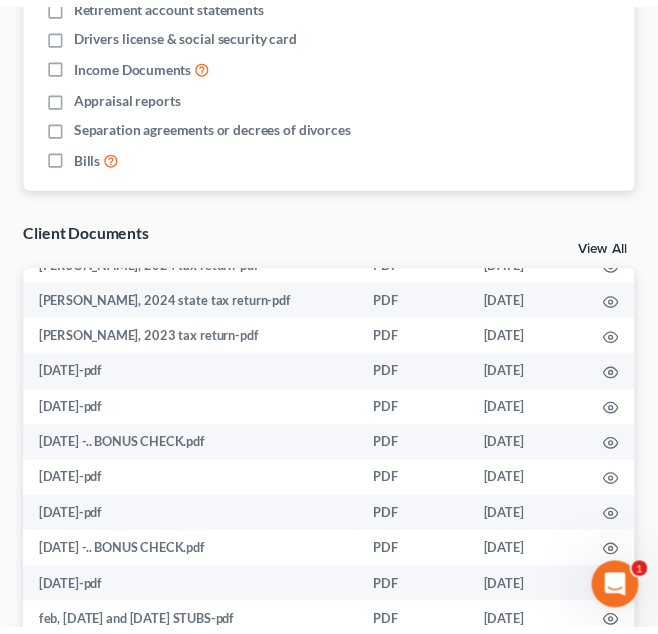 scroll, scrollTop: 1623, scrollLeft: 0, axis: vertical 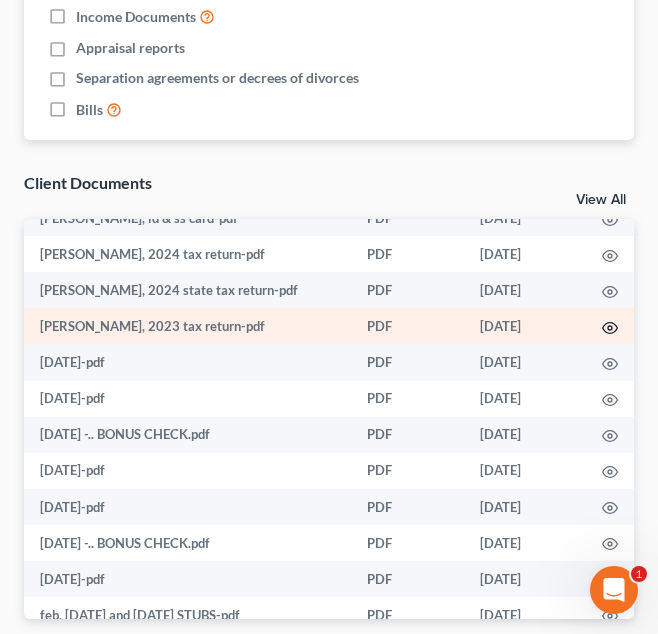 click 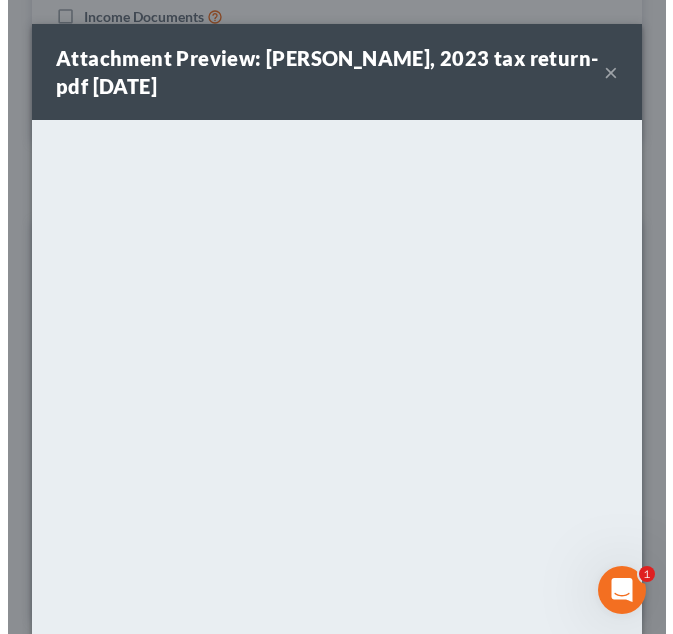 scroll, scrollTop: 1575, scrollLeft: 0, axis: vertical 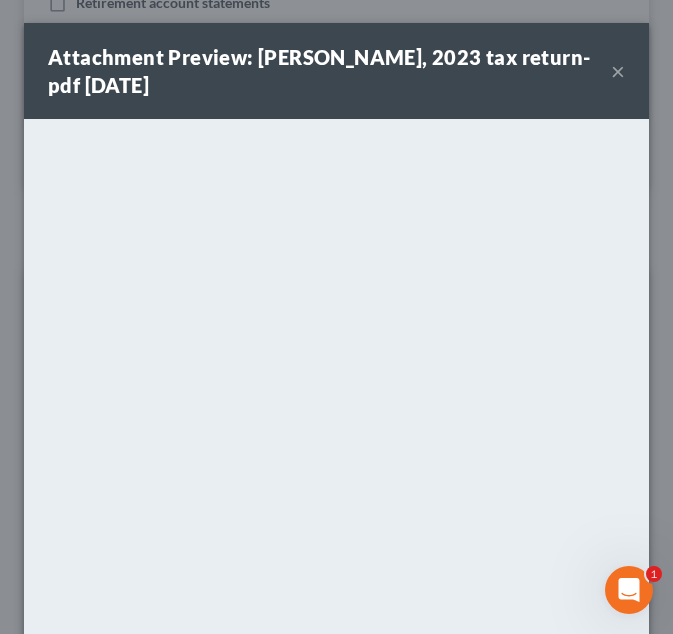 click on "×" at bounding box center [618, 71] 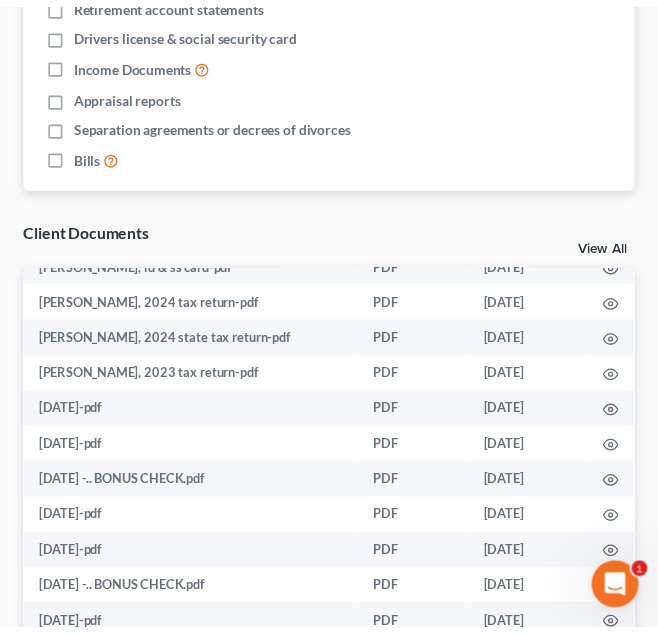 scroll, scrollTop: 1623, scrollLeft: 0, axis: vertical 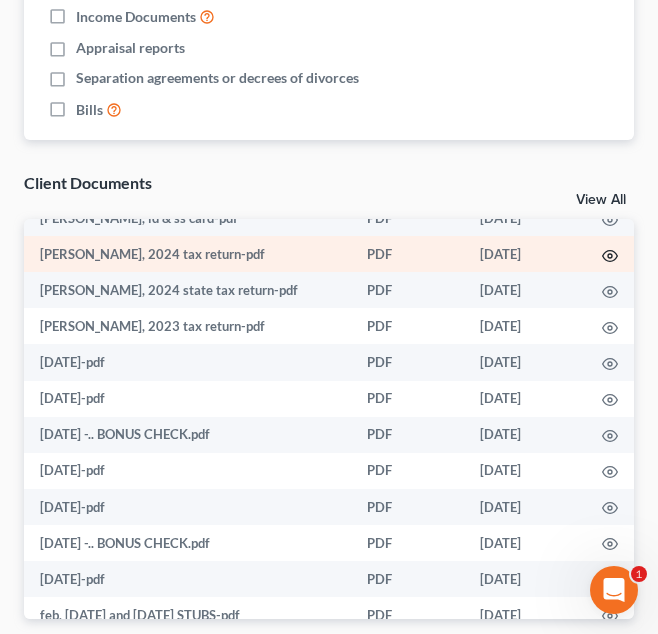 click 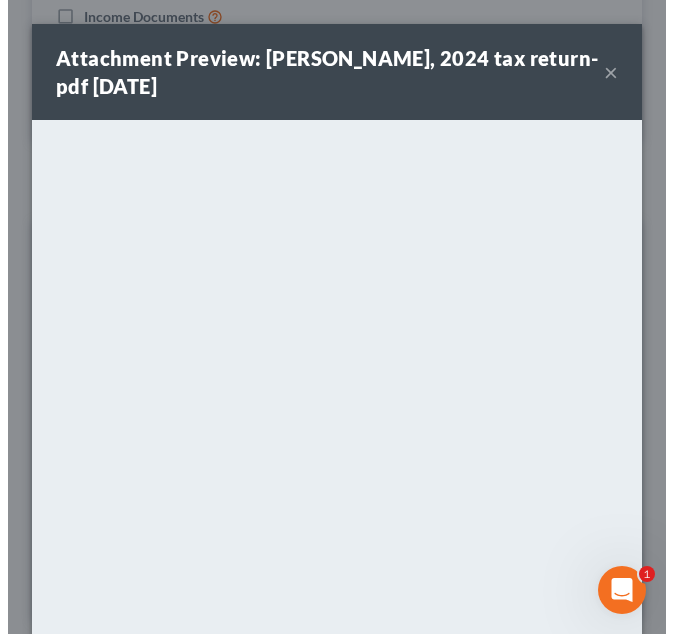 scroll, scrollTop: 1575, scrollLeft: 0, axis: vertical 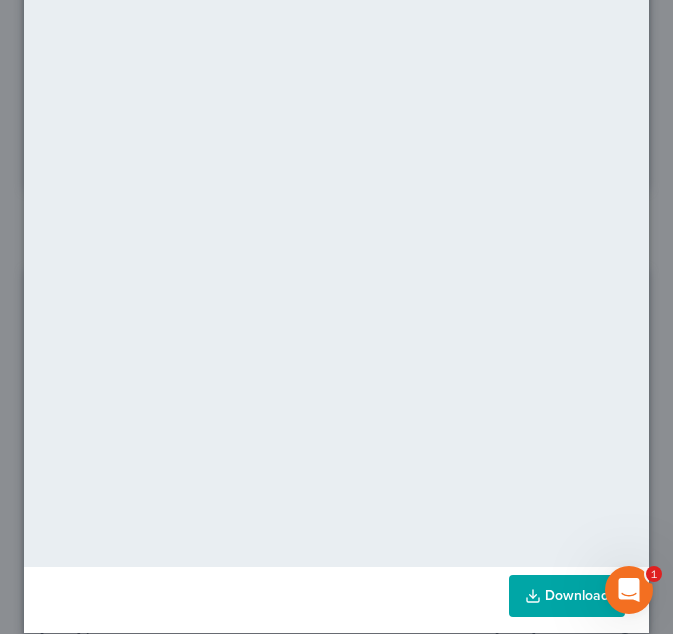 click on "Attachment Preview: amy hopper, 2024 tax return-pdf 07/09/2025 ×
<object ng-attr-data='https://nextchapter-prod.s3.amazonaws.com/uploads/attachment/file/11833336/e0047d05-7140-4efd-b516-75bfb0005dec.pdf?X-Amz-Expires=3000&X-Amz-Date=20250713T170944Z&X-Amz-Algorithm=AWS4-HMAC-SHA256&X-Amz-Credential=AKIAJMWBS4AI7W4T6GHQ%2F20250713%2Fus-east-1%2Fs3%2Faws4_request&X-Amz-SignedHeaders=host&X-Amz-Signature=337dc3c76757974005ced076f9e300999624383ad6821e7b4f1f3977e61ee805' type='application/pdf' width='100%' height='650px'></object>
<p><a href='https://nextchapter-prod.s3.amazonaws.com/uploads/attachment/file/11833336/e0047d05-7140-4efd-b516-75bfb0005dec.pdf?X-Amz-Expires=3000&X-Amz-Date=20250713T170944Z&X-Amz-Algorithm=AWS4-HMAC-SHA256&X-Amz-Credential=AKIAJMWBS4AI7W4T6GHQ%2F20250713%2Fus-east-1%2Fs3%2Faws4_request&X-Amz-SignedHeaders=host&X-Amz-Signature=337dc3c76757974005ced076f9e300999624383ad6821e7b4f1f3977e61ee805' target='_blank'>Click here</a> to open in a new window.</p>" at bounding box center [336, 317] 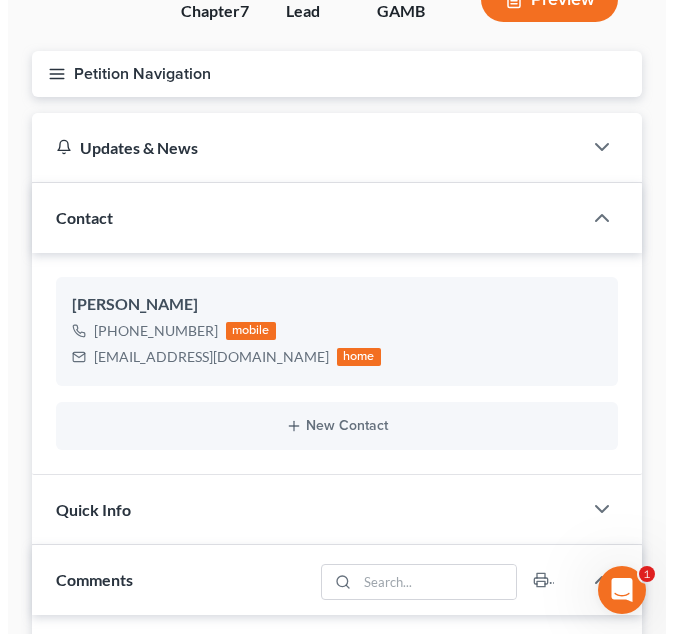 scroll, scrollTop: 0, scrollLeft: 0, axis: both 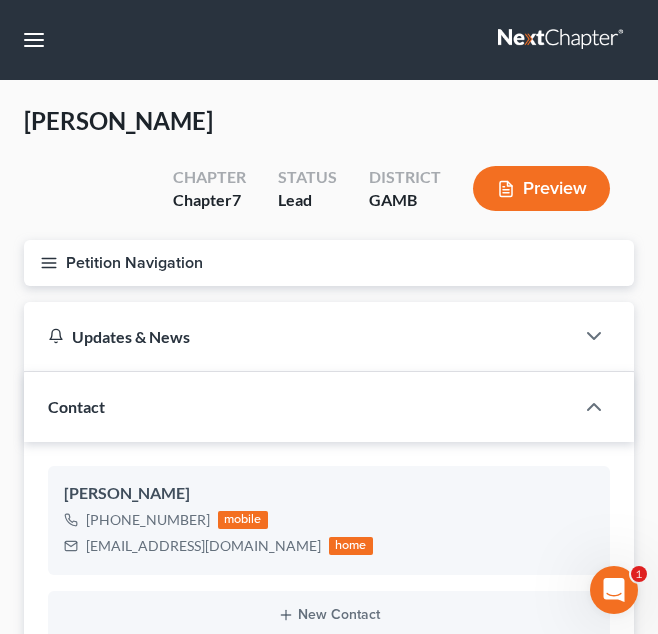 click on "Petition Navigation" at bounding box center (329, 263) 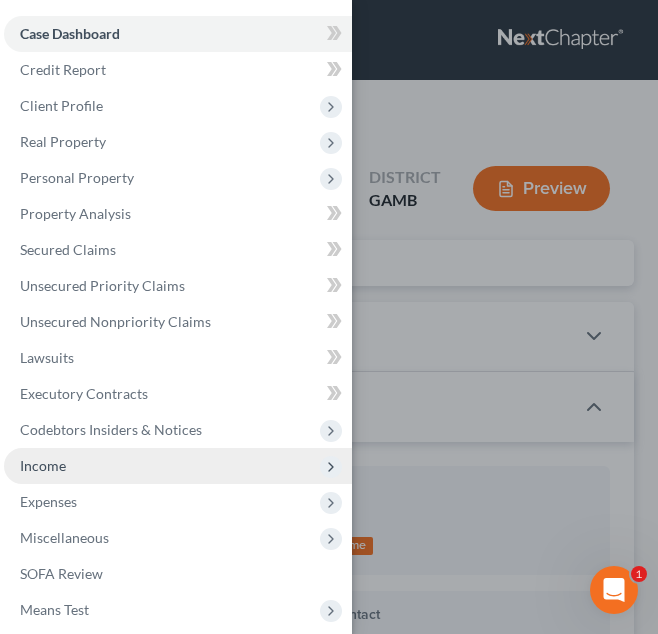 click on "Income" at bounding box center [178, 466] 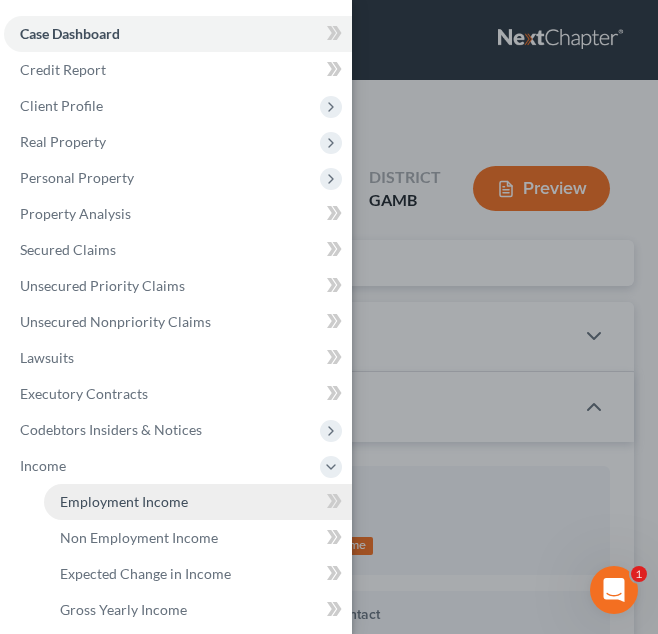 click on "Employment Income" at bounding box center (198, 502) 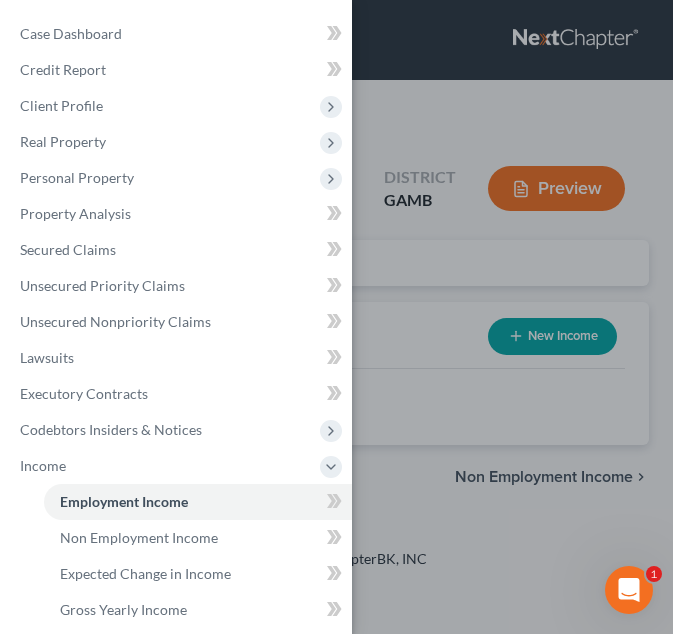 click on "Case Dashboard
Payments
Invoices
Payments
Payments
Credit Report
Client Profile" at bounding box center (336, 317) 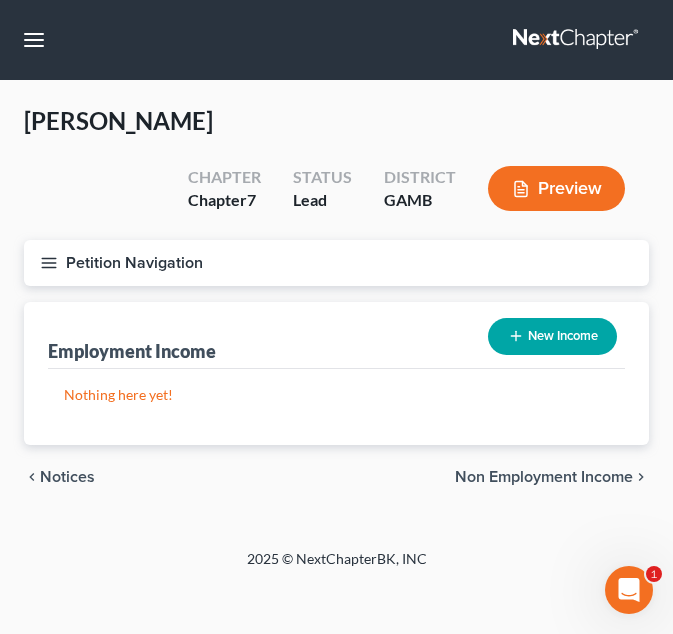 click on "New Income" at bounding box center [552, 336] 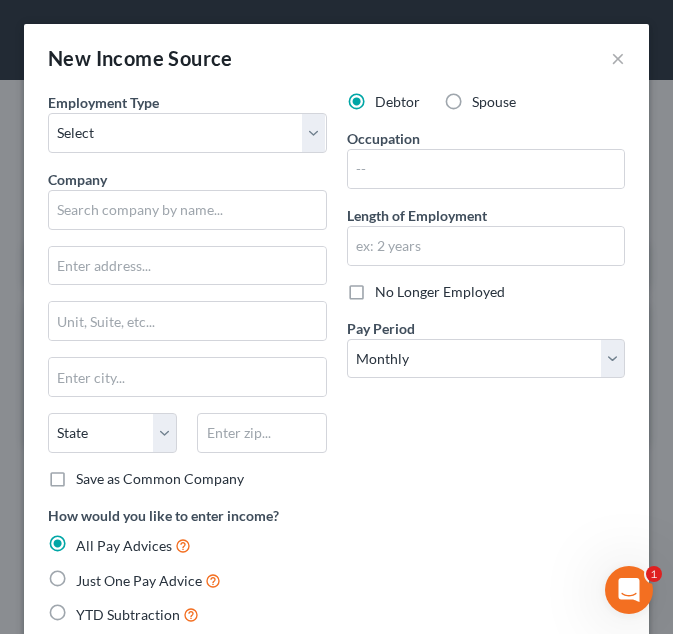 click on "Debtor Spouse Occupation Length of Employment No Longer Employed
Pay Period
*
Select Monthly Twice Monthly Every Other Week Weekly" at bounding box center [486, 298] 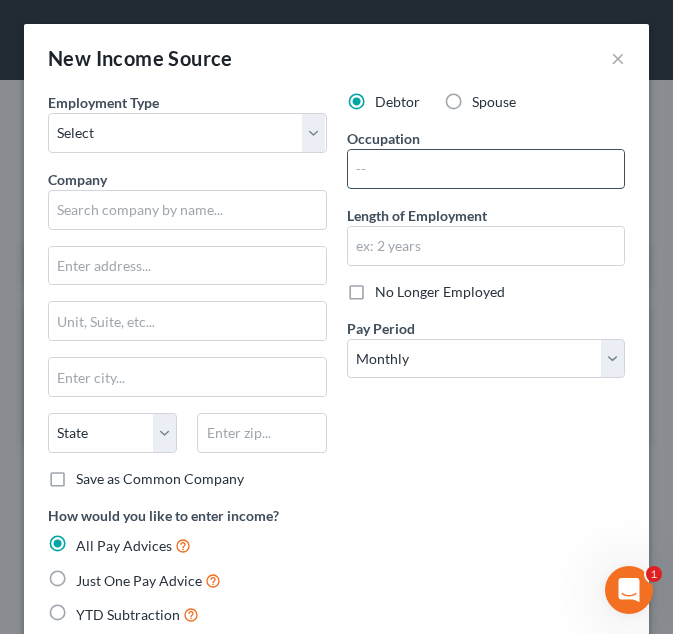 click at bounding box center (486, 169) 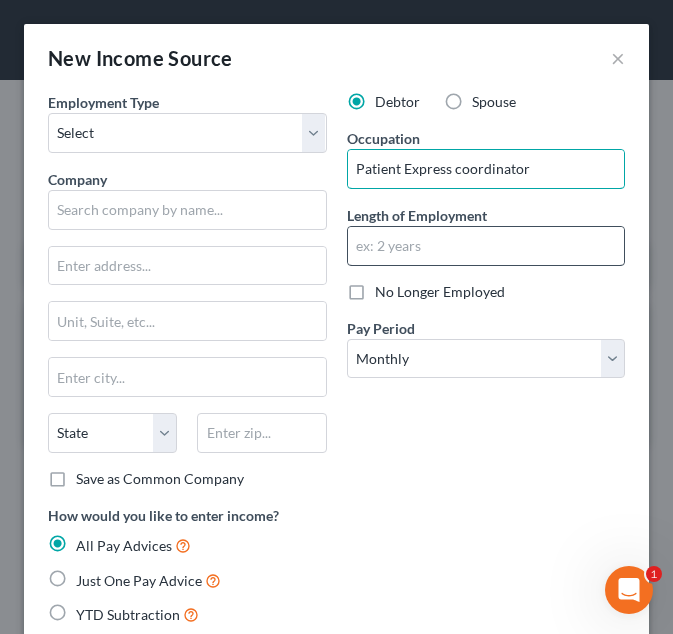 type on "Patient Express coordinator" 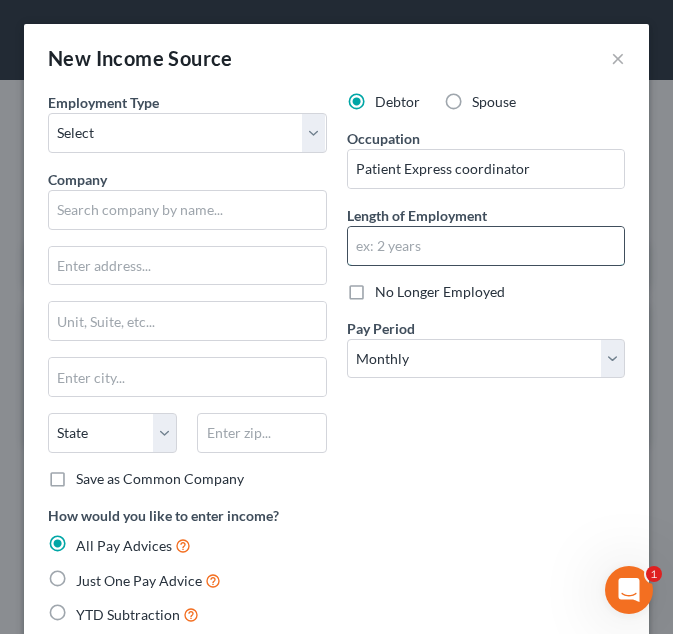 click at bounding box center (486, 246) 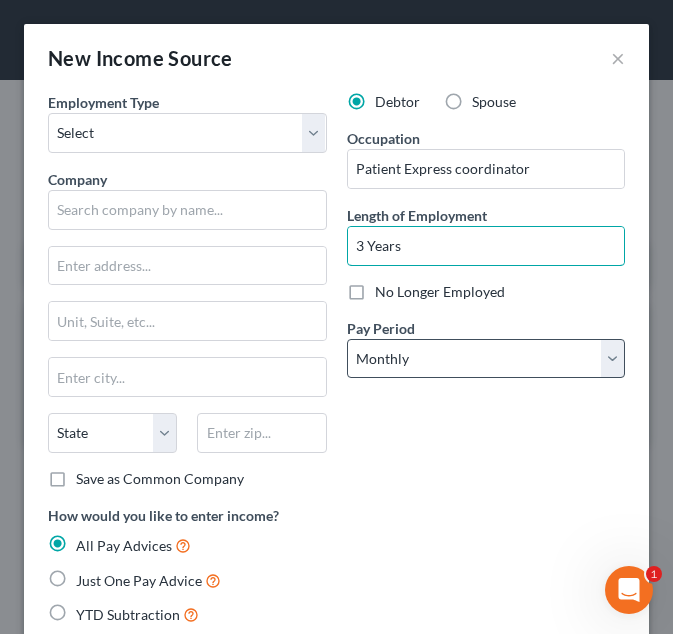 type on "3 Years" 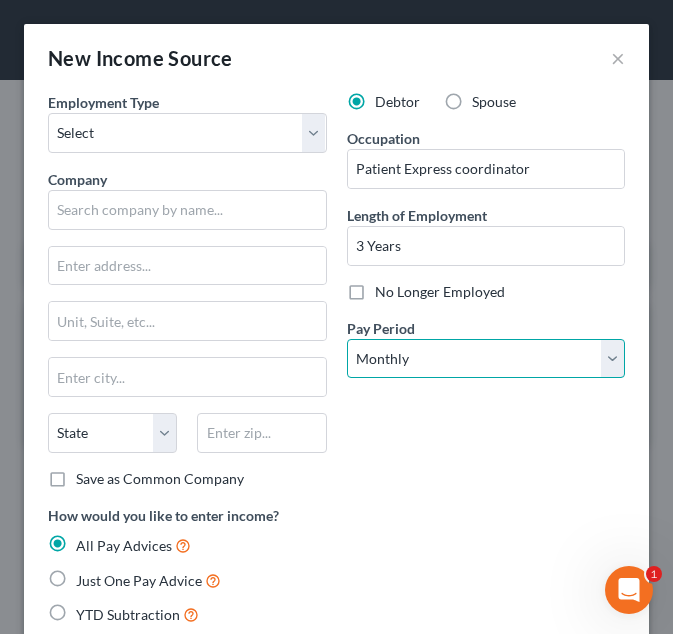 click on "Select Monthly Twice Monthly Every Other Week Weekly" at bounding box center (486, 359) 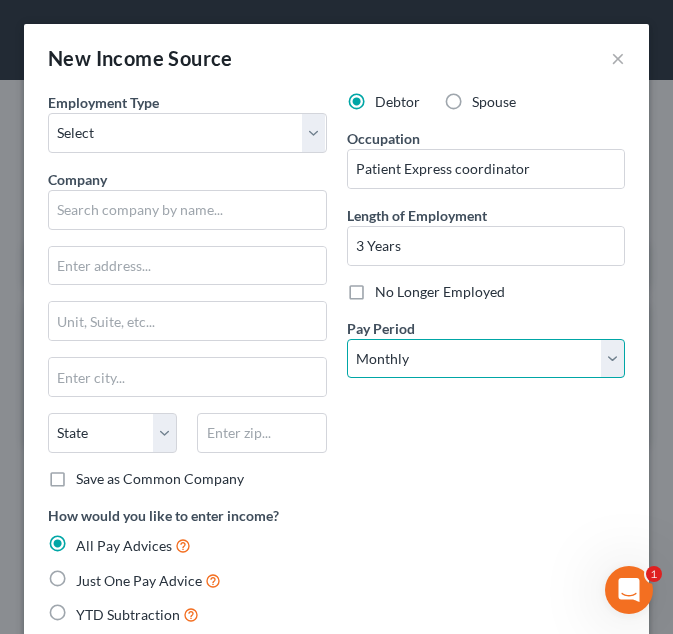select on "2" 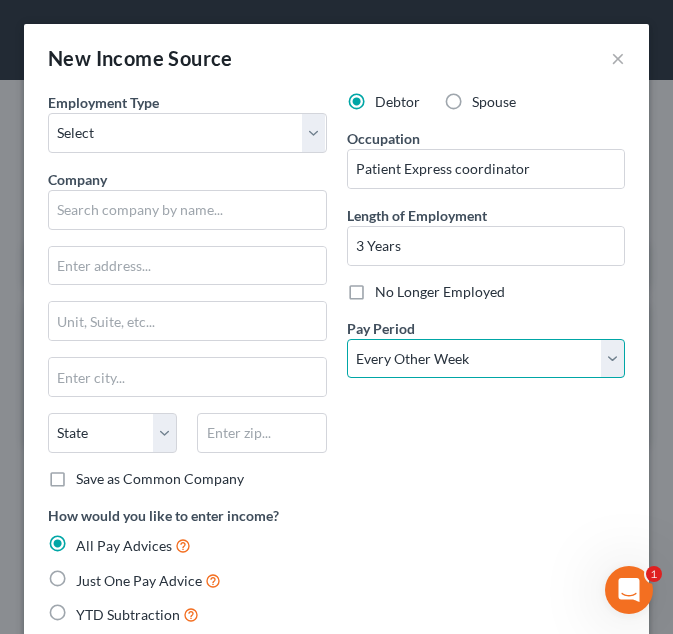 click on "Select Monthly Twice Monthly Every Other Week Weekly" at bounding box center [486, 359] 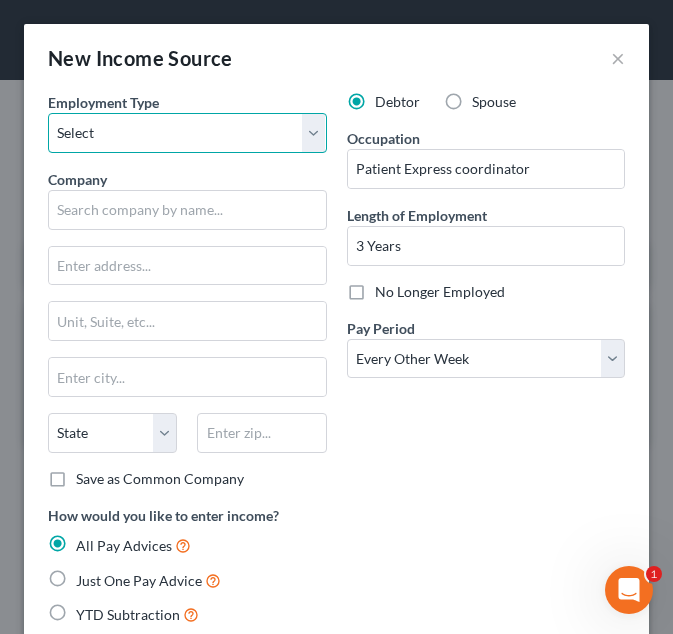 click on "Select Full or Part Time Employment Self Employment" at bounding box center (187, 133) 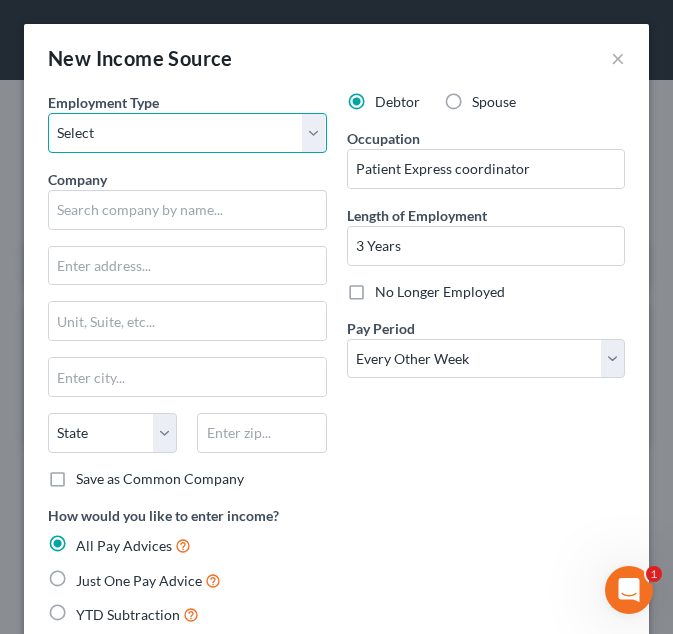 select on "0" 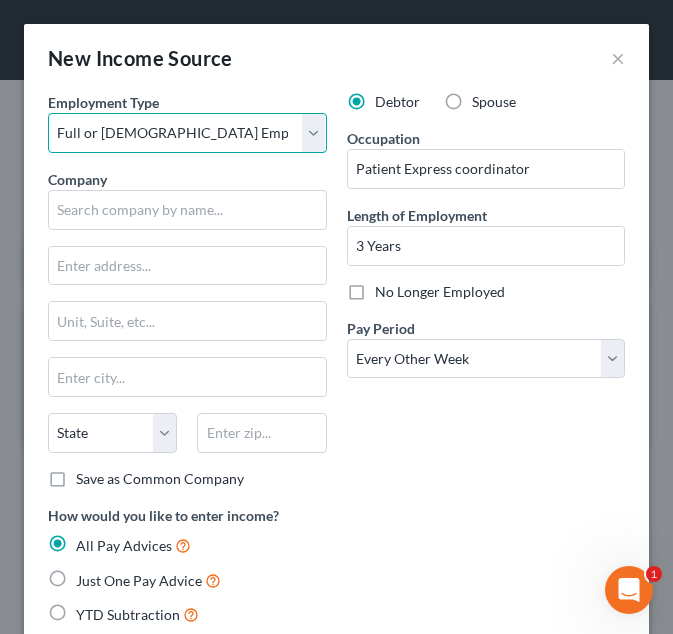 click on "Select Full or Part Time Employment Self Employment" at bounding box center (187, 133) 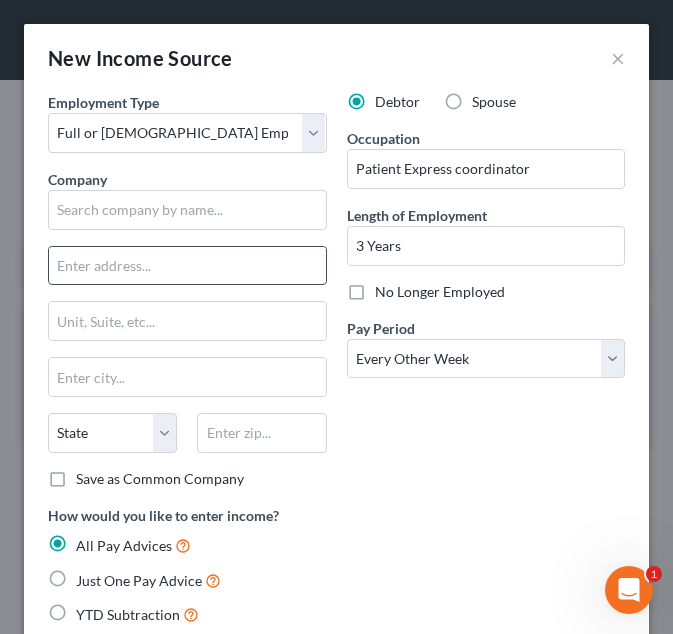click at bounding box center [187, 266] 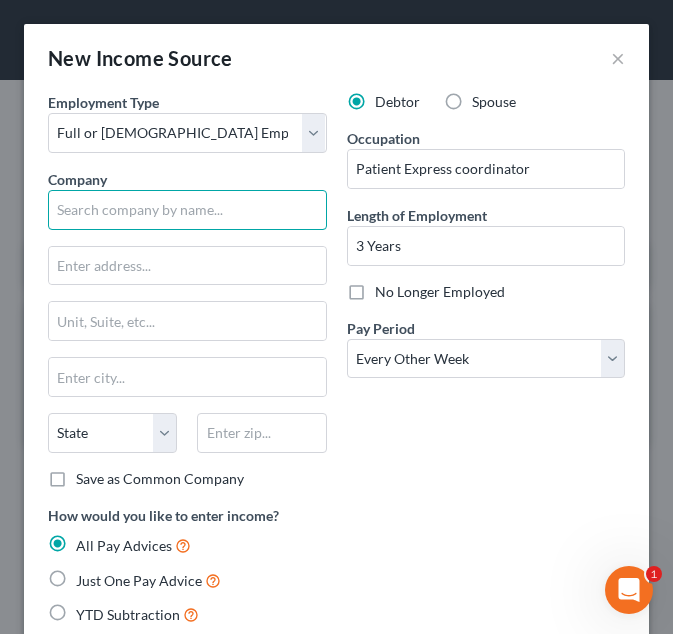 click at bounding box center (187, 210) 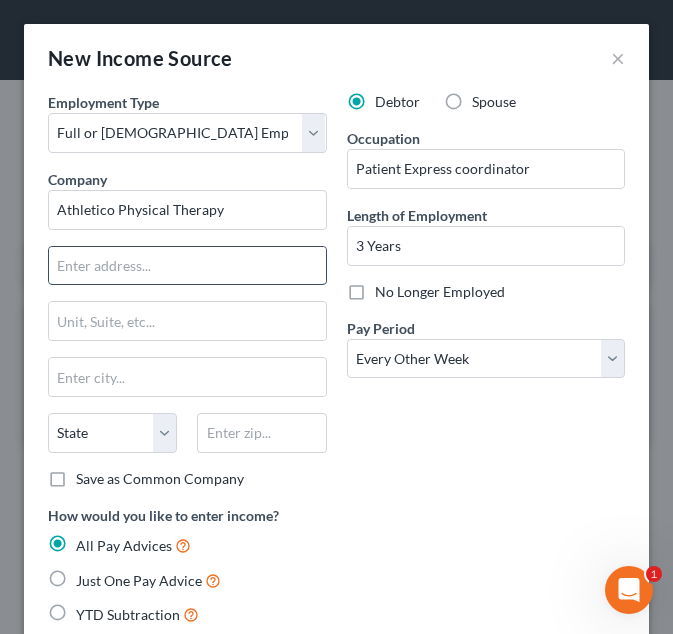 click at bounding box center [187, 266] 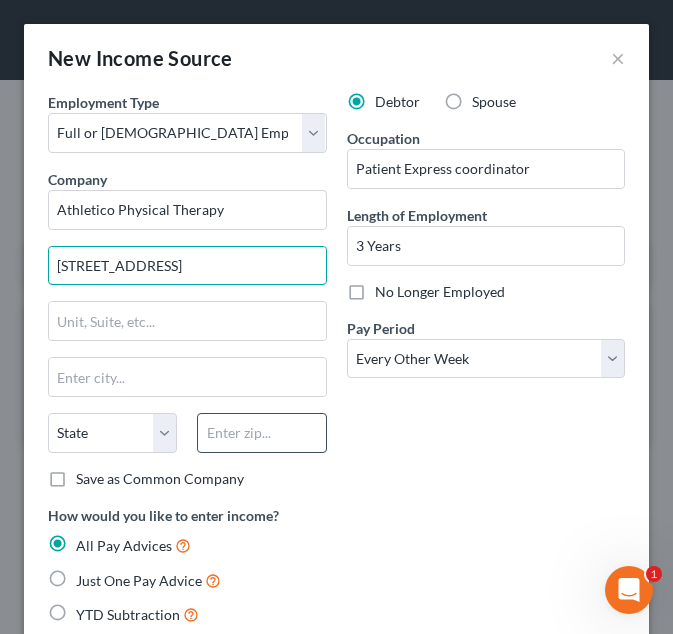 type on "2122 York Road Suite 300" 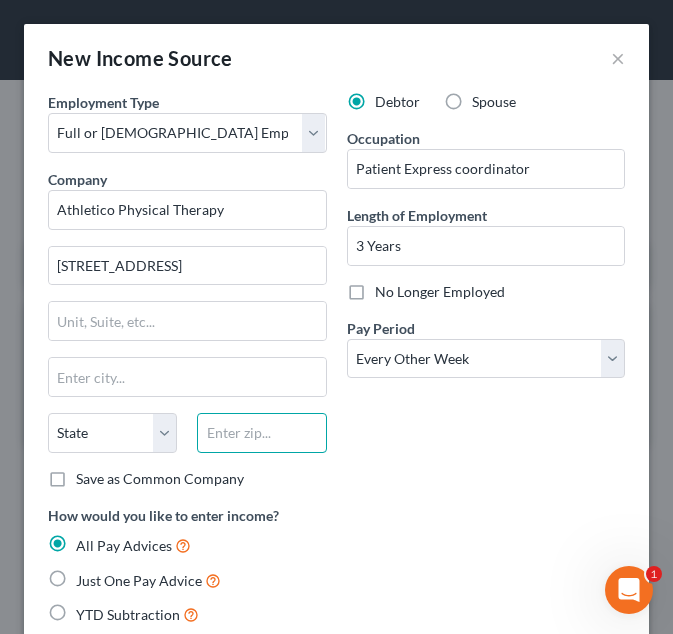 click at bounding box center (261, 433) 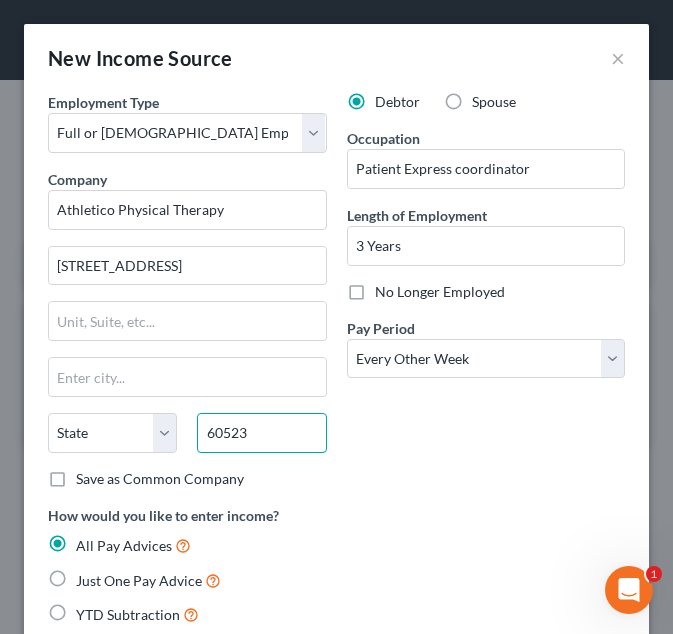 type on "60523" 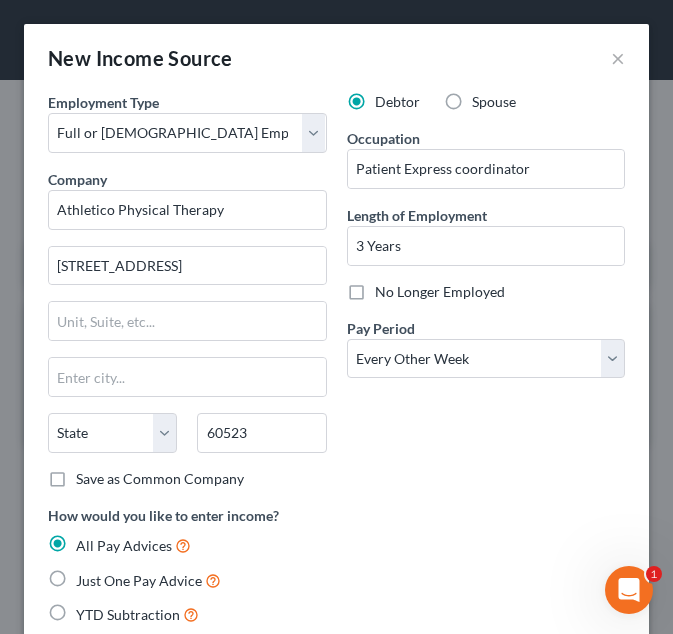 click on "Debtor Spouse Occupation Patient Express coordinator Length of Employment 3 Years No Longer Employed
Pay Period
*
Select Monthly Twice Monthly Every Other Week Weekly" at bounding box center [486, 298] 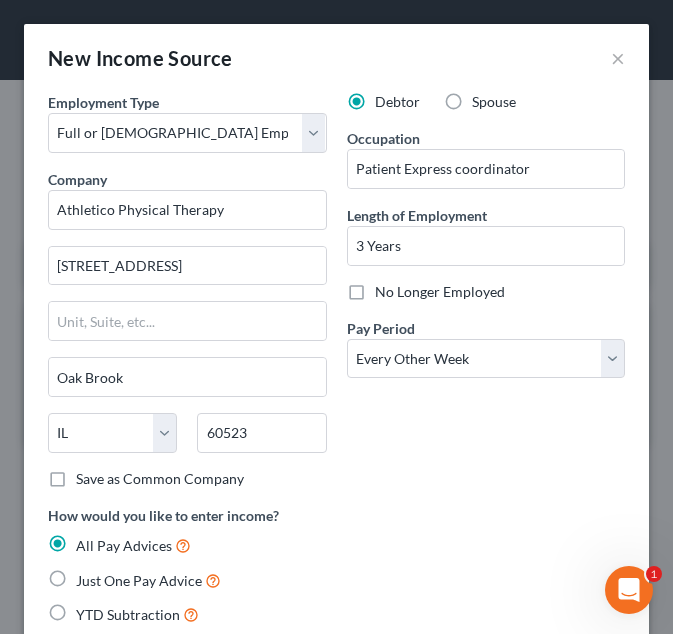 scroll, scrollTop: 249, scrollLeft: 0, axis: vertical 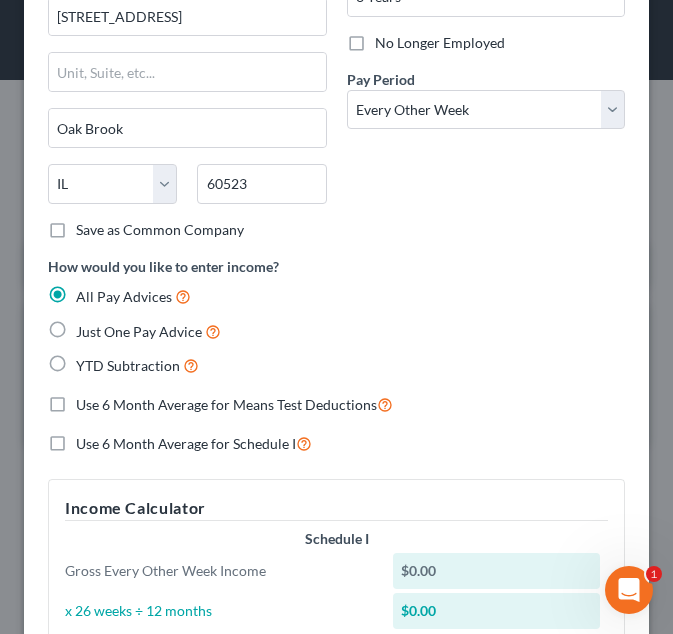 click on "YTD Subtraction" at bounding box center (128, 365) 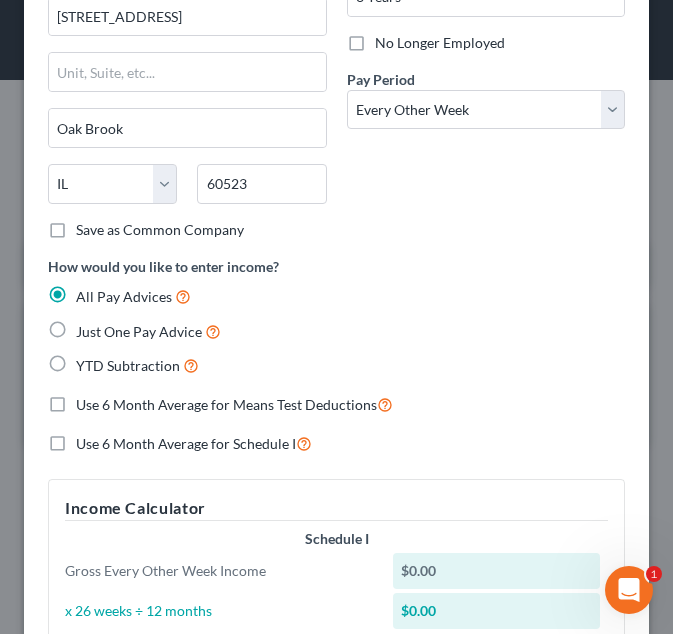 click on "YTD Subtraction" at bounding box center (90, 360) 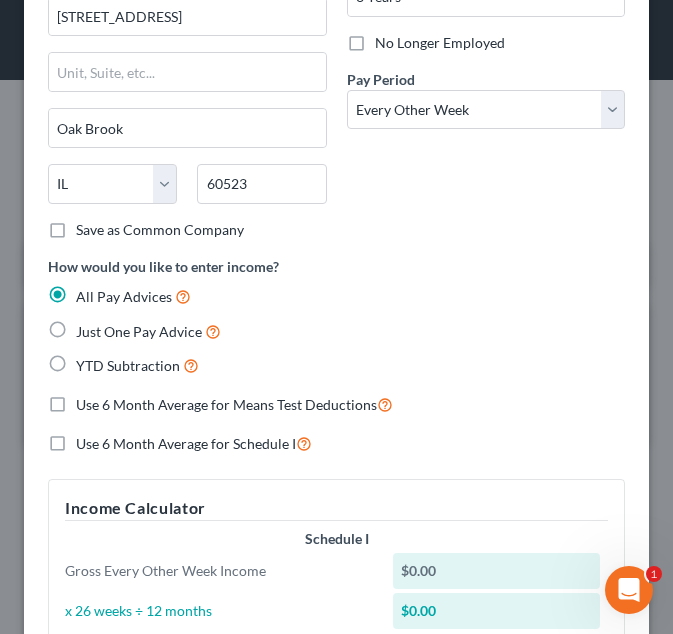 radio on "true" 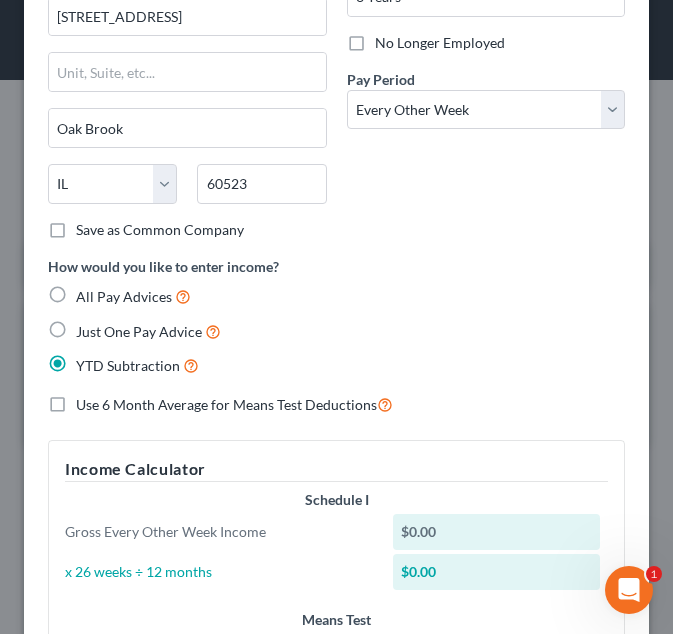 click on "Use 6 Month Average for Means Test Deductions" at bounding box center (234, 404) 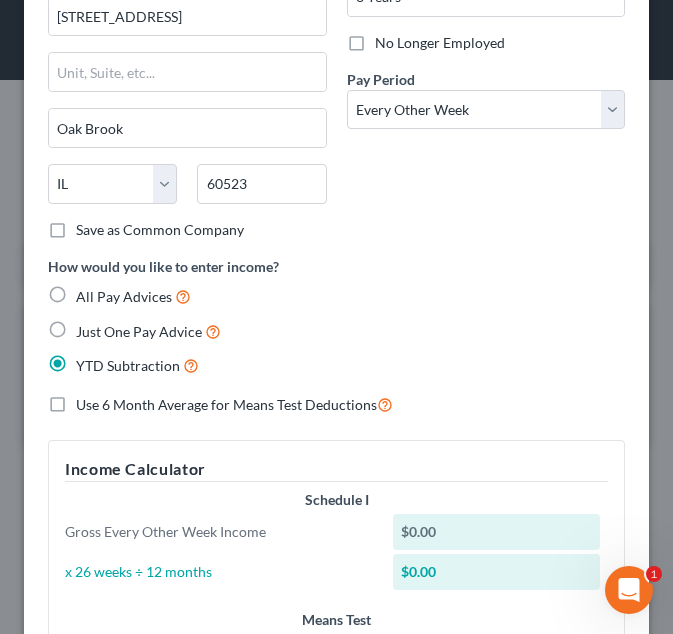 click on "Use 6 Month Average for Means Test Deductions" at bounding box center [90, 399] 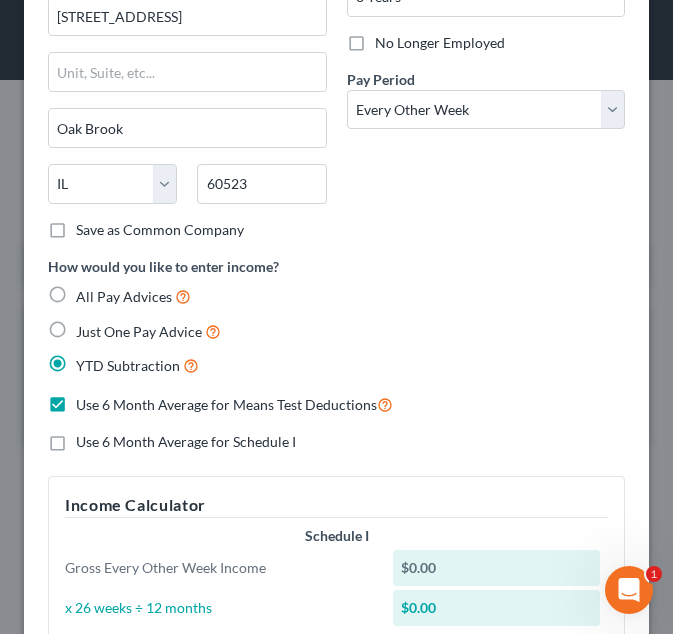 click on "Use 6 Month Average for Schedule I" at bounding box center [186, 441] 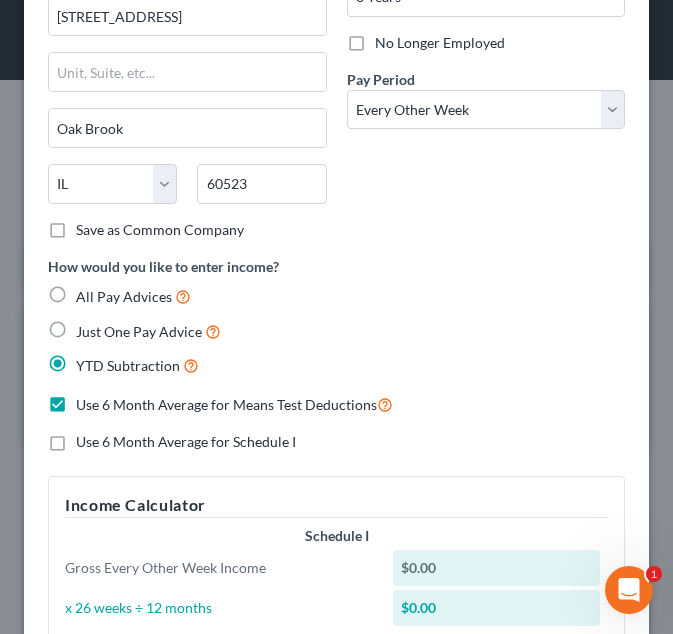 click on "Use 6 Month Average for Schedule I" at bounding box center [90, 438] 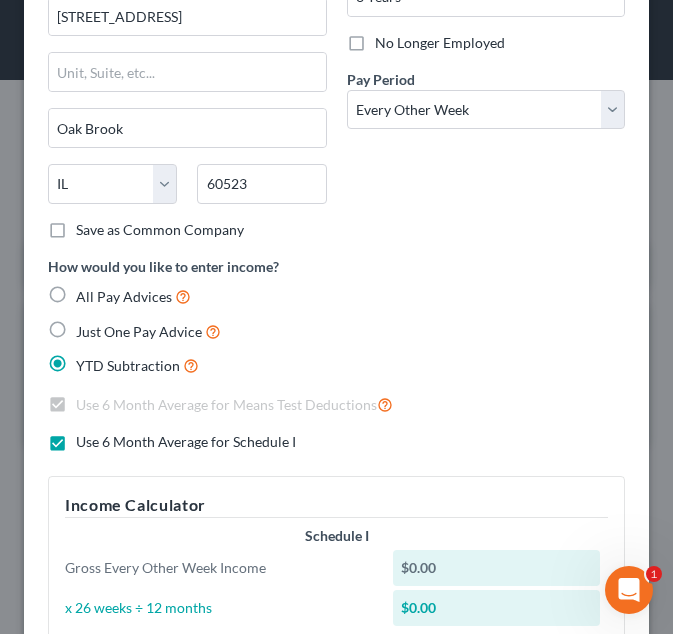 scroll, scrollTop: 753, scrollLeft: 0, axis: vertical 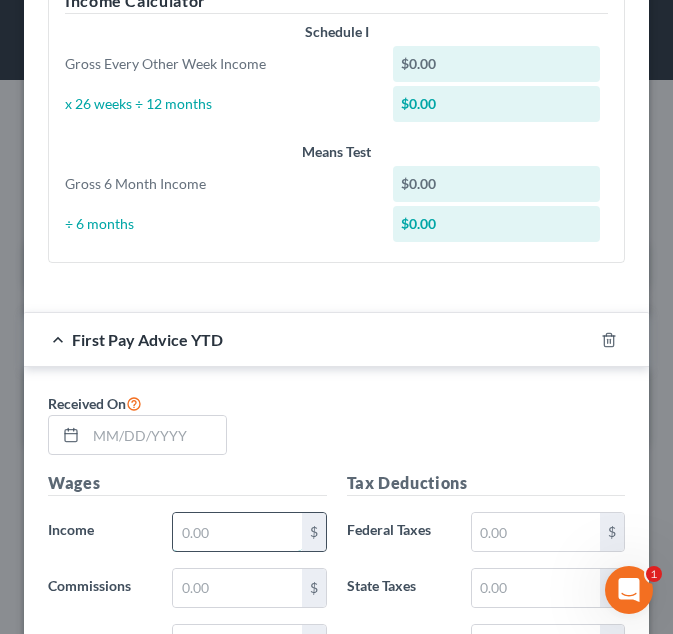 click at bounding box center (237, 532) 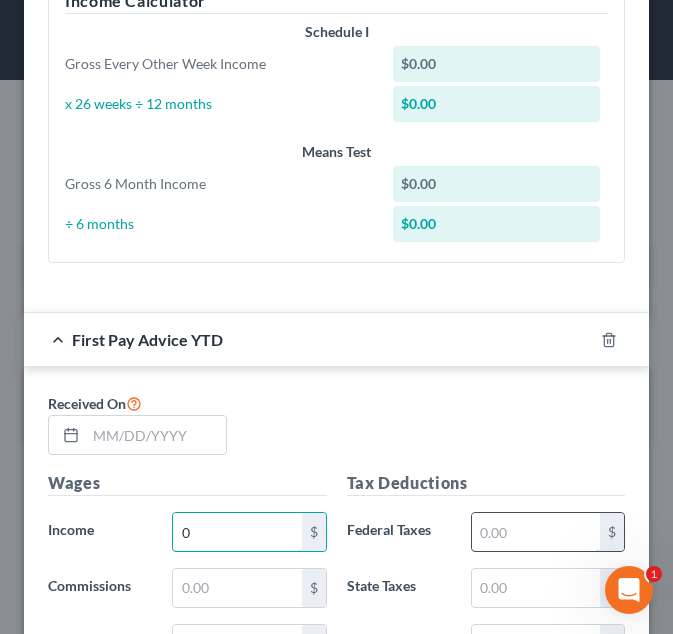 type on "0" 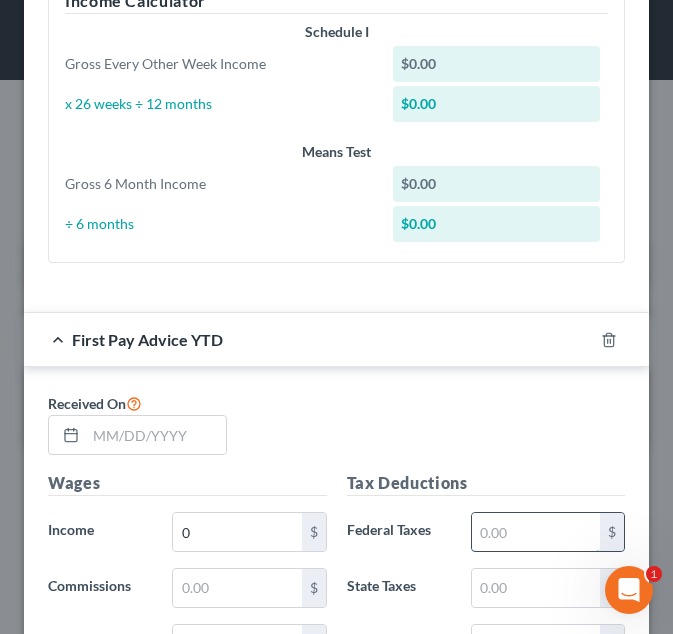 click at bounding box center [536, 532] 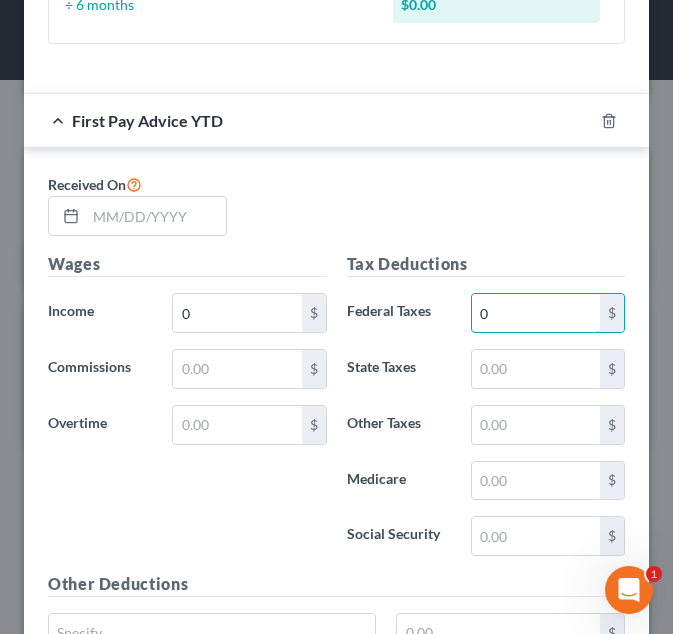scroll, scrollTop: 1410, scrollLeft: 0, axis: vertical 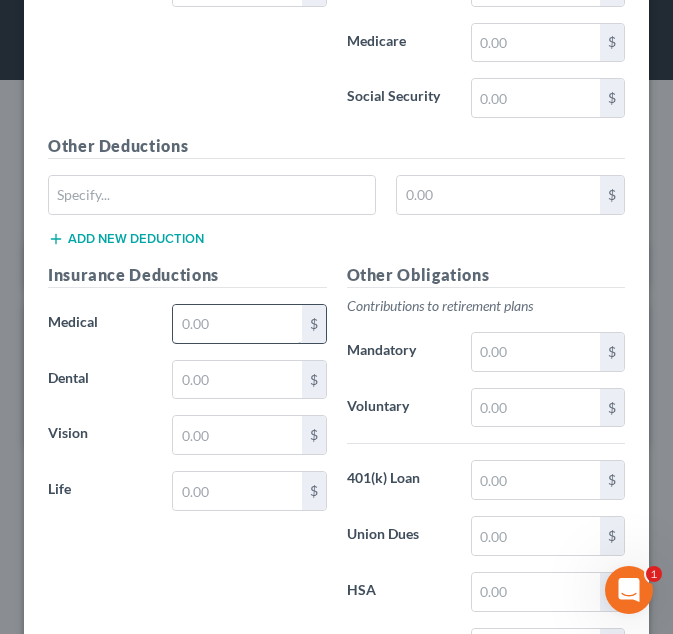 type on "0" 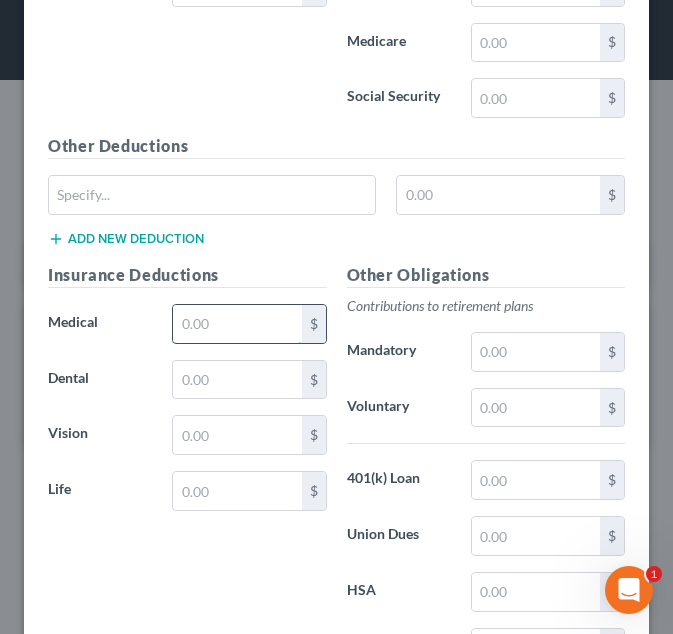 click at bounding box center (237, 324) 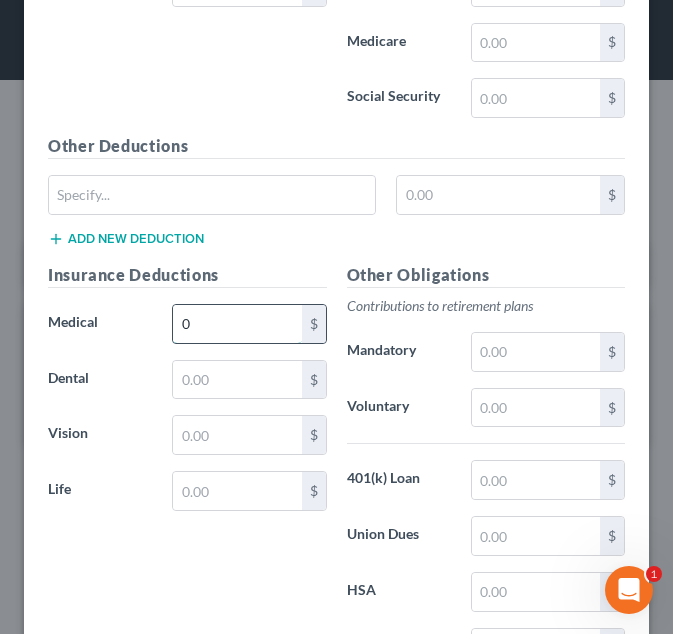 scroll, scrollTop: 1450, scrollLeft: 0, axis: vertical 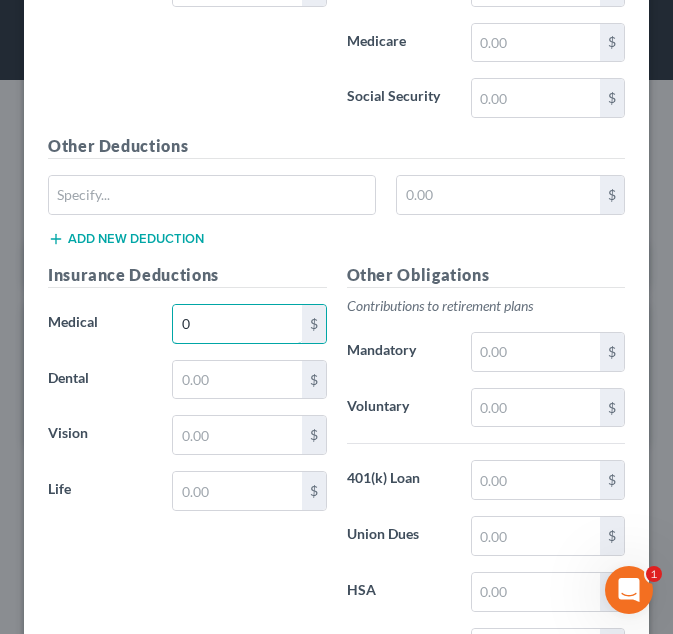 type on "0" 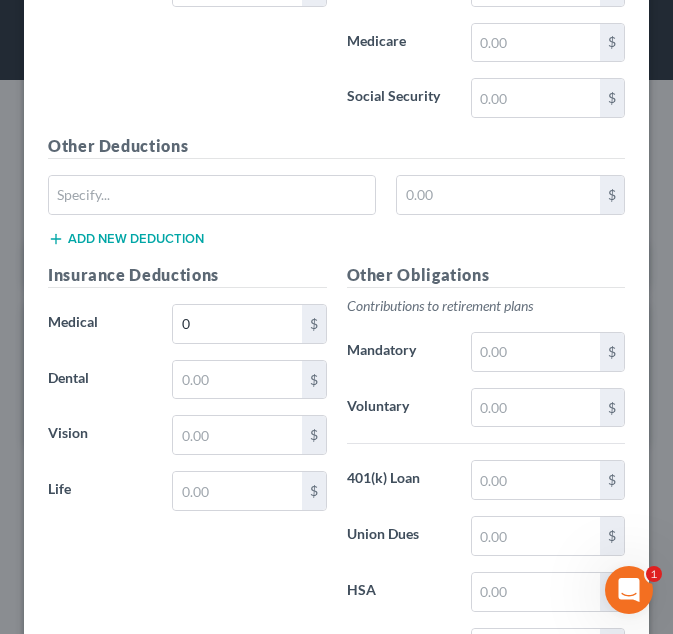 click on "Other Obligations Contributions to retirement plans Mandatory $ Voluntary $ 401(k) Loan $ Union Dues $ HSA $ Domestic Sup. $" at bounding box center [486, 473] 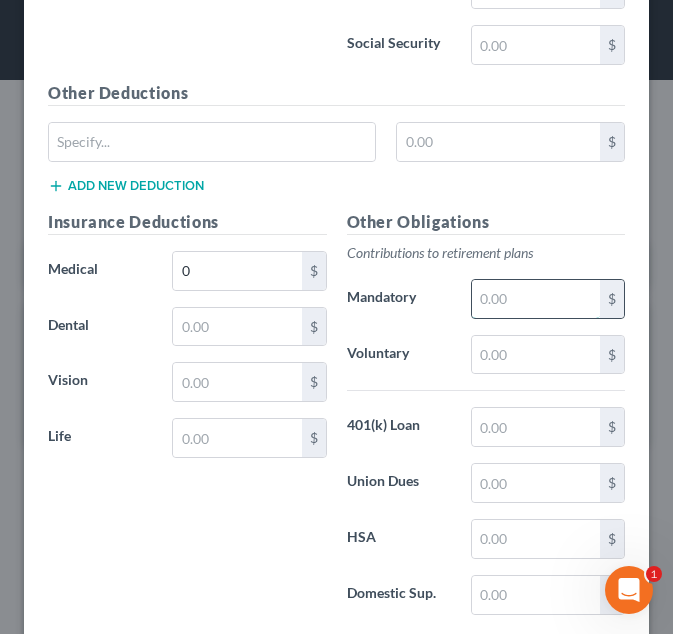 click at bounding box center (536, 299) 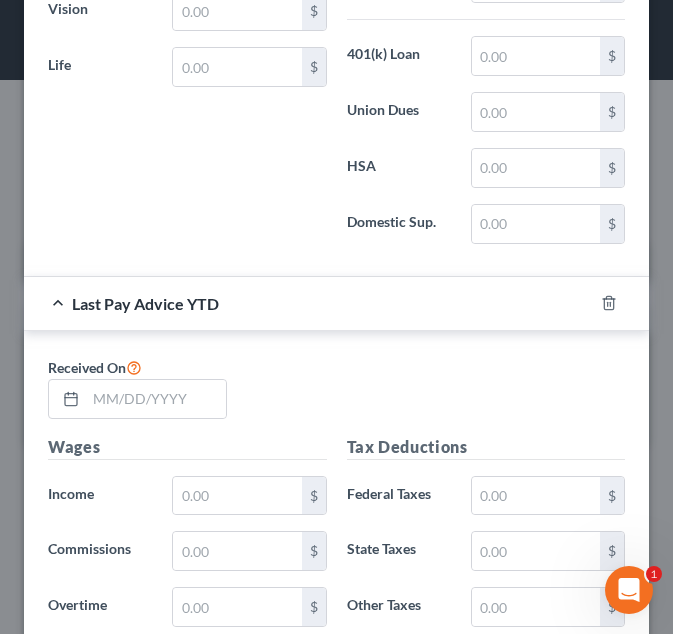 scroll, scrollTop: 1875, scrollLeft: 0, axis: vertical 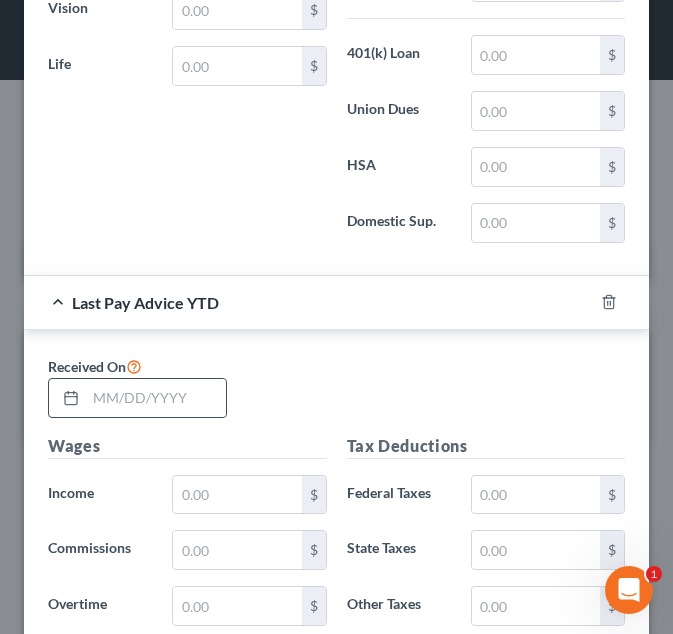 click at bounding box center (137, 398) 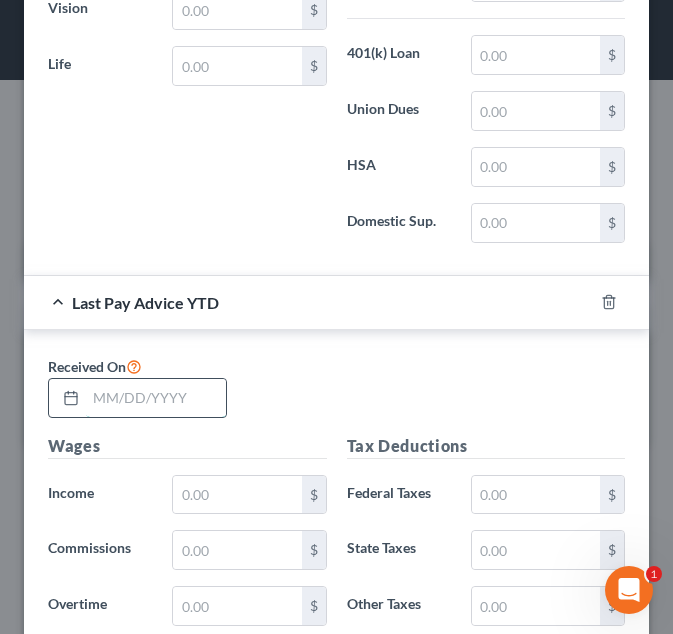 click at bounding box center (156, 398) 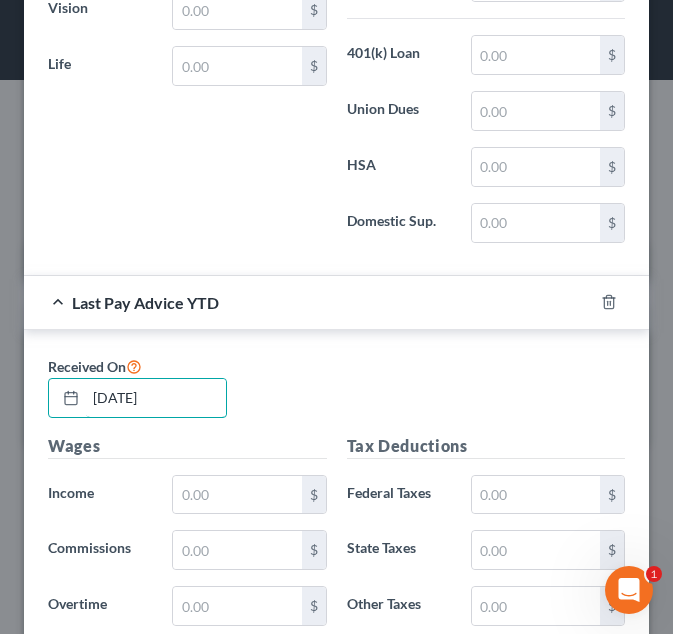 type on "06/27/2025" 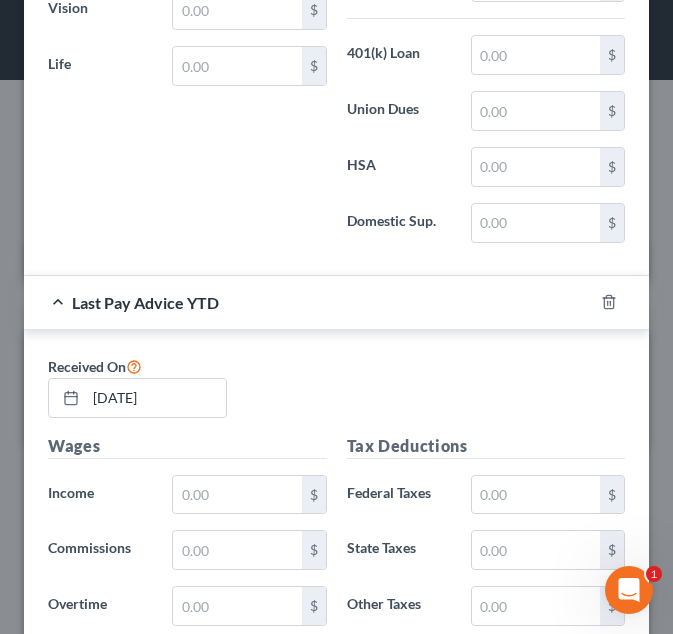 click on "Received On          06/27/2025" at bounding box center [336, 394] 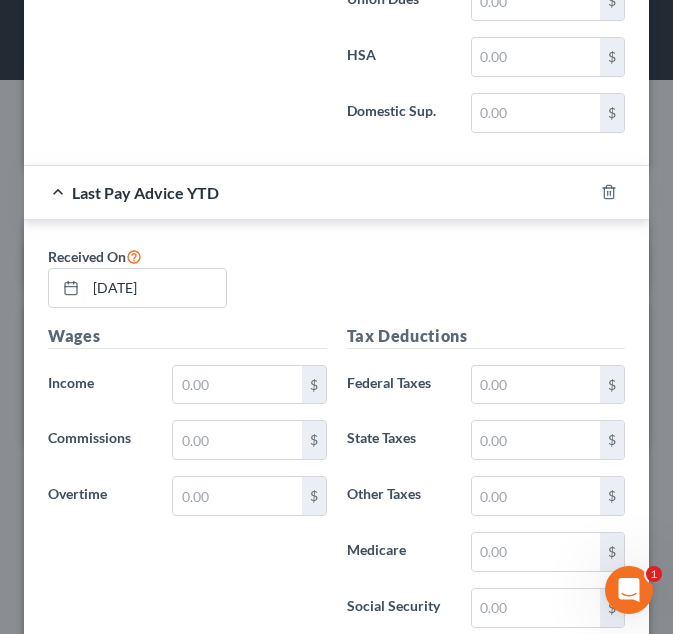 scroll, scrollTop: 1986, scrollLeft: 0, axis: vertical 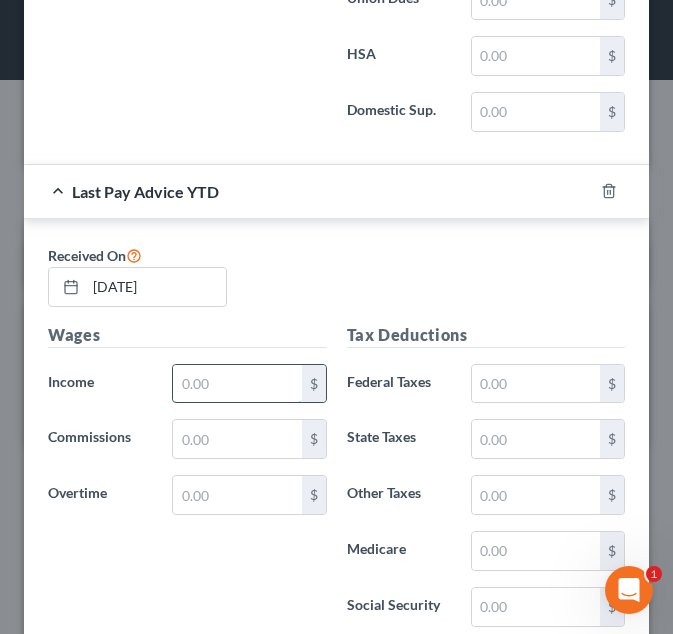 click at bounding box center (237, 384) 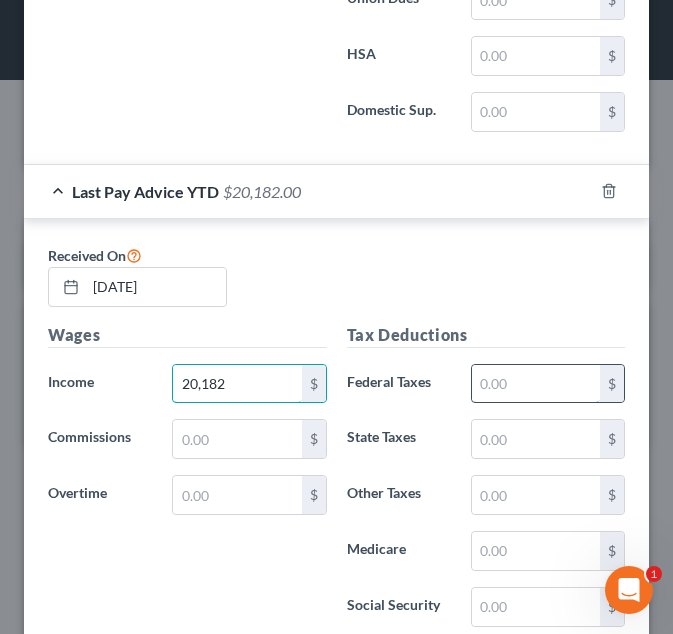 type on "20,182" 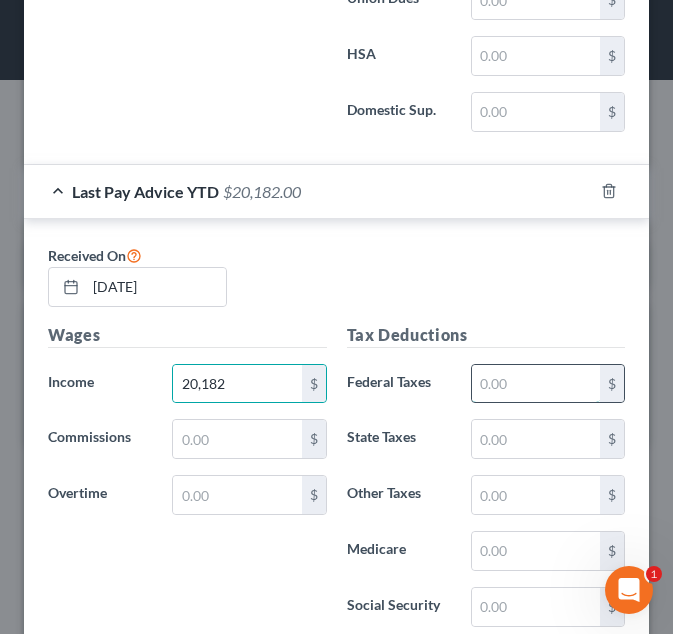 click at bounding box center (536, 384) 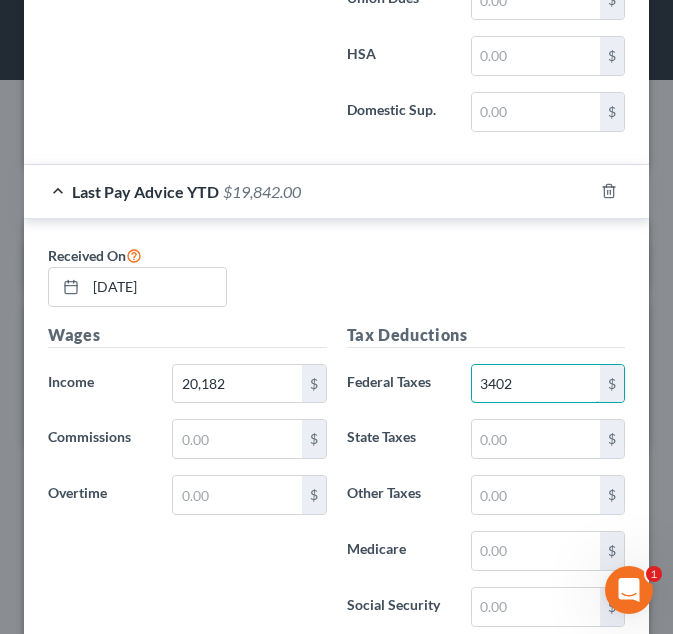 type on "3,402" 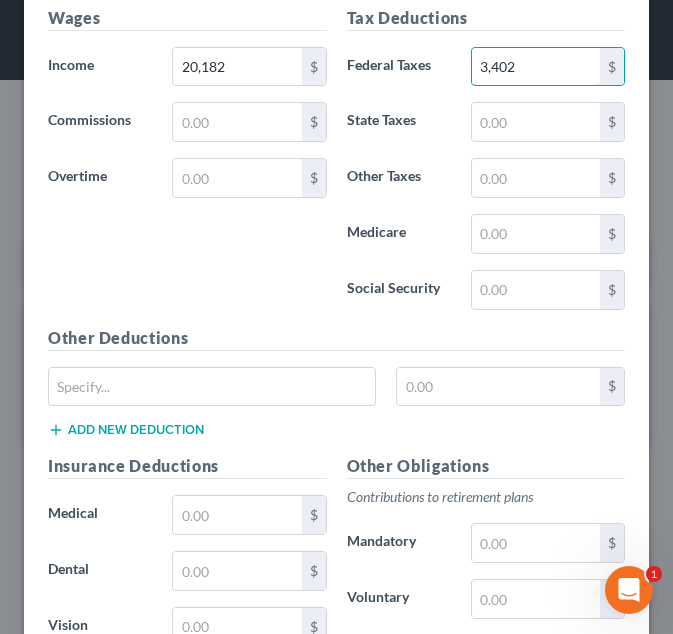 scroll, scrollTop: 2304, scrollLeft: 0, axis: vertical 